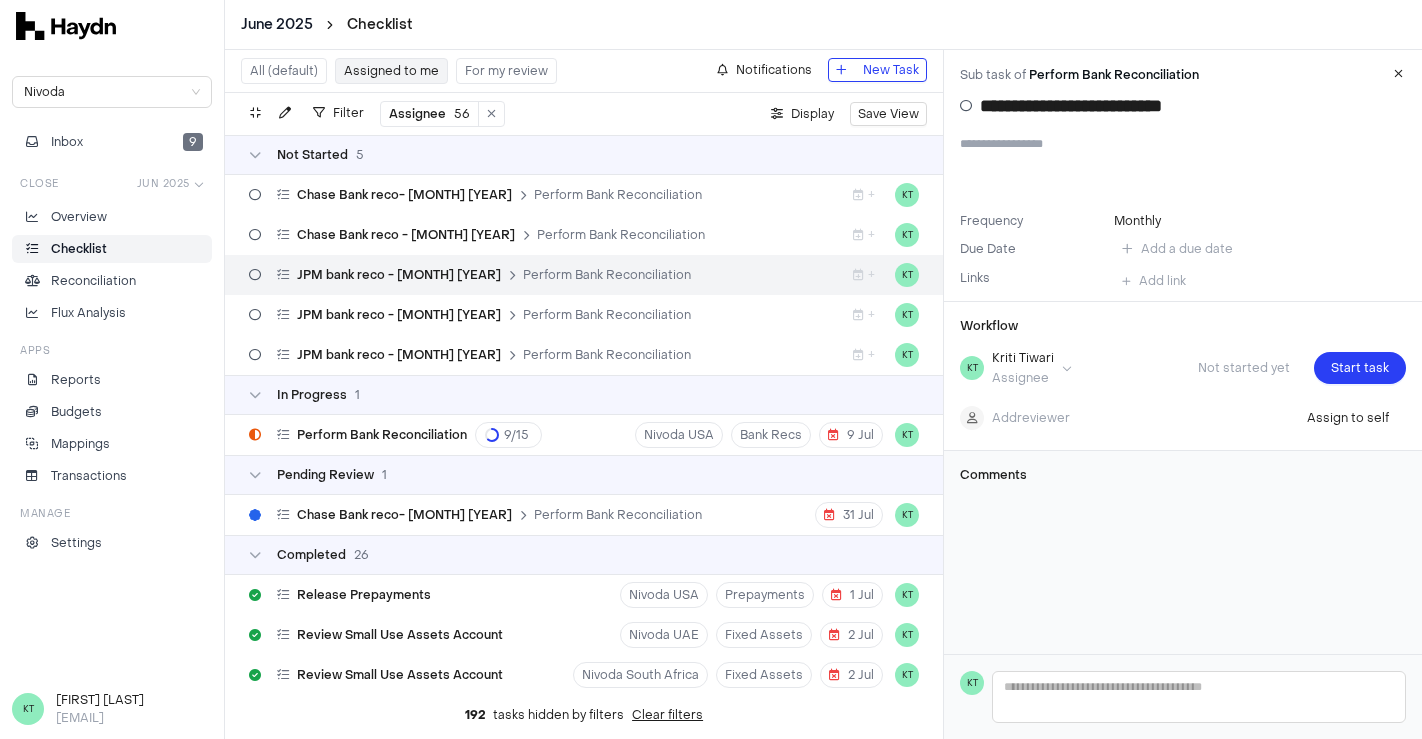 scroll, scrollTop: 0, scrollLeft: 0, axis: both 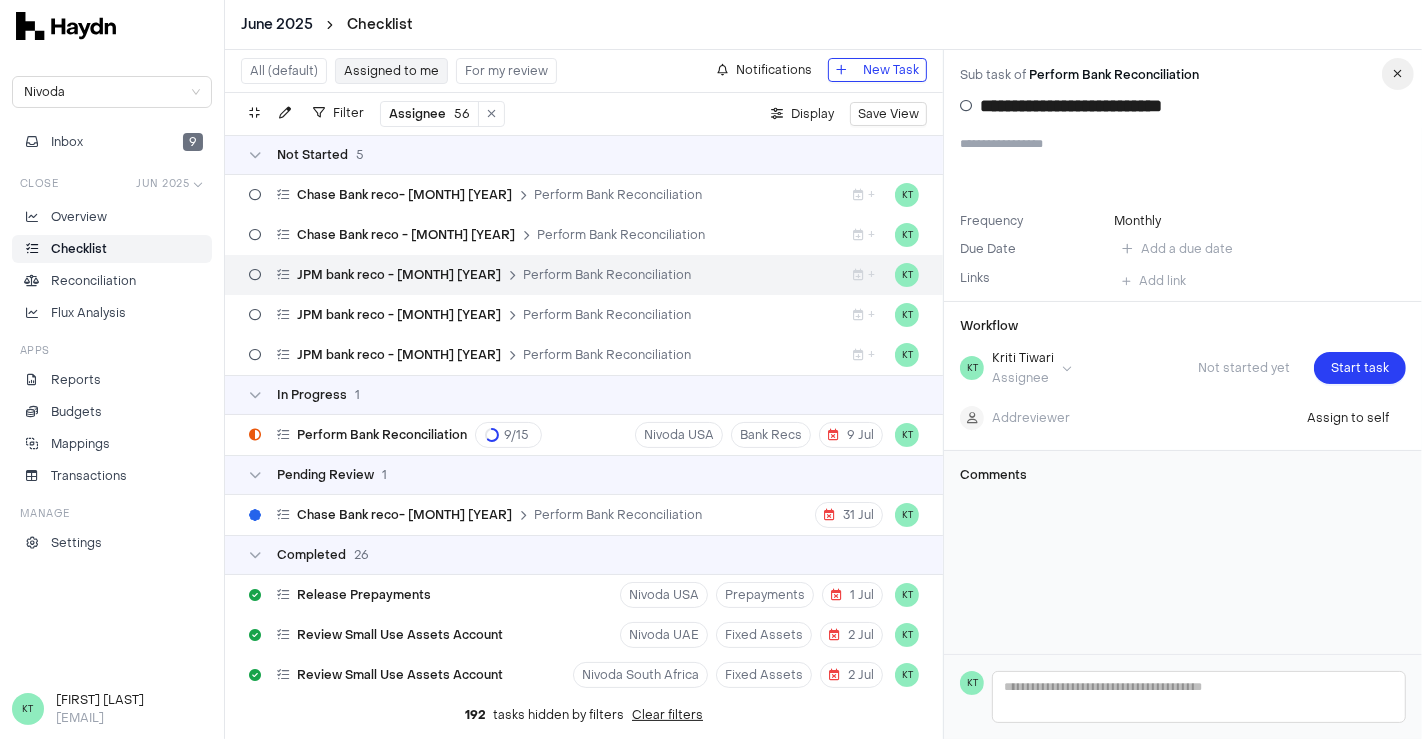 click at bounding box center (1398, 74) 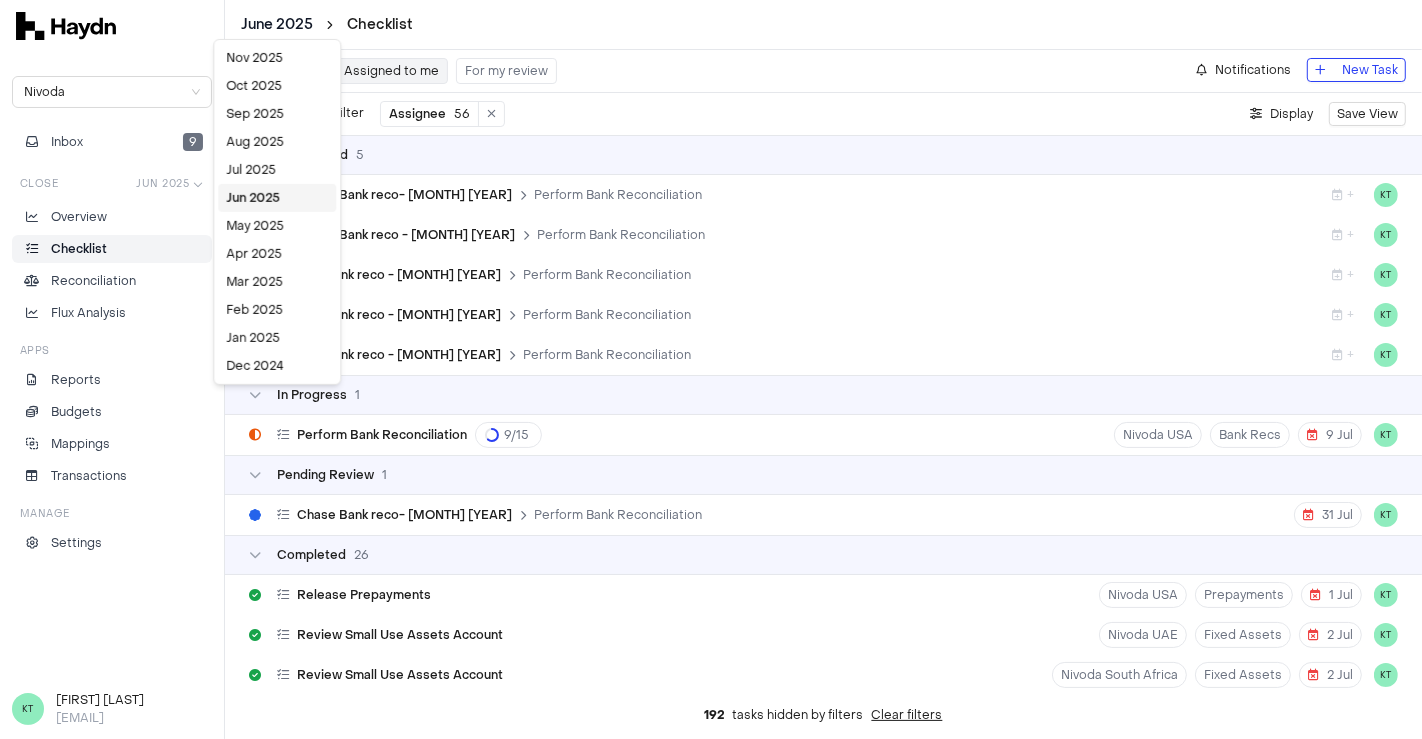 click on "[MONTH] [YEAR] Checklist Nivoda Inbox 9 Close [MONTH] [YEAR] Overview Checklist Reconciliation Flux Analysis Apps Reports Budgets Mappings Transactions Manage Settings KT [FIRST] [LAST] [EMAIL] All   (default) Assigned to me   For my review   Notifications New Task Filter Assignee 56 . Display Save View Not Started 5 Chase Bank reco- [MONTH] [YEAR]  Perform Bank Reconciliation + KT Chase Bank reco - [MONTH] [YEAR] Perform Bank Reconciliation + KT JPM bank reco - [MONTH] [YEAR] Perform Bank Reconciliation + KT JPM bank reco - [MONTH] [YEAR] Perform Bank Reconciliation + KT JPM bank reco - [MONTH] [YEAR] Perform Bank Reconciliation + KT In Progress 1 Perform Bank Reconciliation 9 / 15 Nivoda USA Bank Recs 9 [MONTH] KT Pending Review 1 Chase Bank reco- [MONTH] [YEAR]  Perform Bank Reconciliation 31 [MONTH] KT Completed 26 Release Prepayments Nivoda USA Prepayments 1 [MONTH] KT Review Small Use Assets Account Nivoda UAE Fixed Assets 2 [MONTH] KT Review Small Use Assets Account Nivoda South Africa Fixed Assets 2 [MONTH] KT Review Small Use Assets Account KT" at bounding box center [711, 369] 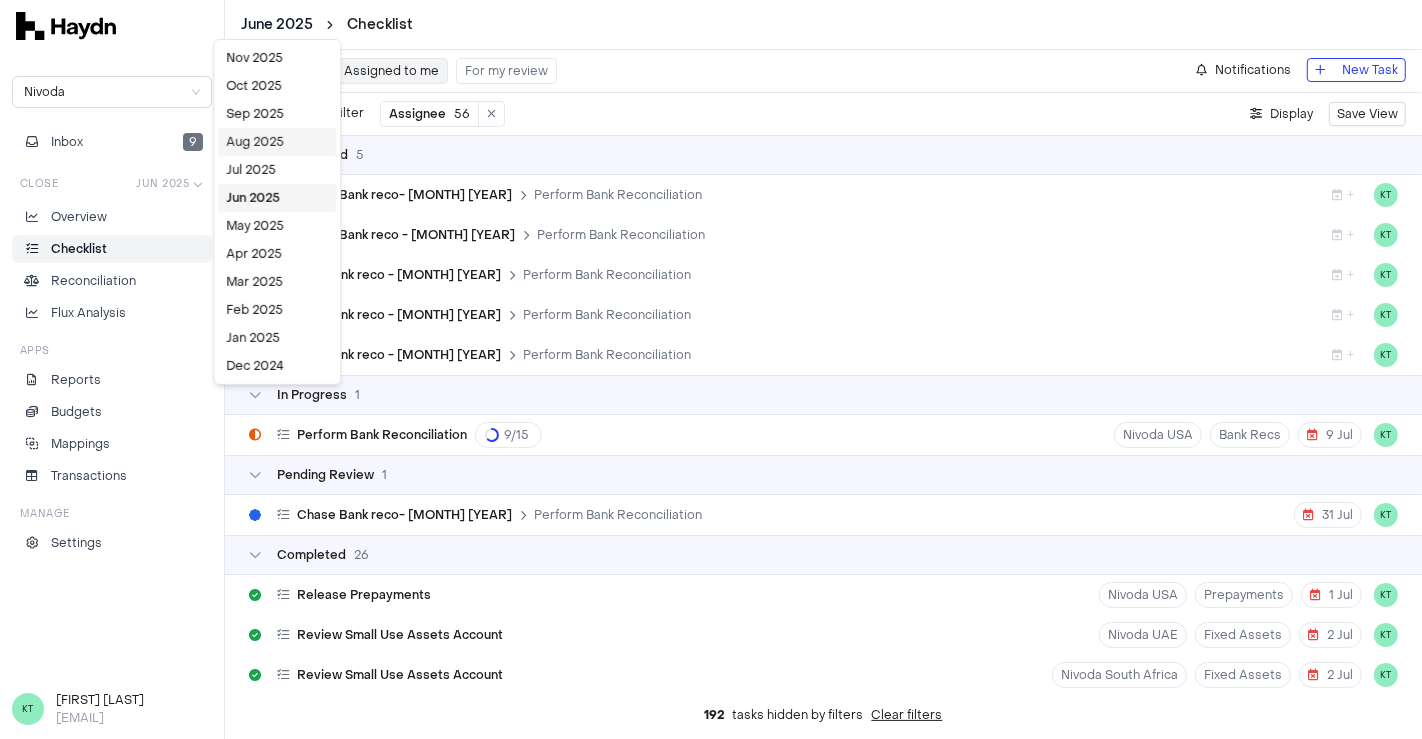 click on "Aug 2025" at bounding box center (277, 142) 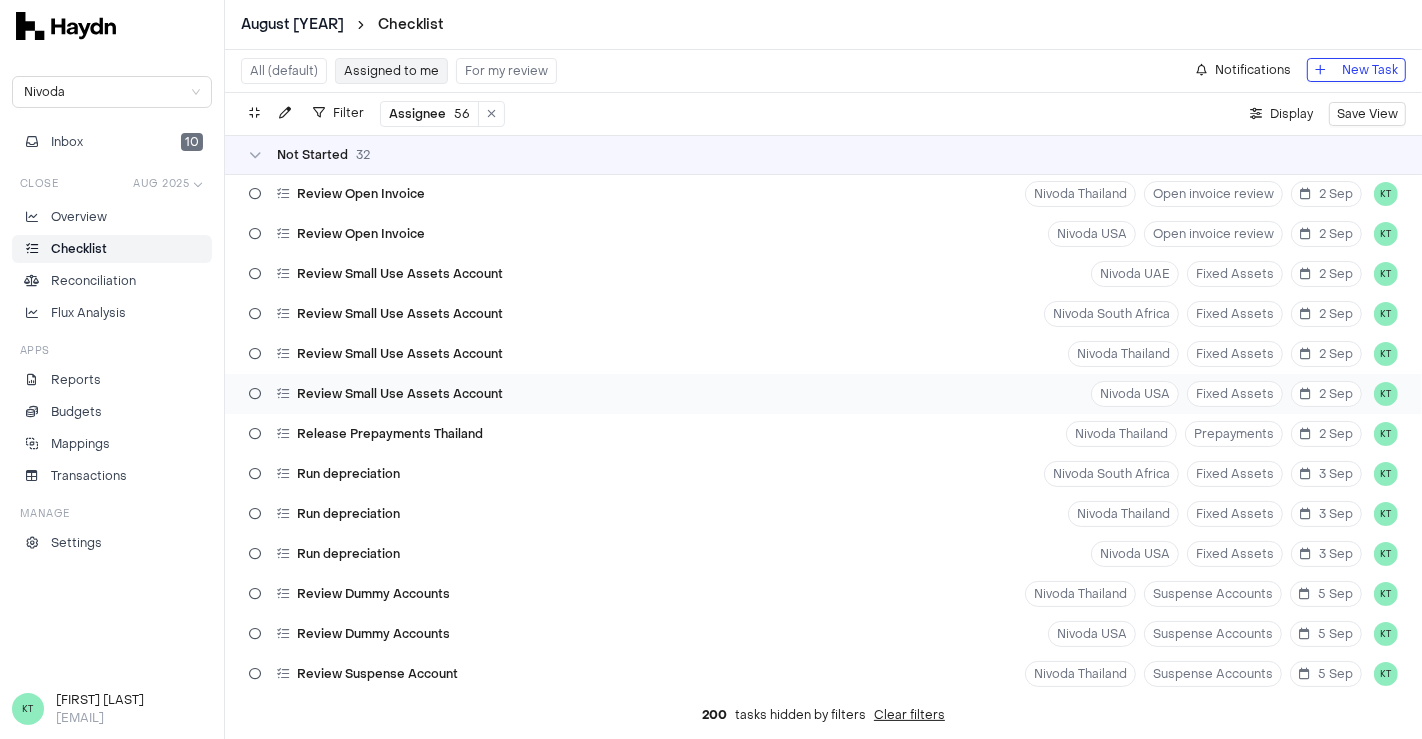 scroll, scrollTop: 0, scrollLeft: 0, axis: both 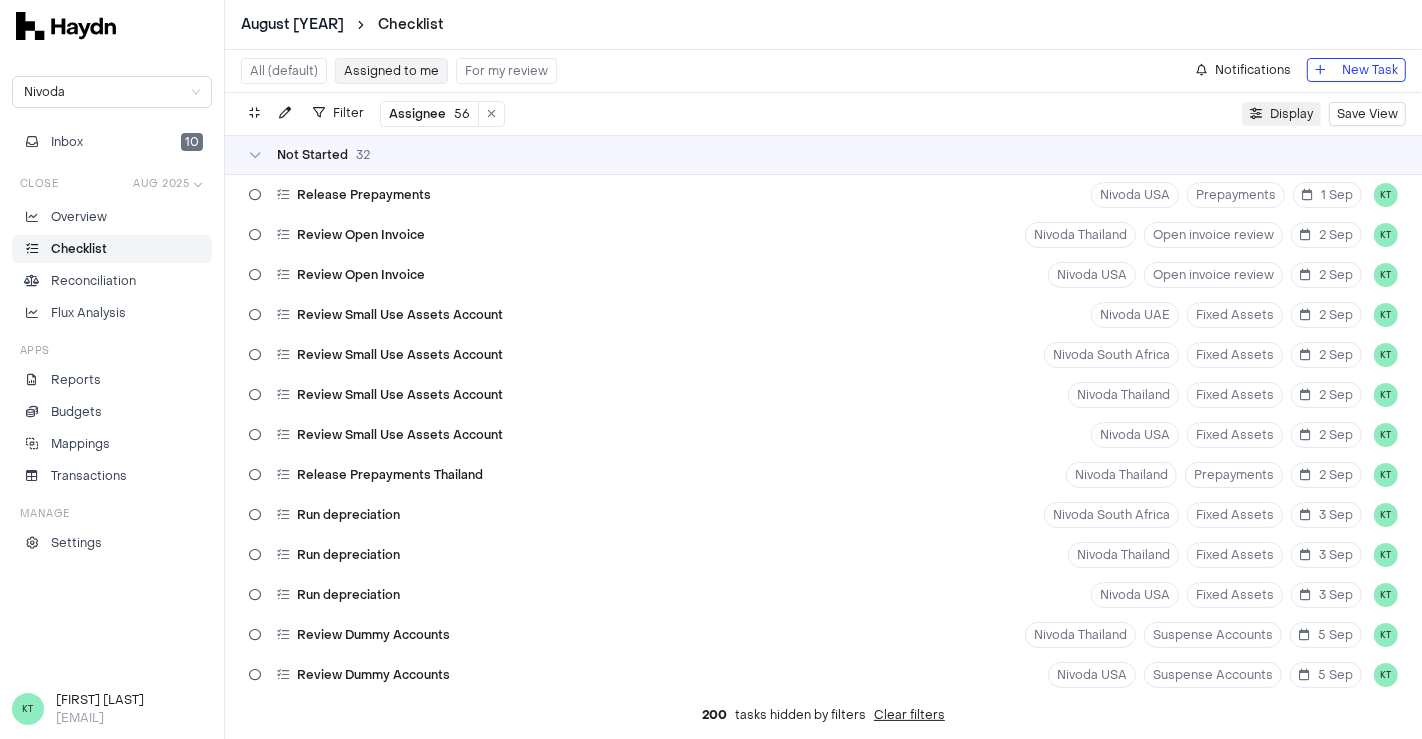 click on "Display" at bounding box center [1291, 114] 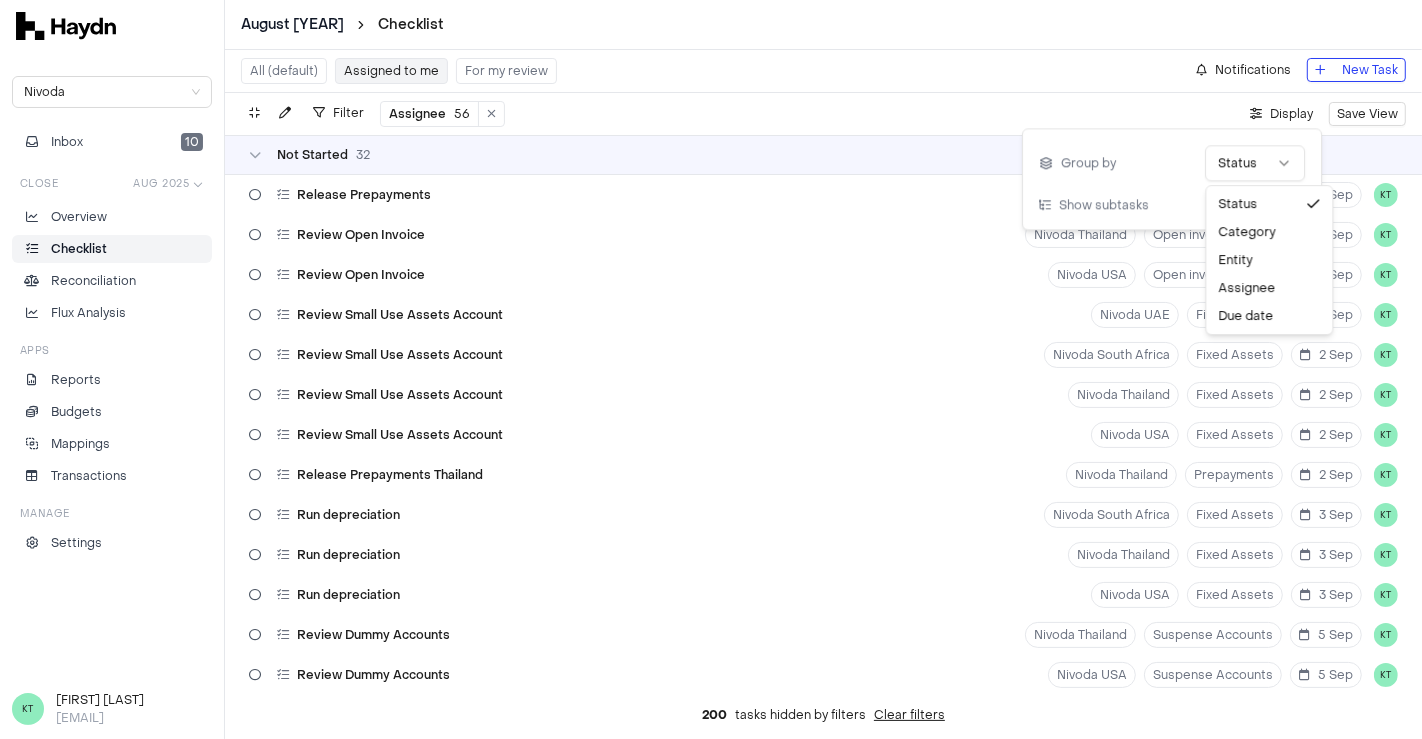 click on "August [YEAR] Checklist Nivoda Inbox 10 Close Aug [YEAR] Overview Checklist Reconciliation Flux Analysis Apps Reports Budgets Mappings Transactions Manage Settings KT [FIRST] [LAST] [EMAIL] All   (default) Assigned to me   For my review   Notifications New Task Filter Assignee 56 . Display Save View Not Started 32 Release Prepayments Nivoda USA Prepayments 1 [MONTH] KT Review Open Invoice Nivoda Thailand Open invoice review 2 [MONTH] KT Review Open Invoice Nivoda USA Open invoice review 2 [MONTH] KT Review Small Use Assets Account Nivoda UAE Fixed Assets 2 [MONTH] KT Review Small Use Assets Account Nivoda South Africa Fixed Assets 2 [MONTH] KT Review Small Use Assets Account Nivoda Thailand Fixed Assets 2 [MONTH] KT Review Small Use Assets Account Nivoda USA Fixed Assets 2 [MONTH] KT Release Prepayments Thailand Nivoda Thailand Prepayments 2 [MONTH] KT Run depreciation Nivoda South Africa Fixed Assets 3 [MONTH] KT Run depreciation Nivoda Thailand Fixed Assets 3 [MONTH] KT Run depreciation Nivoda USA Fixed Assets 3 [MONTH] KT 5 [MONTH] KT 5 [MONTH]" at bounding box center (711, 369) 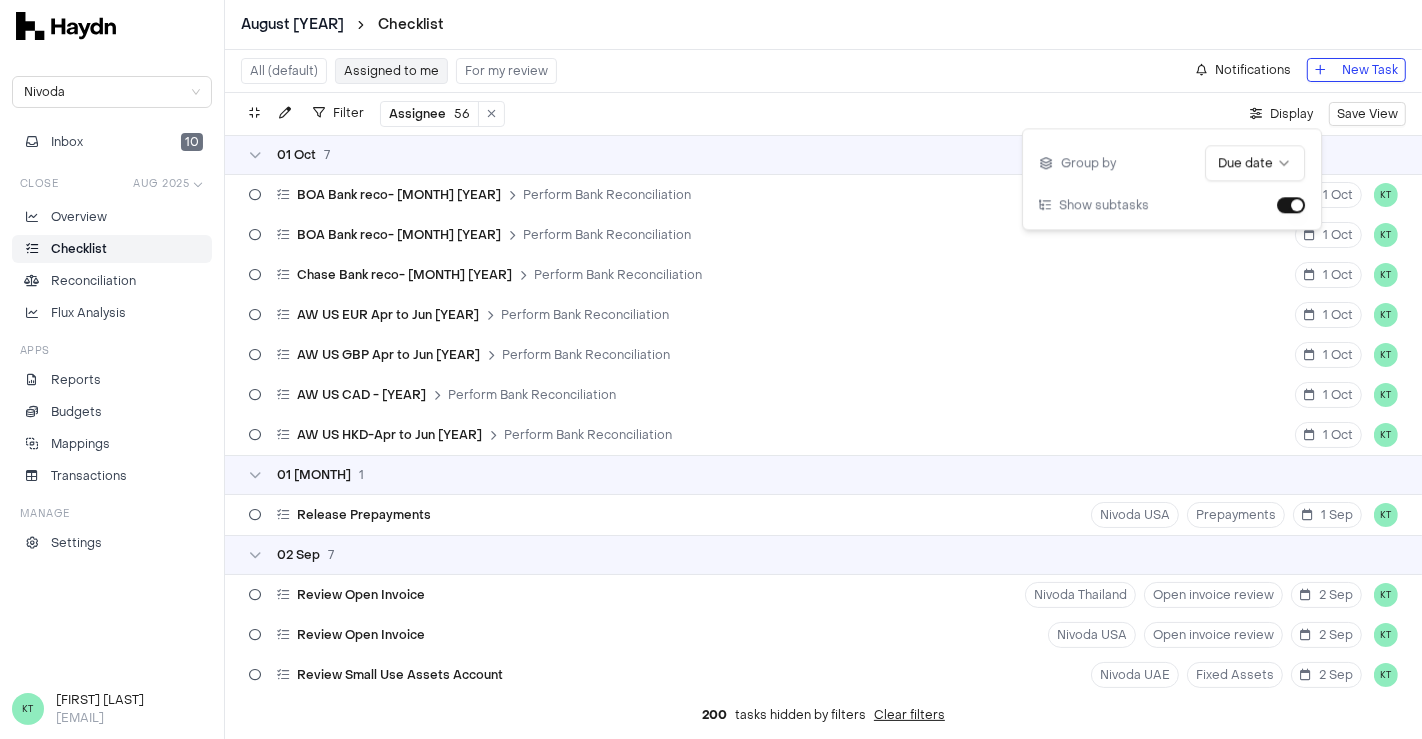 click on "Filter Assignee 56 . Display Save View" at bounding box center (823, 114) 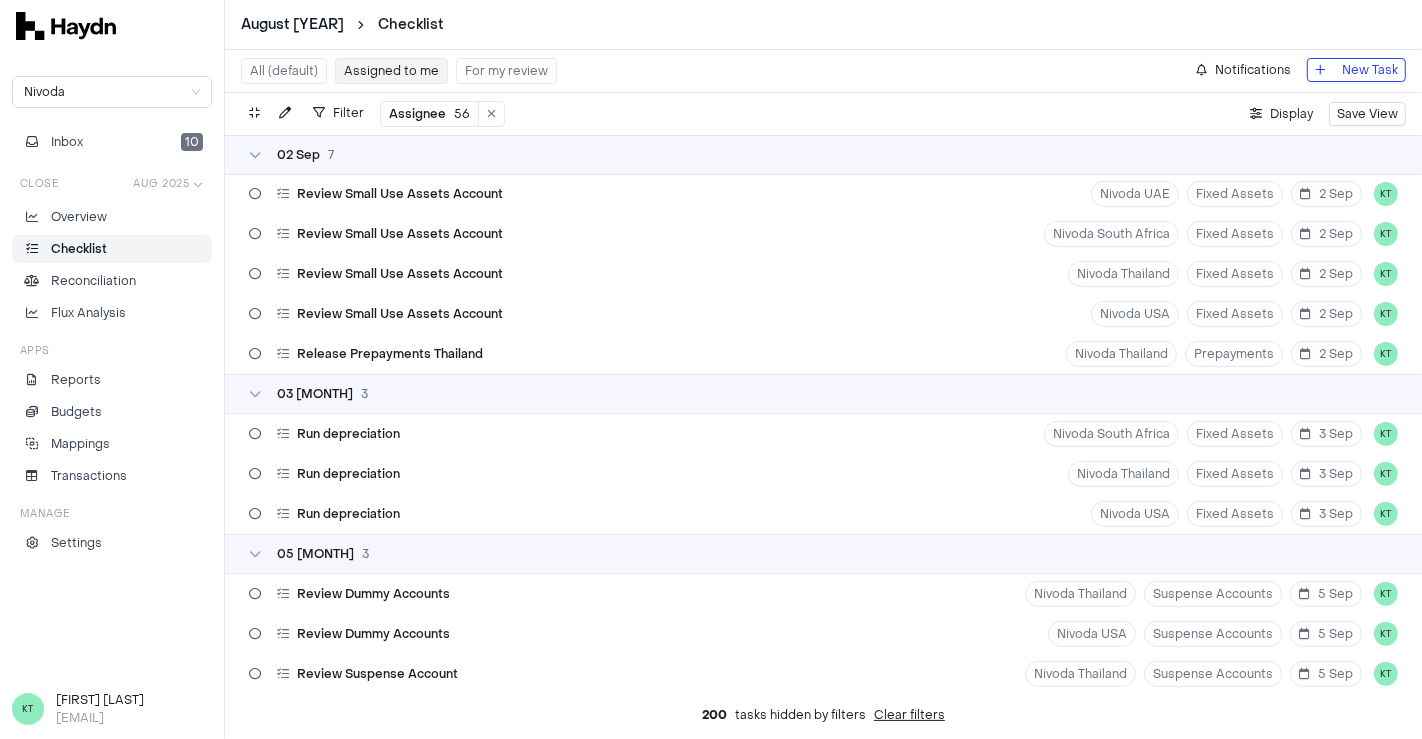 scroll, scrollTop: 0, scrollLeft: 0, axis: both 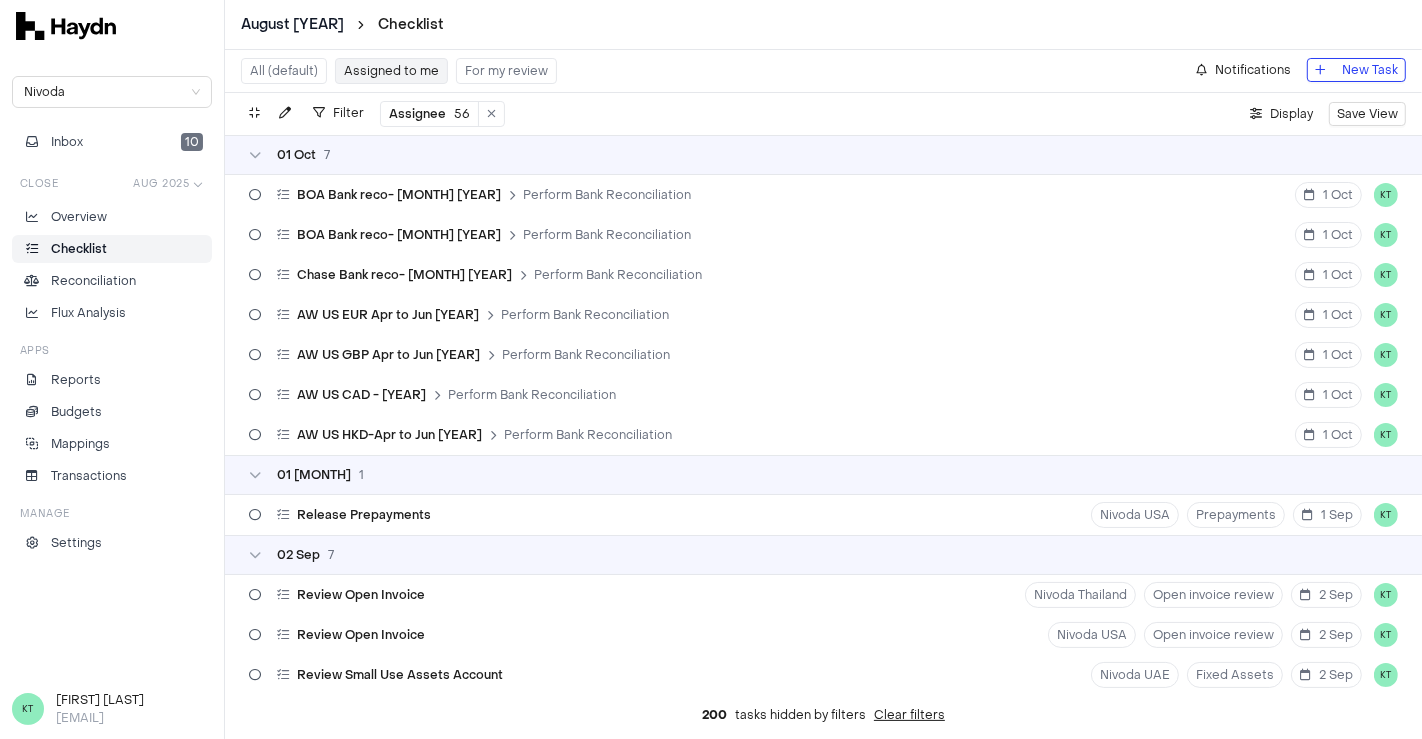 click on "August [YEAR] Checklist Nivoda Inbox 10 Close Aug [YEAR] Overview Checklist Reconciliation Flux Analysis Apps Reports Budgets Mappings Transactions Manage Settings KT [FIRST] [LAST] [EMAIL] All   (default) Assigned to me   For my review   Notifications New Task Filter Assignee 56 . Display Save View 01 [MONTH] 7 BOA Bank reco- [MONTH] [YEAR] Perform Bank Reconciliation 1 [MONTH] KT BOA Bank reco- [MONTH] [YEAR] Perform Bank Reconciliation 1 [MONTH] KT Chase Bank reco- [MONTH] [YEAR]  Perform Bank Reconciliation 1 [MONTH] KT AW US EUR Apr to Jun [YEAR] Perform Bank Reconciliation 1 [MONTH] KT AW US GBP Apr to Jun [YEAR] Perform Bank Reconciliation 1 [MONTH] KT AW US CAD - [YEAR] Perform Bank Reconciliation 1 [MONTH] KT AW US HKD-Apr to Jun [YEAR]  Perform Bank Reconciliation 1 [MONTH] KT 01 [MONTH] 1 Release Prepayments Nivoda USA Prepayments 1 [MONTH] KT 02 [MONTH] 7 Review Open Invoice Nivoda Thailand Open invoice review 2 [MONTH] KT Review Open Invoice Nivoda USA Open invoice review 2 [MONTH] KT Review Small Use Assets Account Nivoda UAE Fixed Assets 2 [MONTH] KT KT" at bounding box center (711, 369) 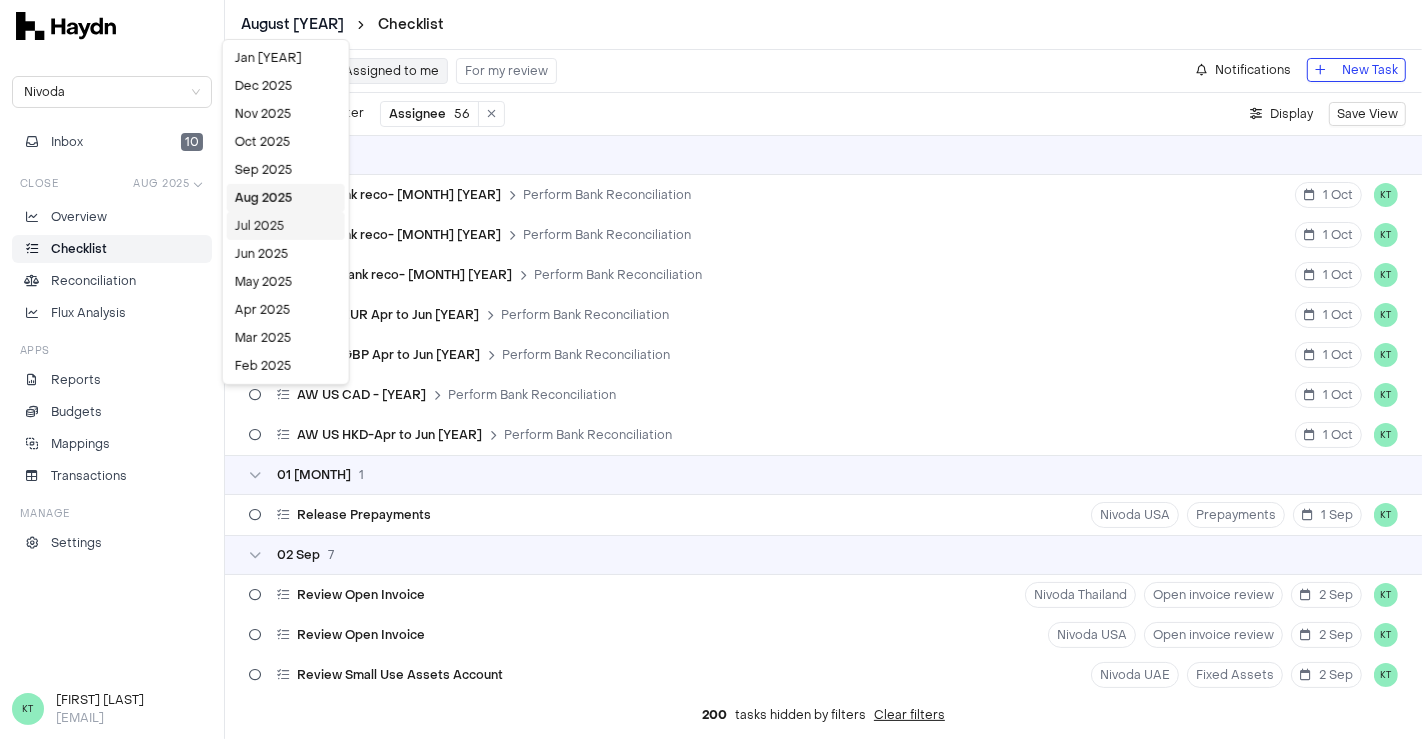 click on "Jul 2025" at bounding box center (286, 226) 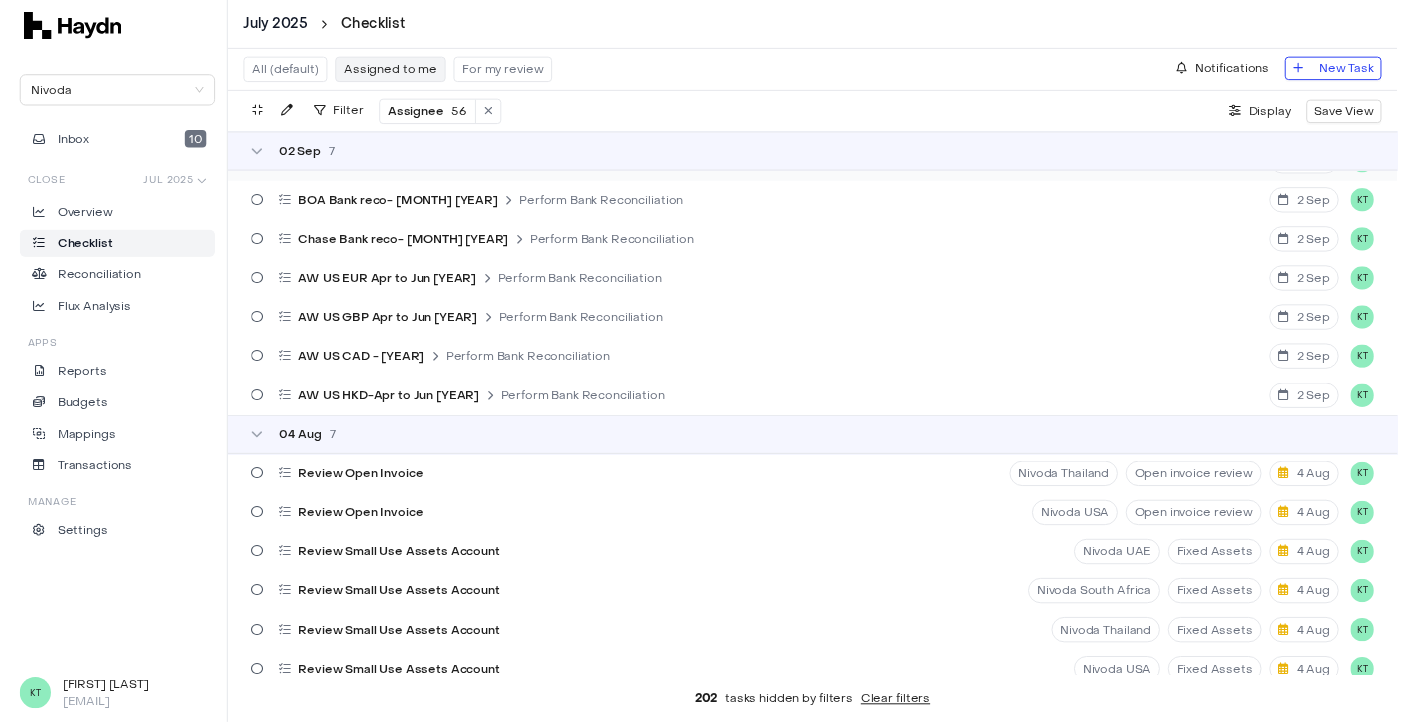 scroll, scrollTop: 0, scrollLeft: 0, axis: both 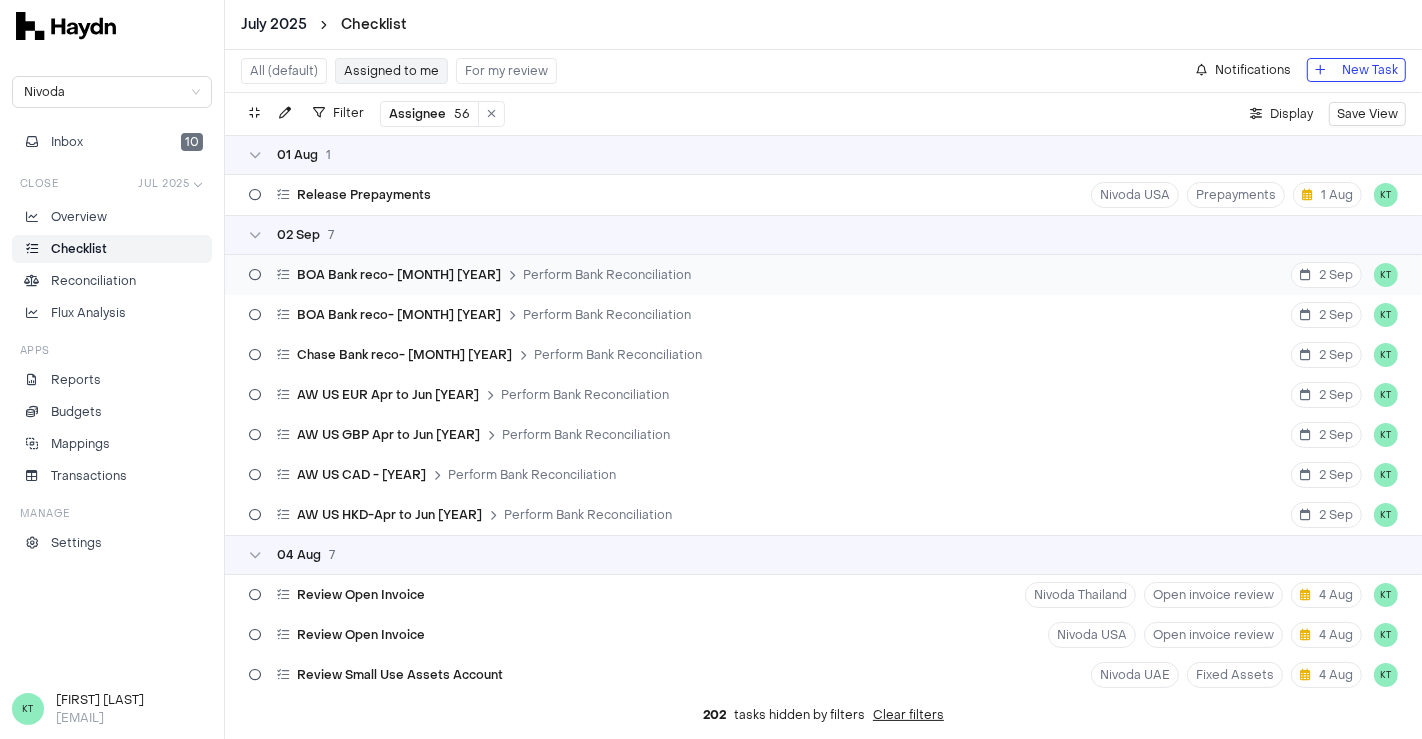 click on "BOA Bank reco- [MONTH] [YEAR] Perform Bank Reconciliation [DAY] [MONTH] KT" at bounding box center (823, 275) 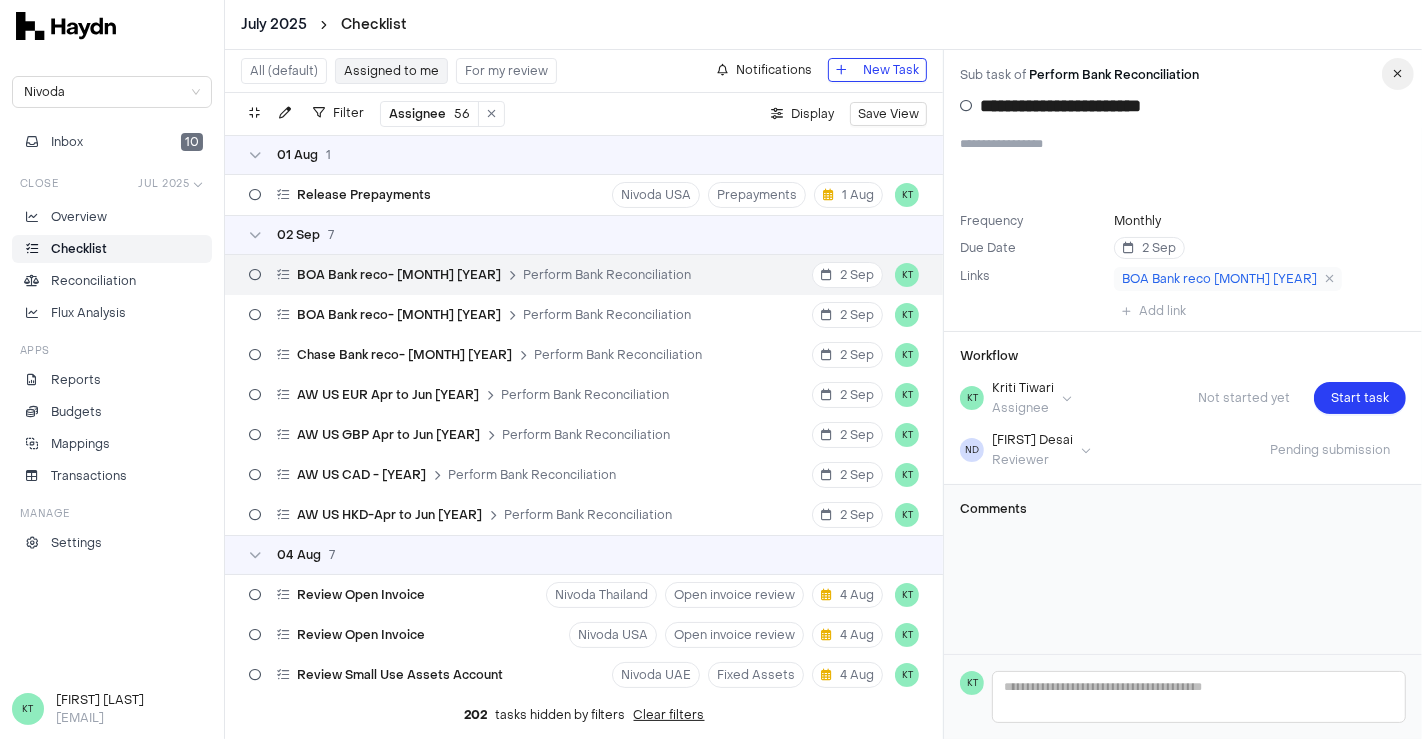 click at bounding box center [1398, 74] 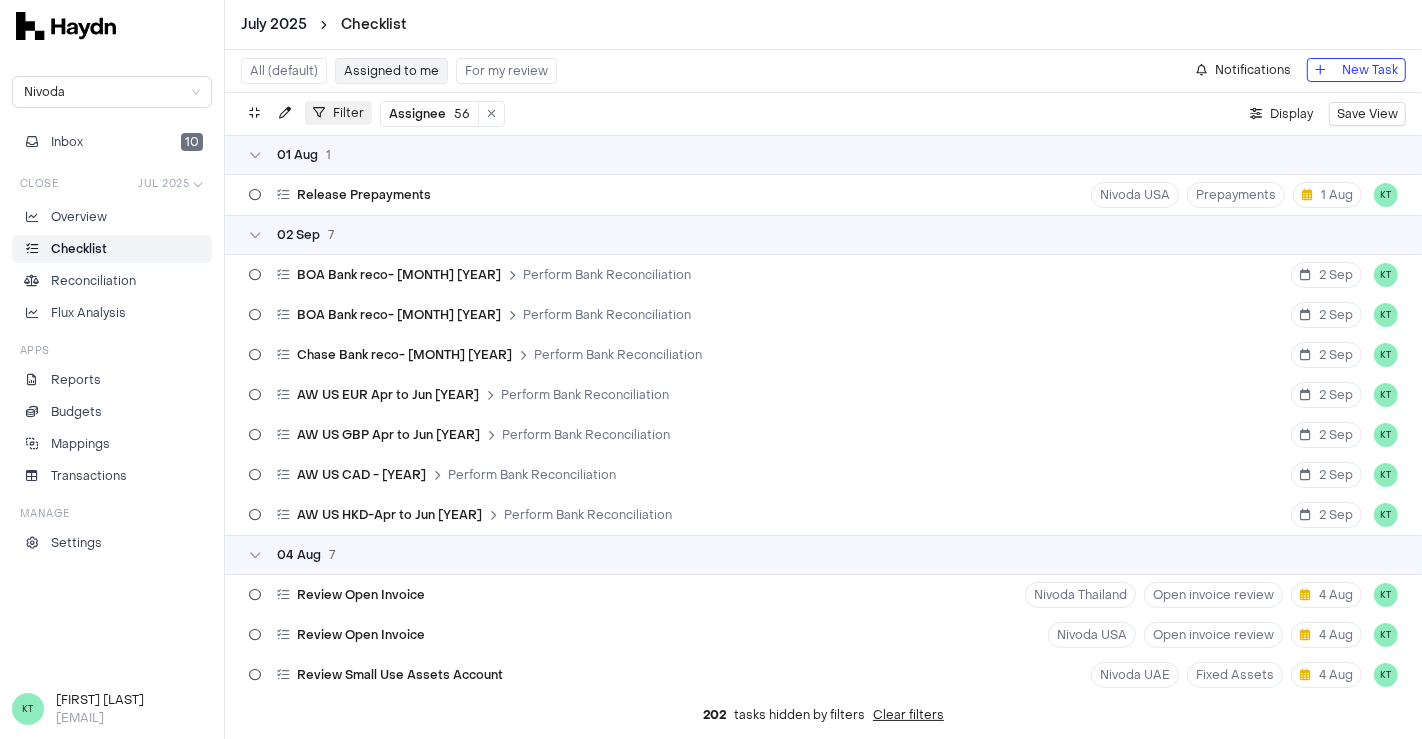 click on "Filter" at bounding box center (338, 113) 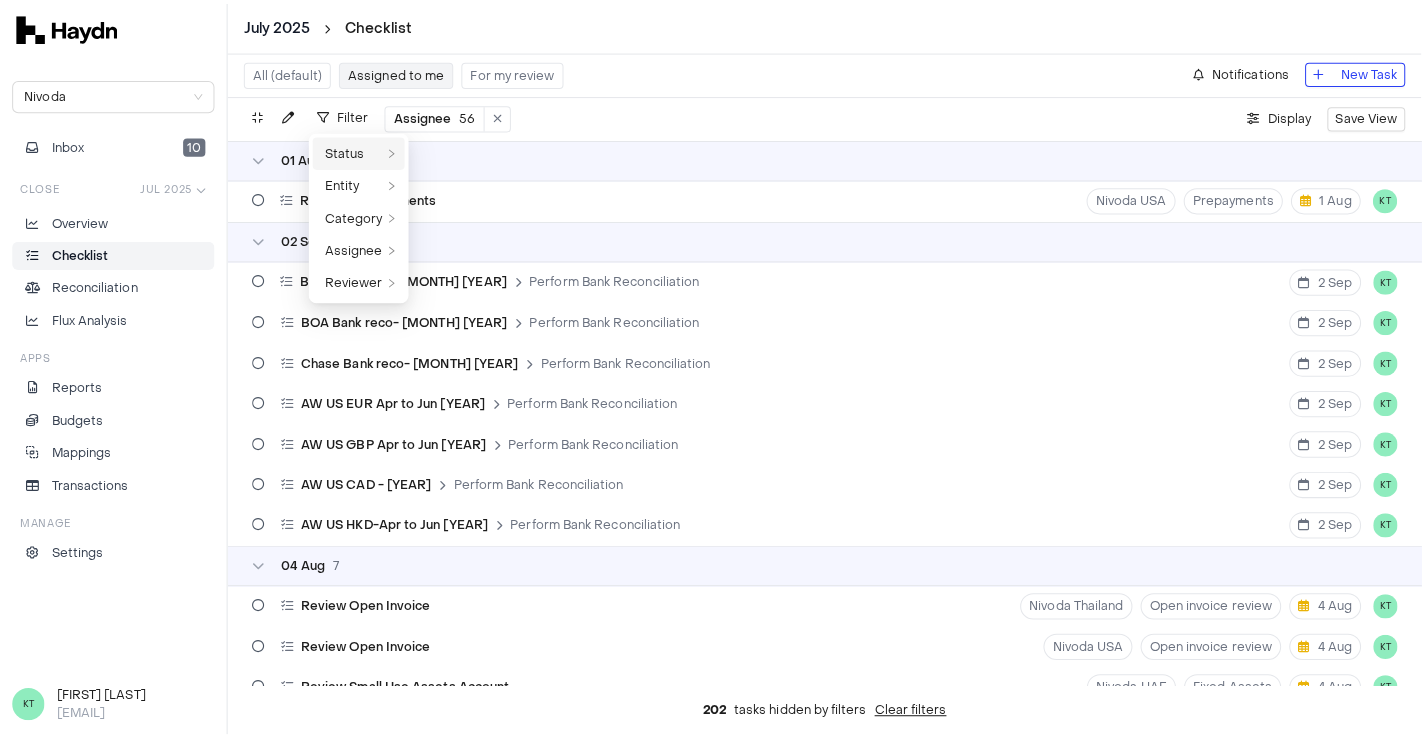 scroll, scrollTop: 0, scrollLeft: 0, axis: both 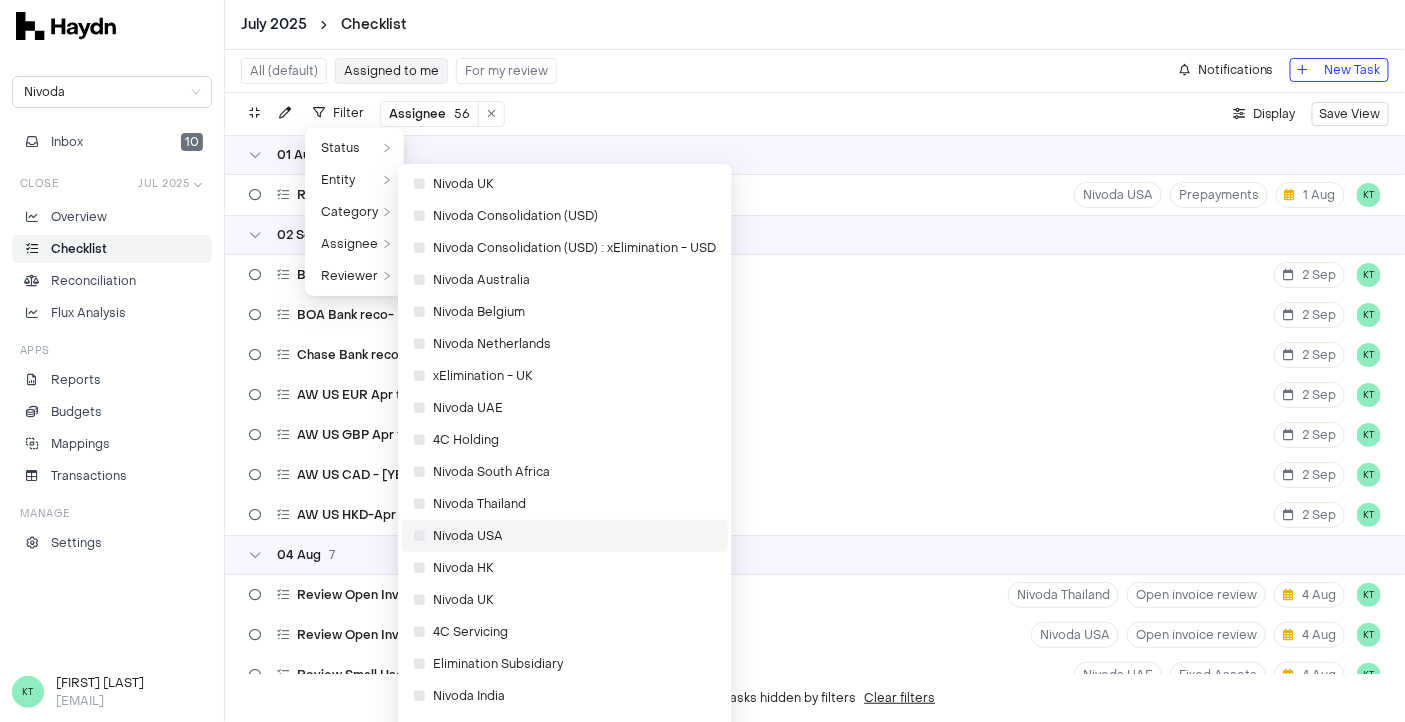 click at bounding box center [419, 536] 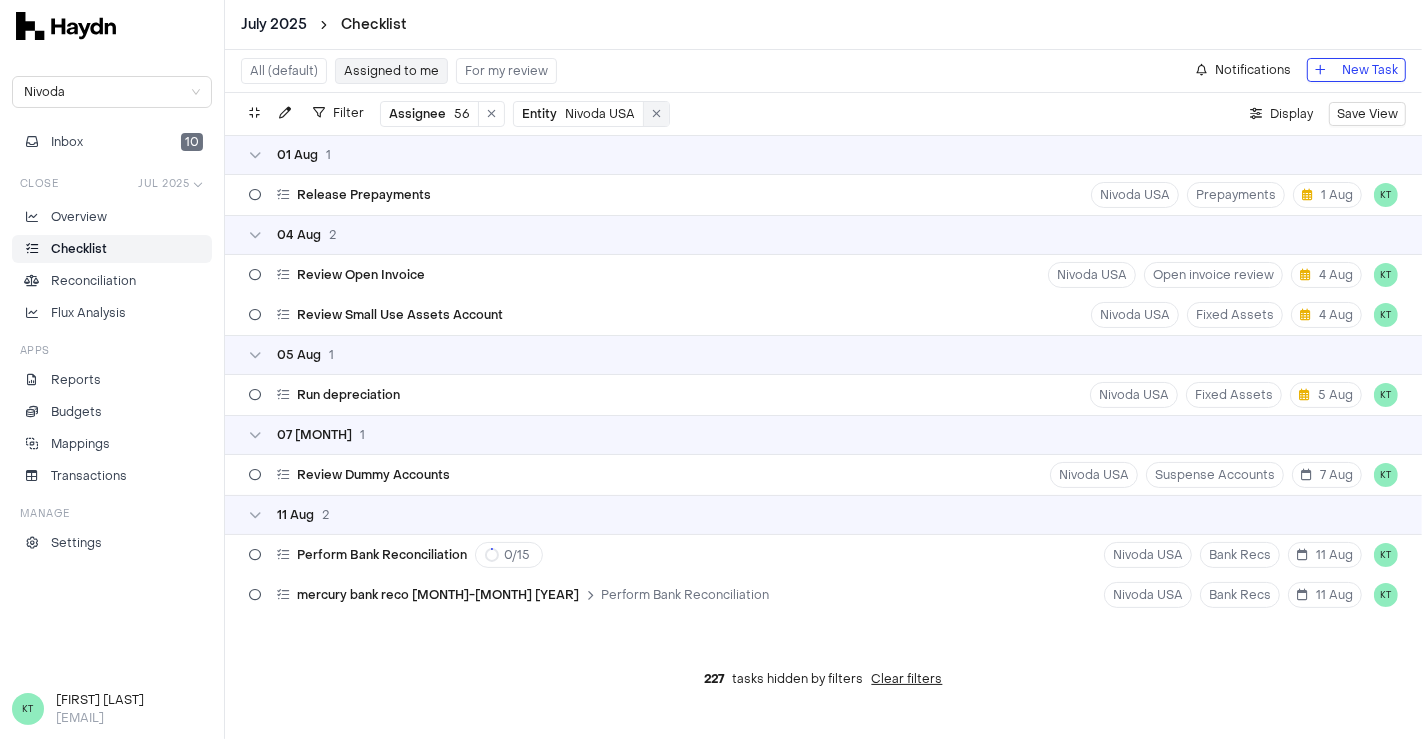 click at bounding box center (656, 114) 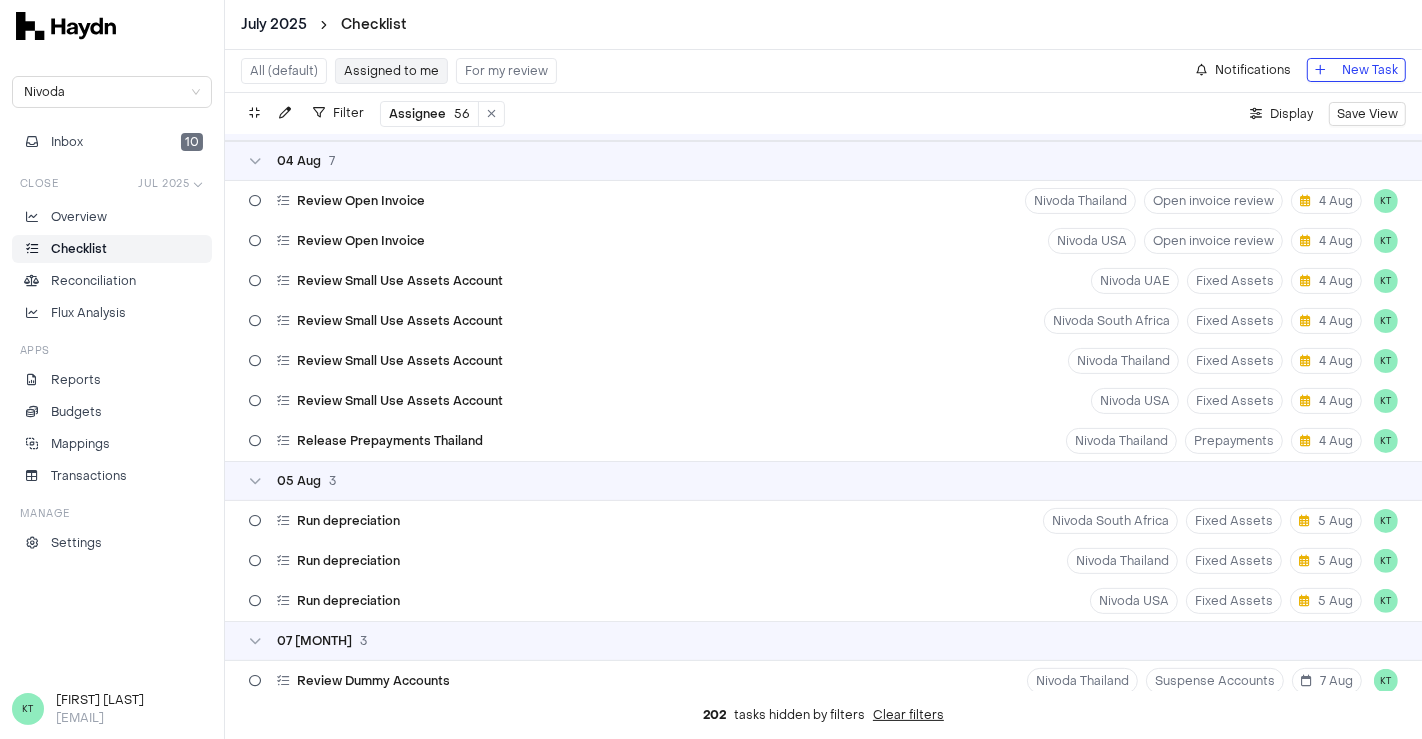scroll, scrollTop: 398, scrollLeft: 0, axis: vertical 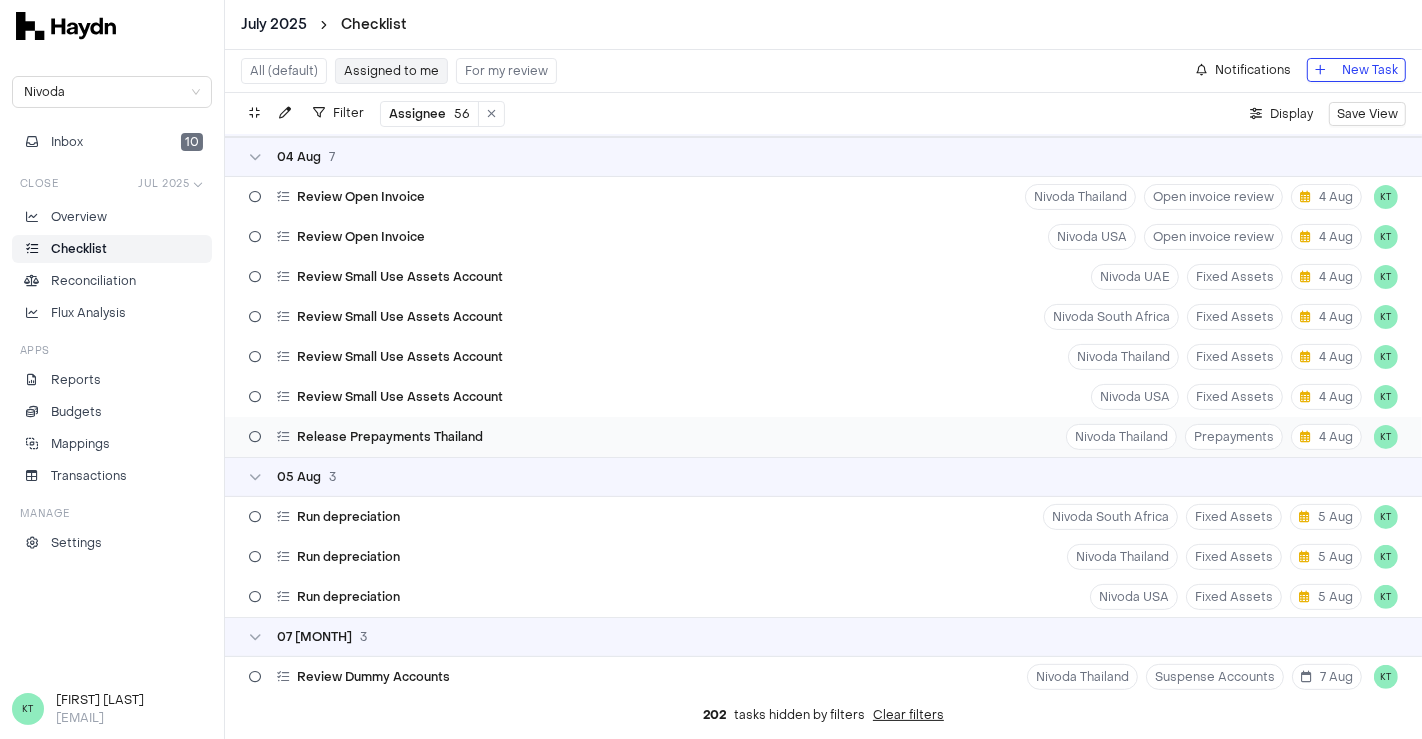 click on "Release Prepayments Thailand Nivoda Thailand Prepayments 4 [MONTH] KT" at bounding box center [823, 437] 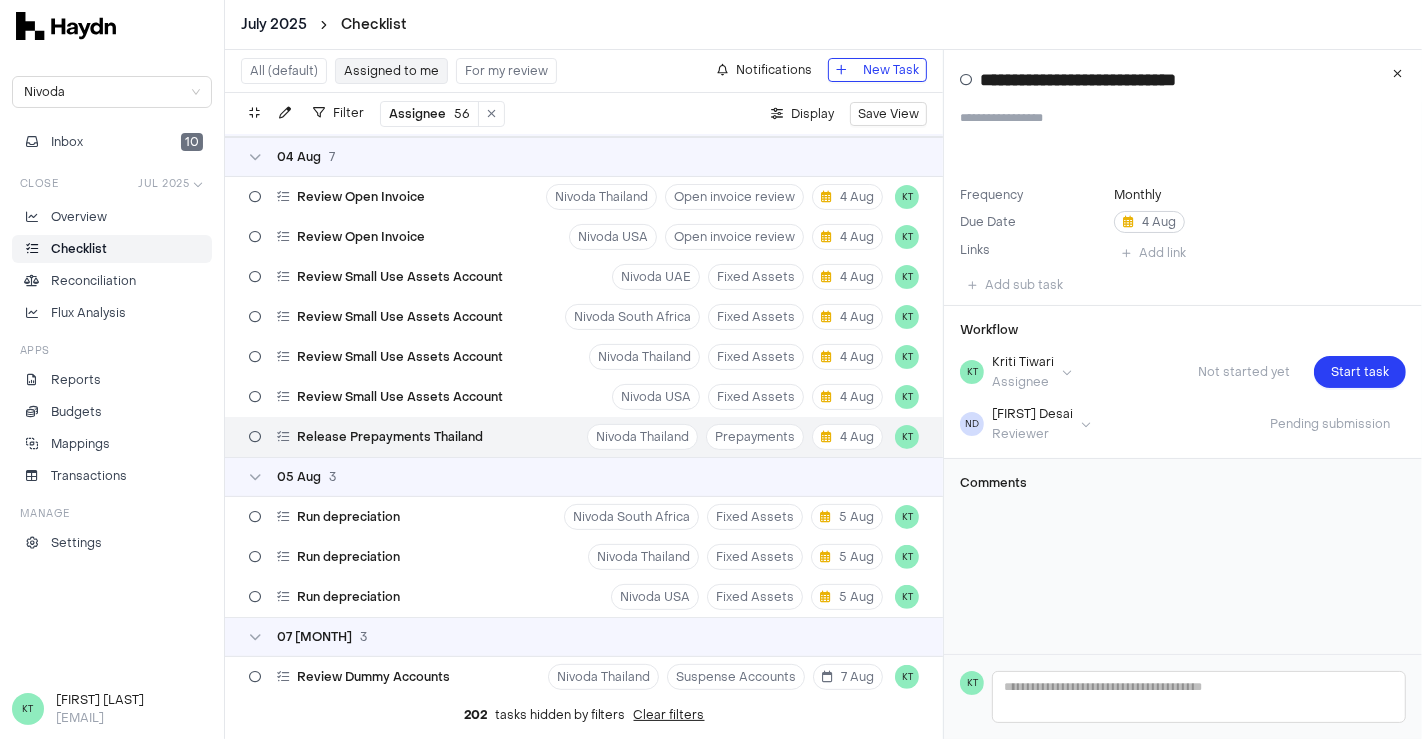 click on "4 Aug" at bounding box center (1149, 222) 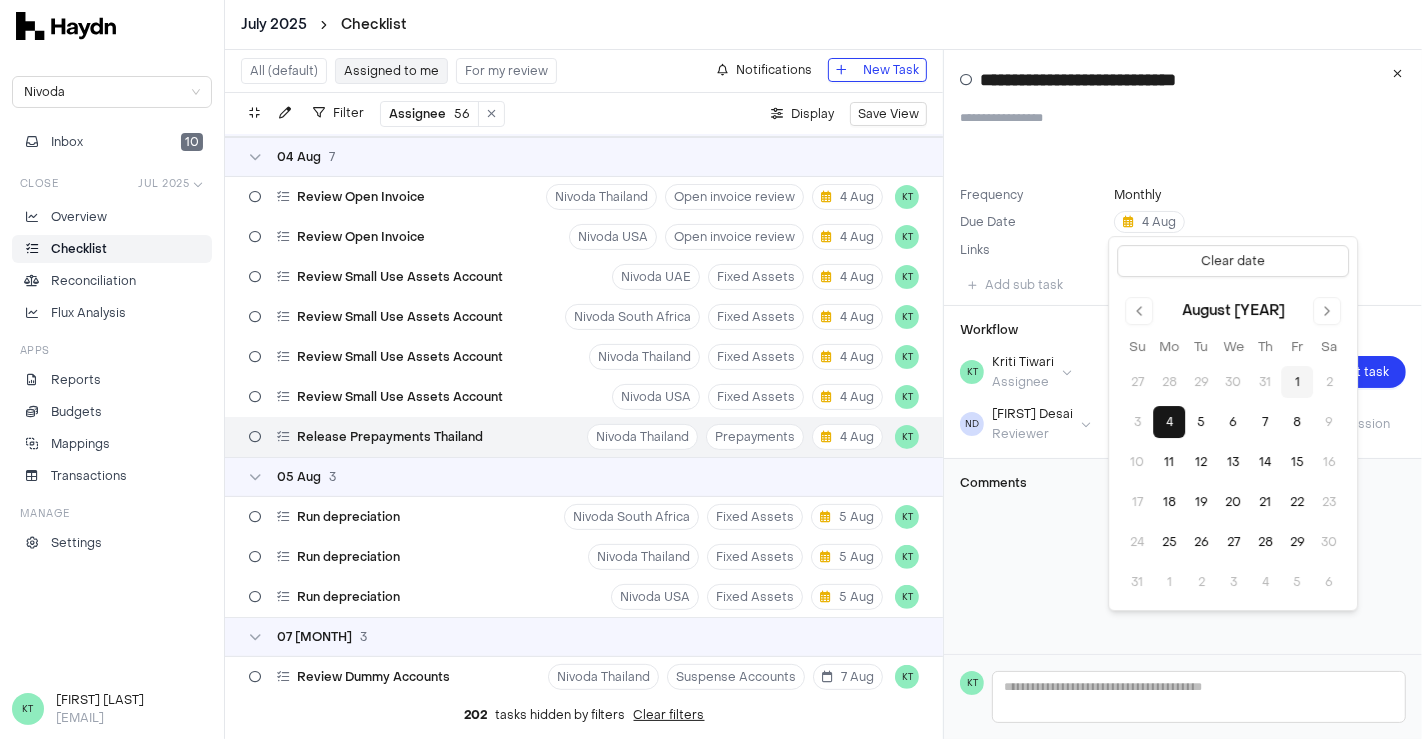 click on "1" at bounding box center [1297, 382] 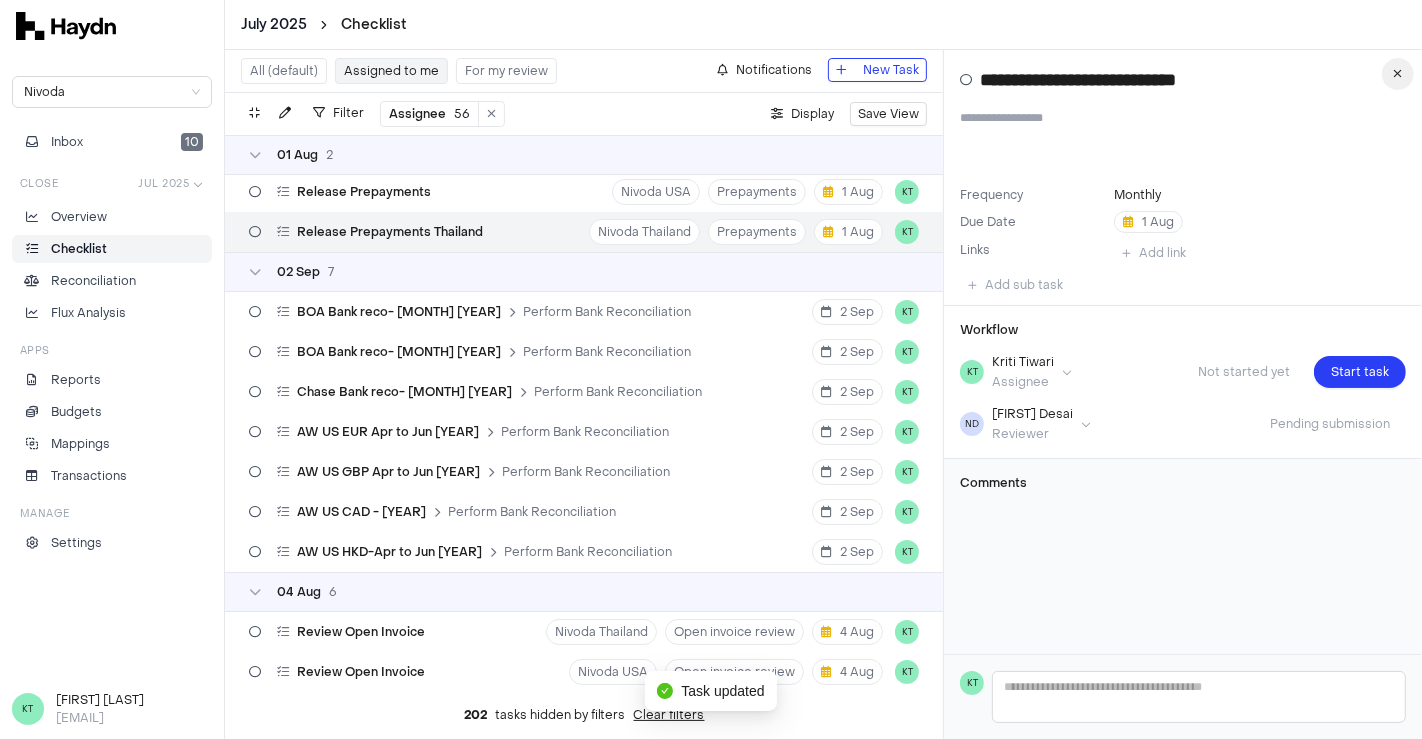 scroll, scrollTop: 0, scrollLeft: 0, axis: both 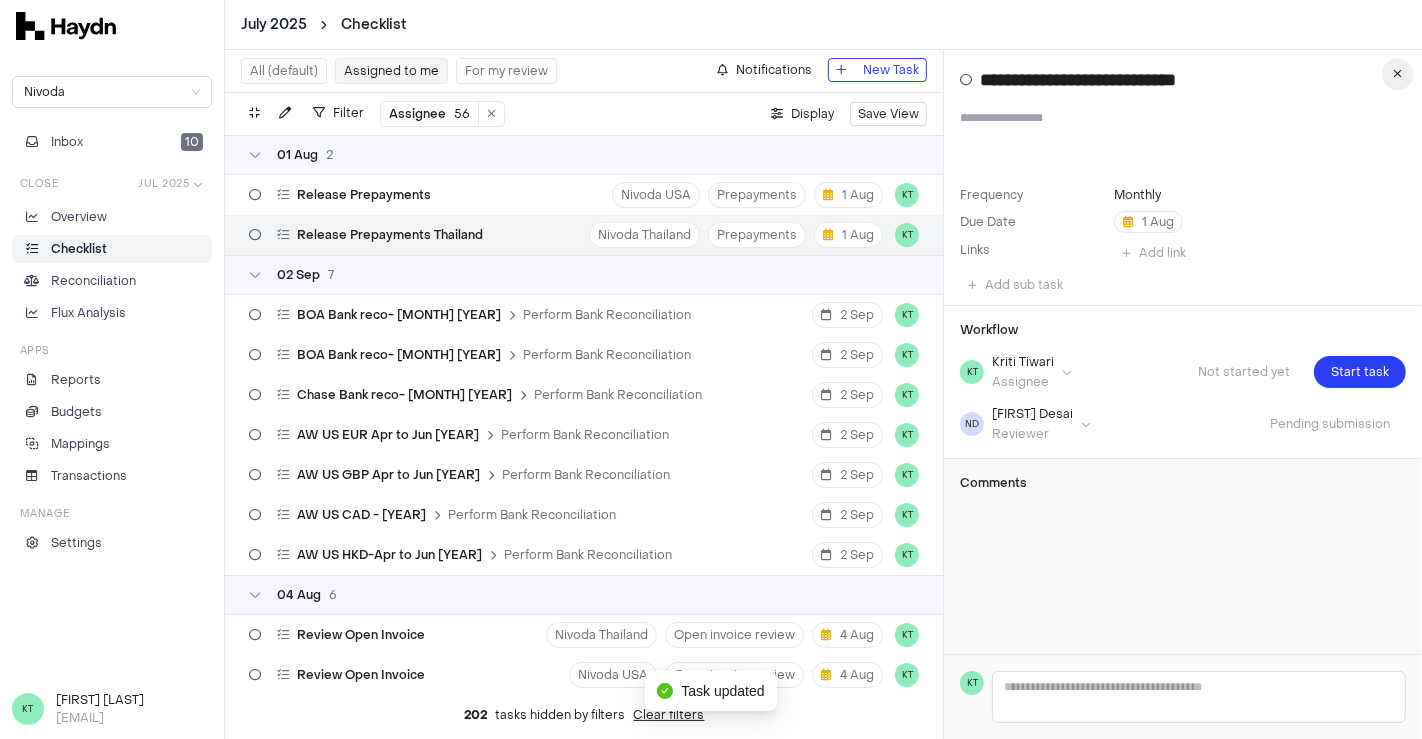 click at bounding box center [1398, 74] 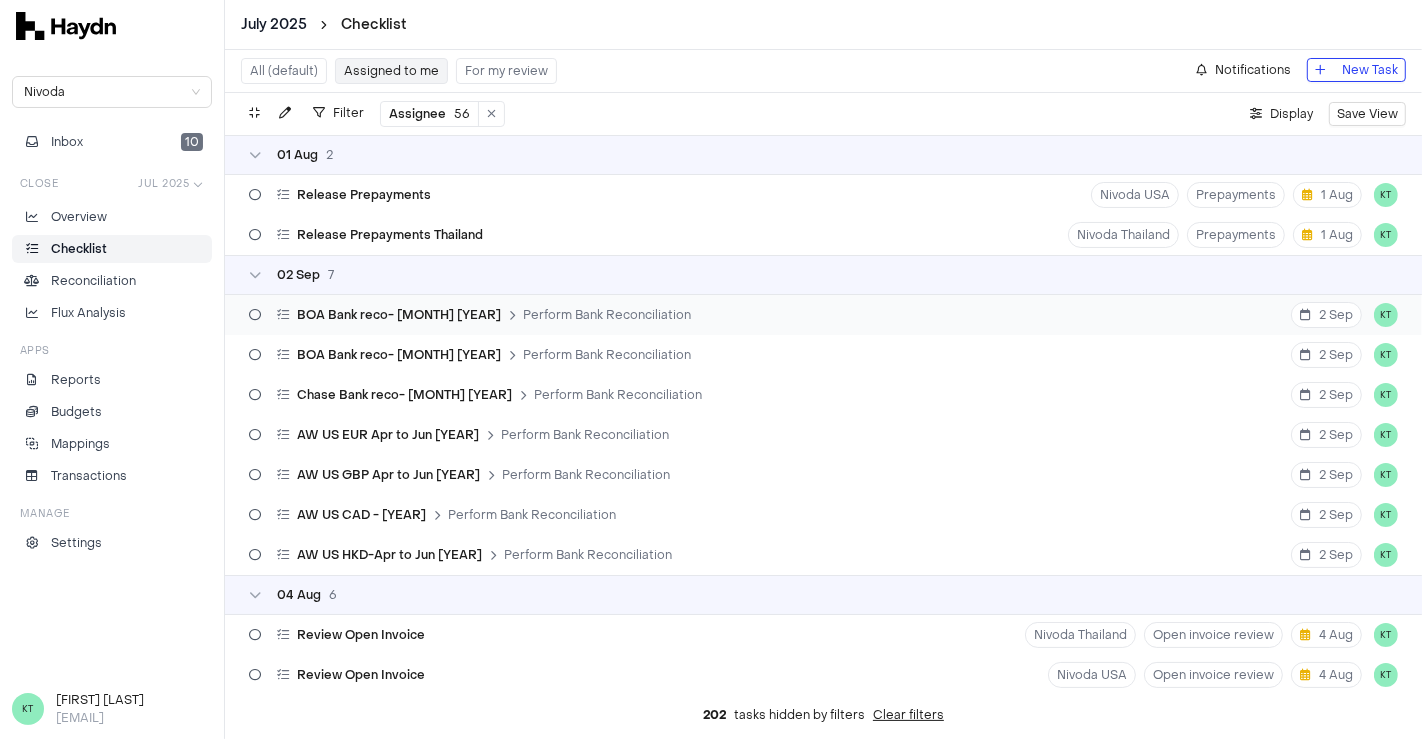 click on "BOA Bank reco- [MONTH] [YEAR] Perform Bank Reconciliation [DAY] [MONTH] KT" at bounding box center (823, 315) 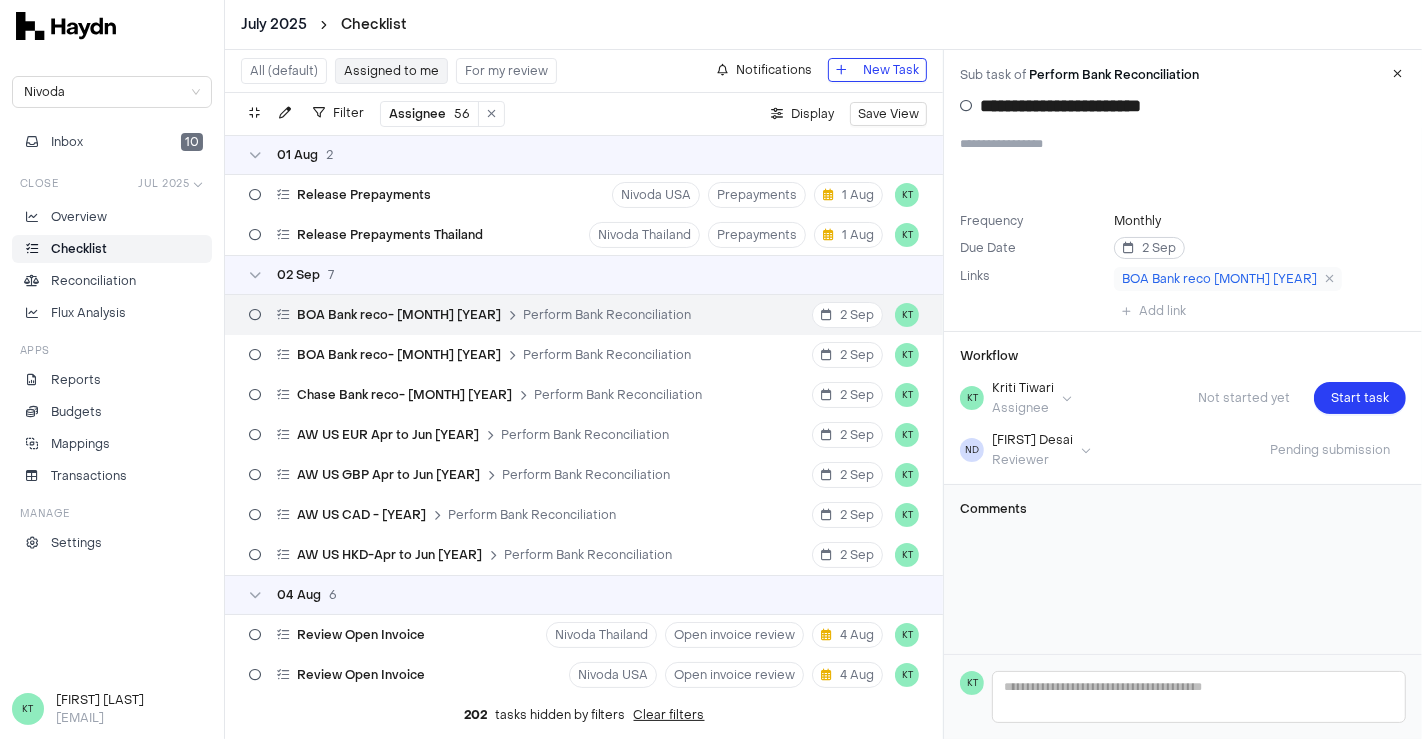 click on "2 Sep" at bounding box center [1149, 248] 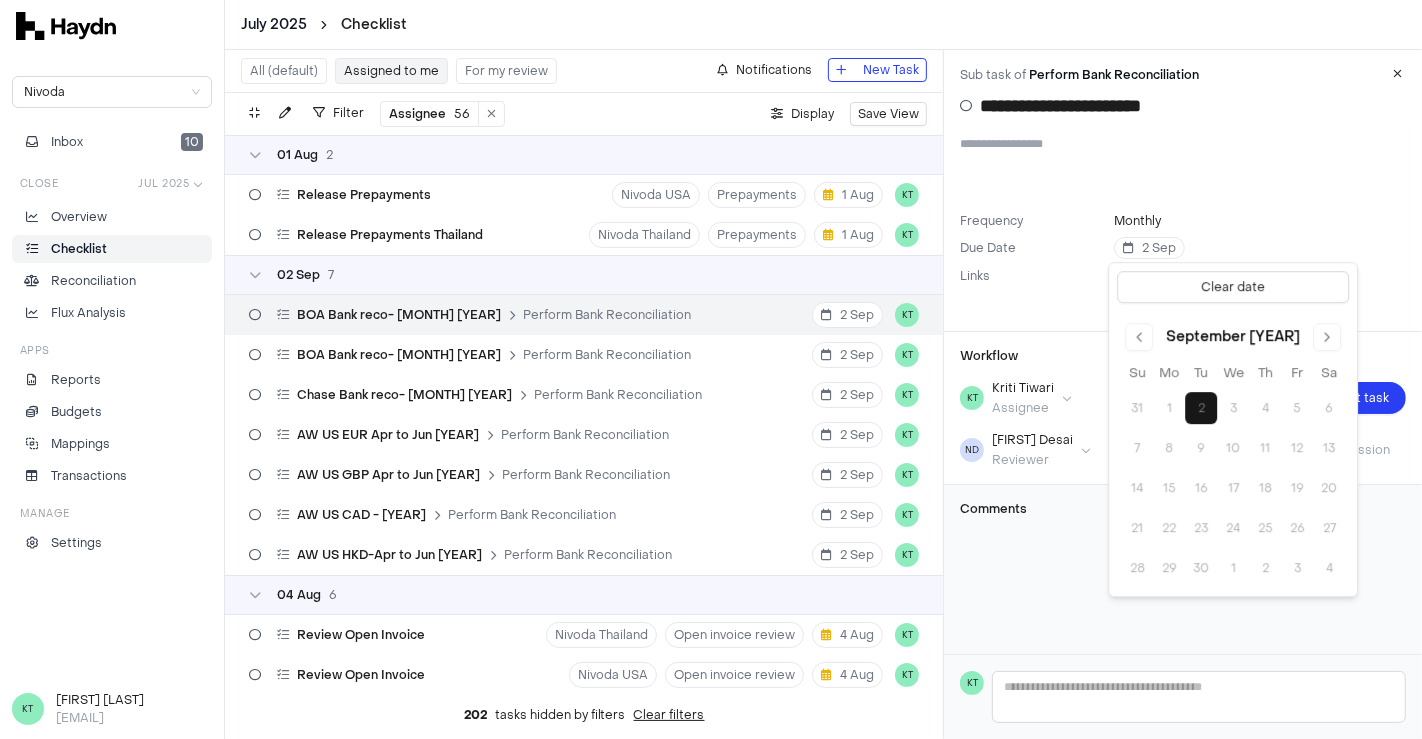 click on "Workflow KT [FIRST]   [LAST] Assignee Not started yet Start task ND [FIRST]   Reviewer Pending submission" at bounding box center (1183, 408) 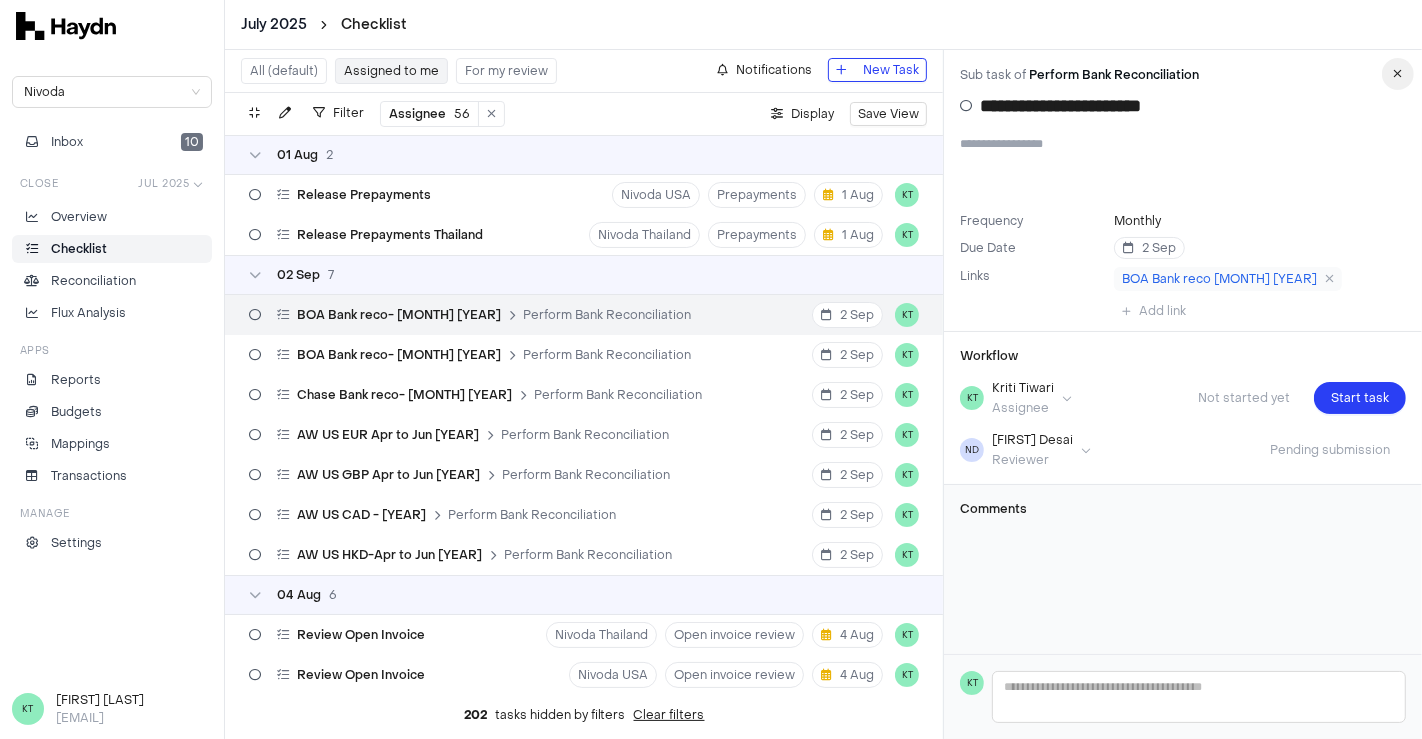 click at bounding box center (1398, 74) 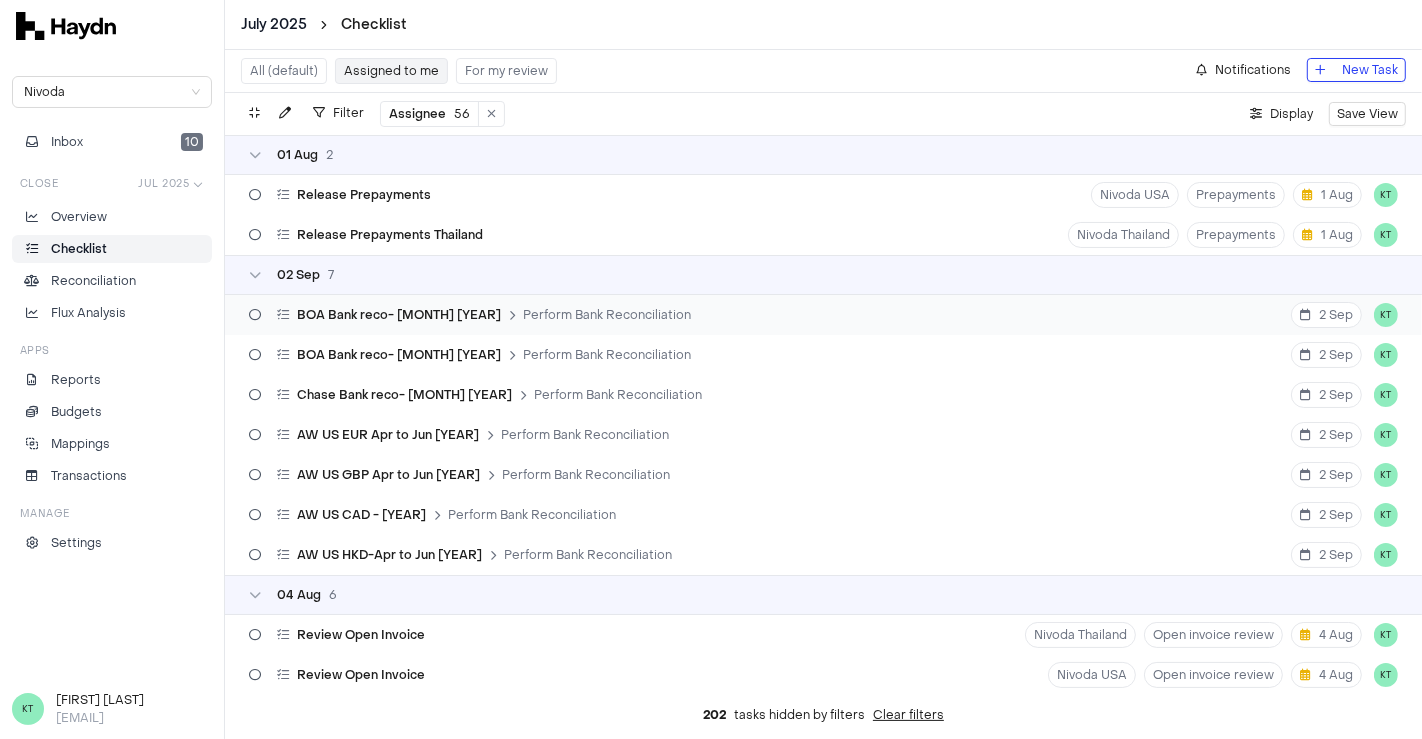 click at bounding box center [255, 315] 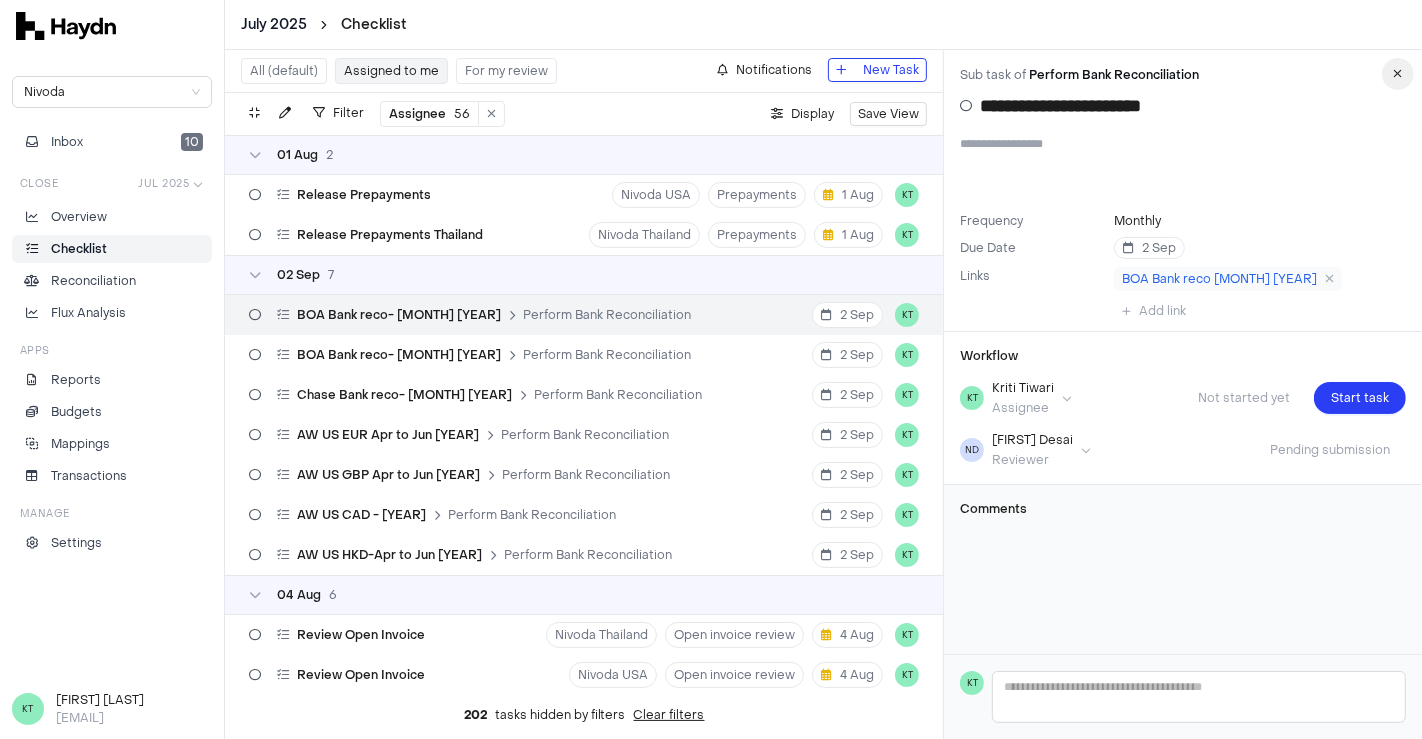 click at bounding box center [1398, 74] 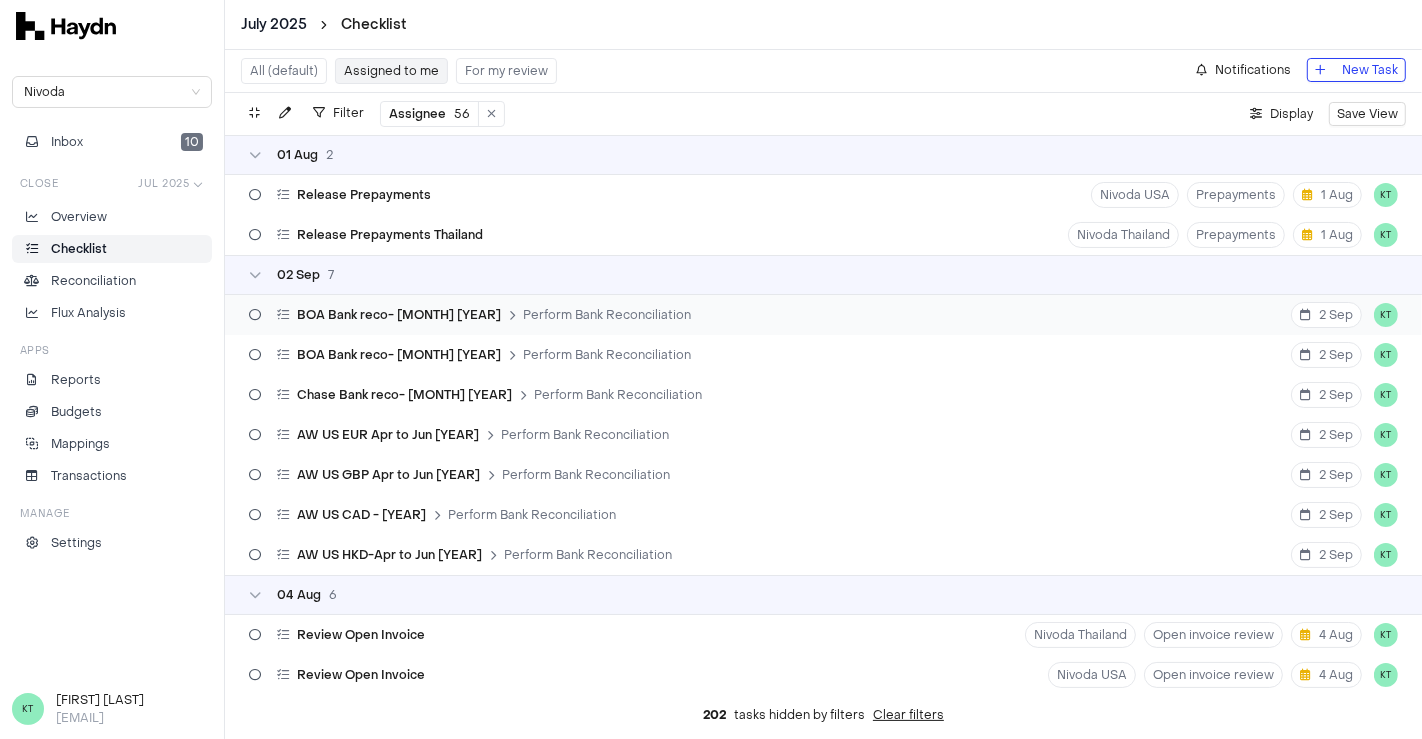 click on "Perform Bank Reconciliation" at bounding box center [607, 315] 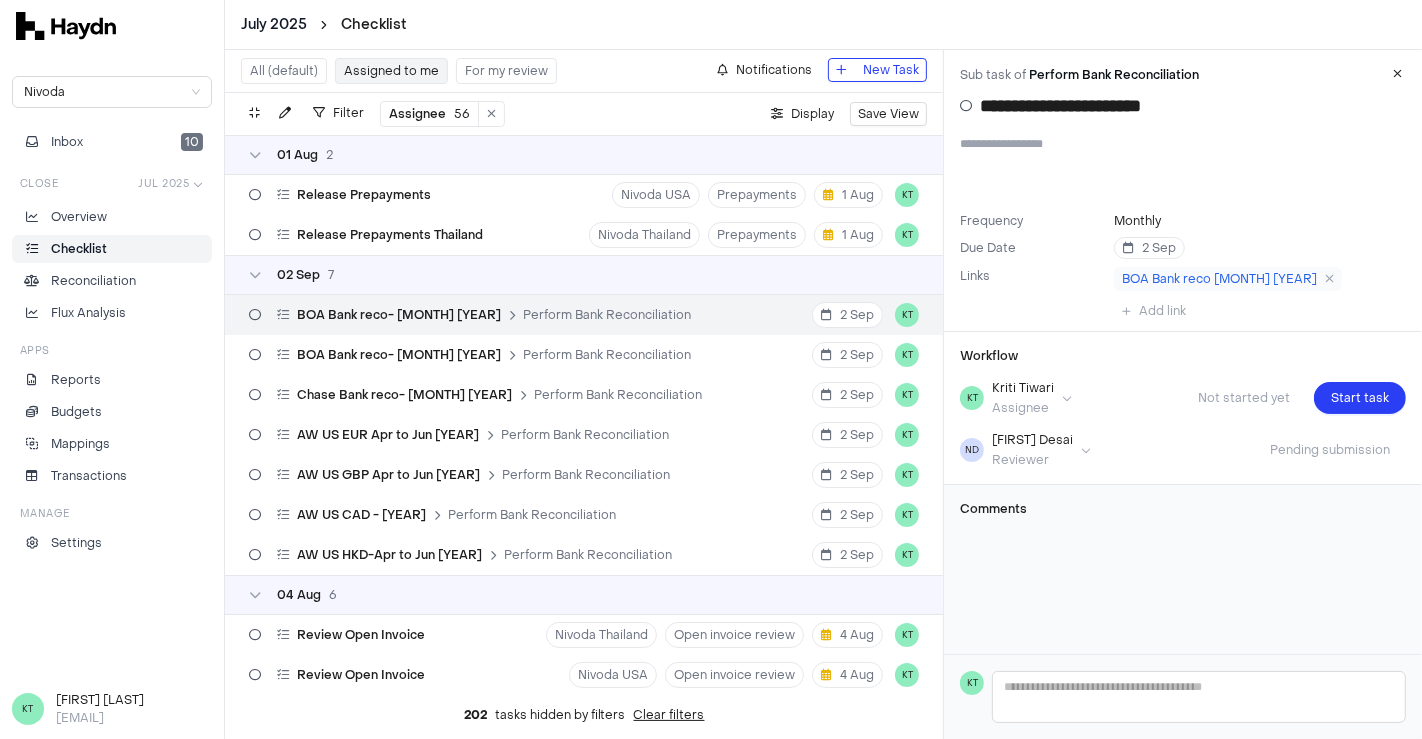 click at bounding box center [1183, 168] 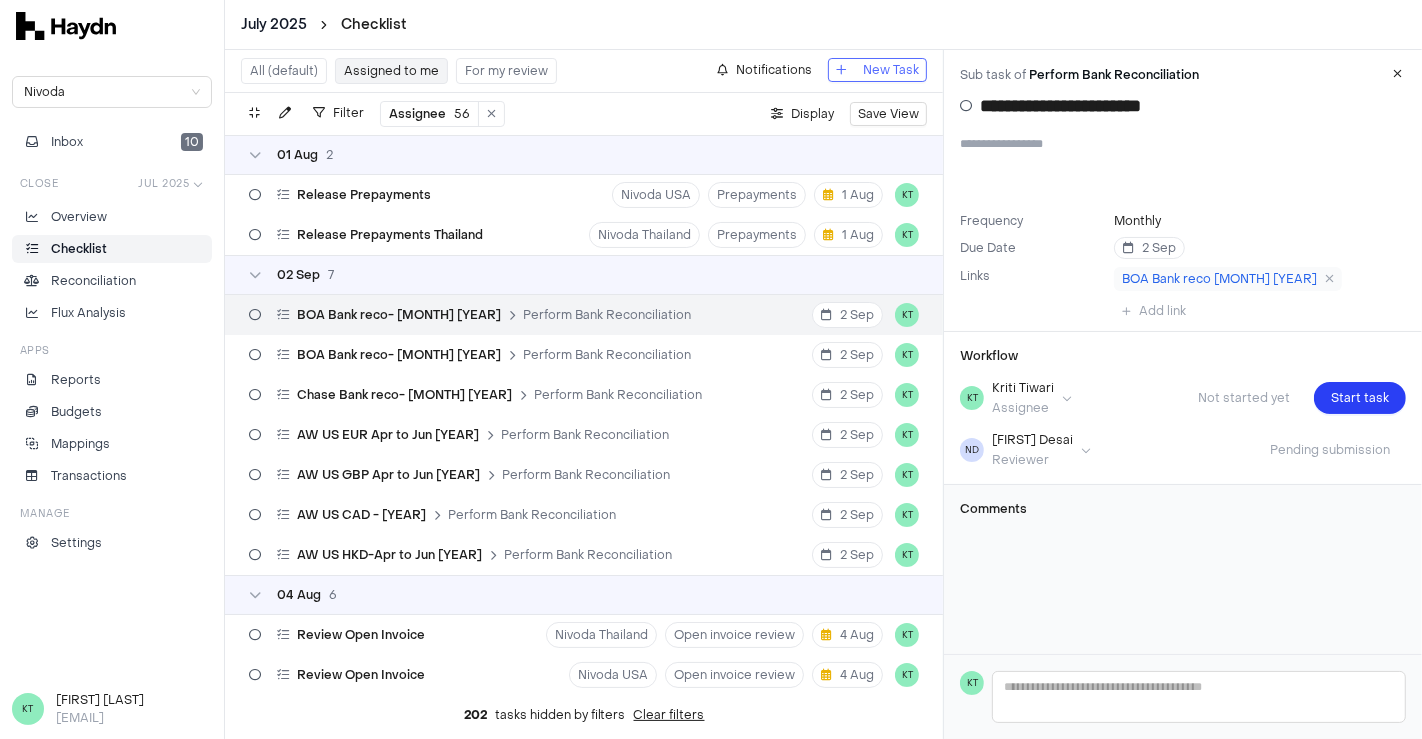 drag, startPoint x: 960, startPoint y: 176, endPoint x: 1397, endPoint y: 68, distance: 450.14777 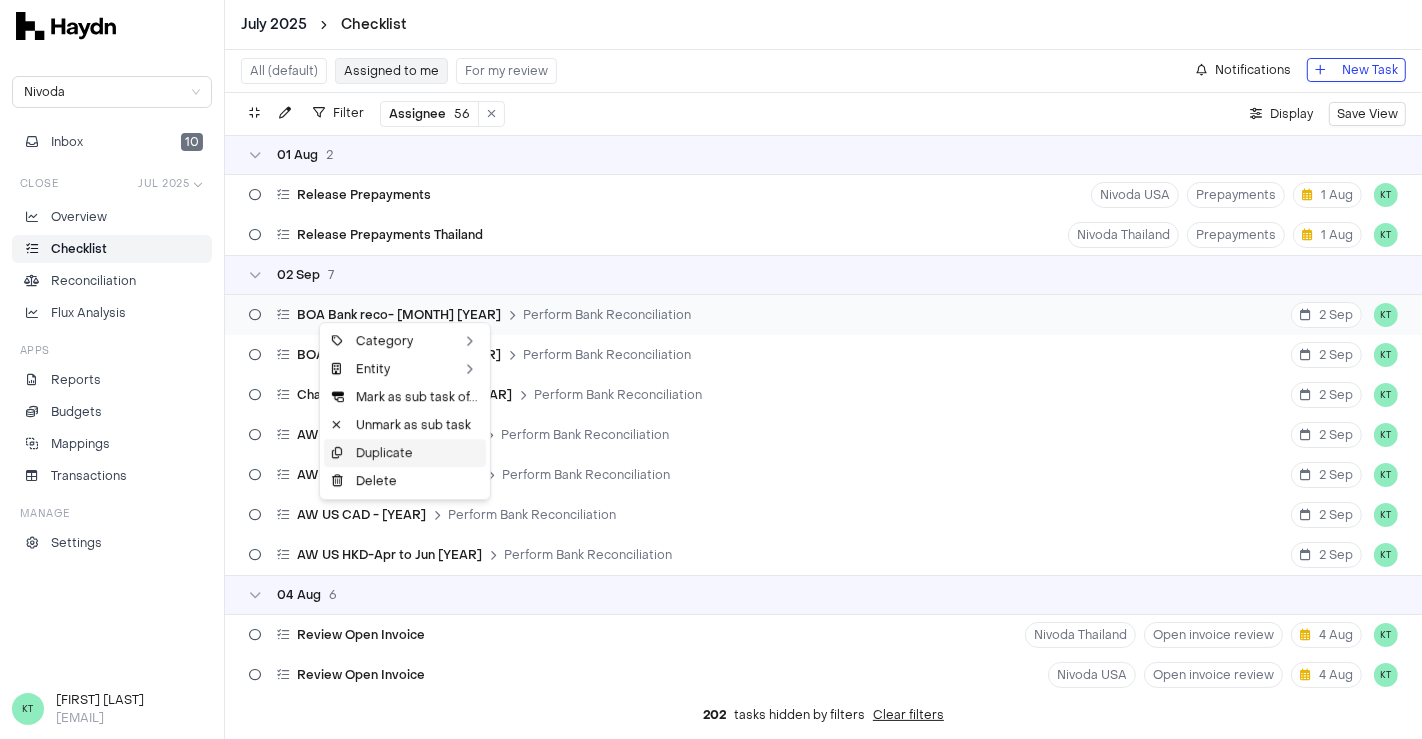 click on "Duplicate" at bounding box center [405, 453] 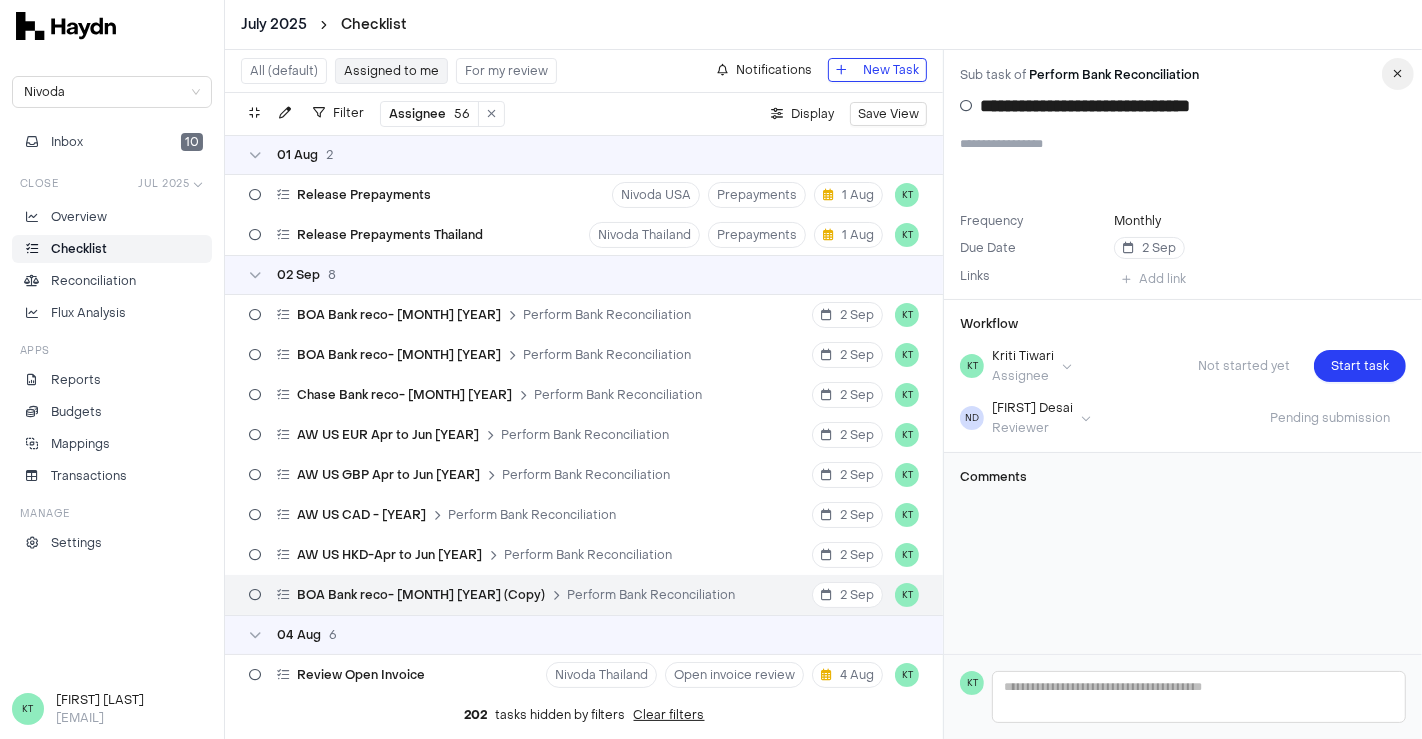 click at bounding box center (1398, 74) 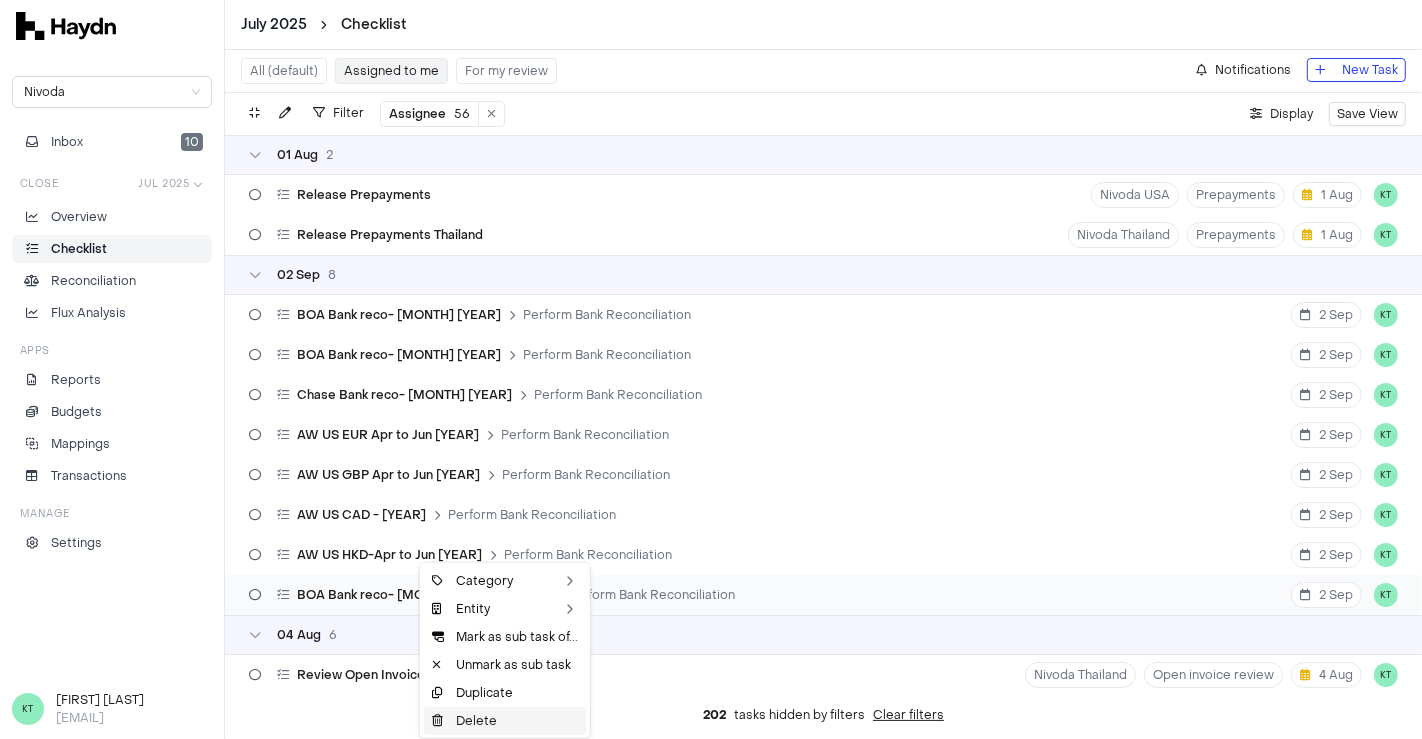 click on "Delete" at bounding box center (505, 721) 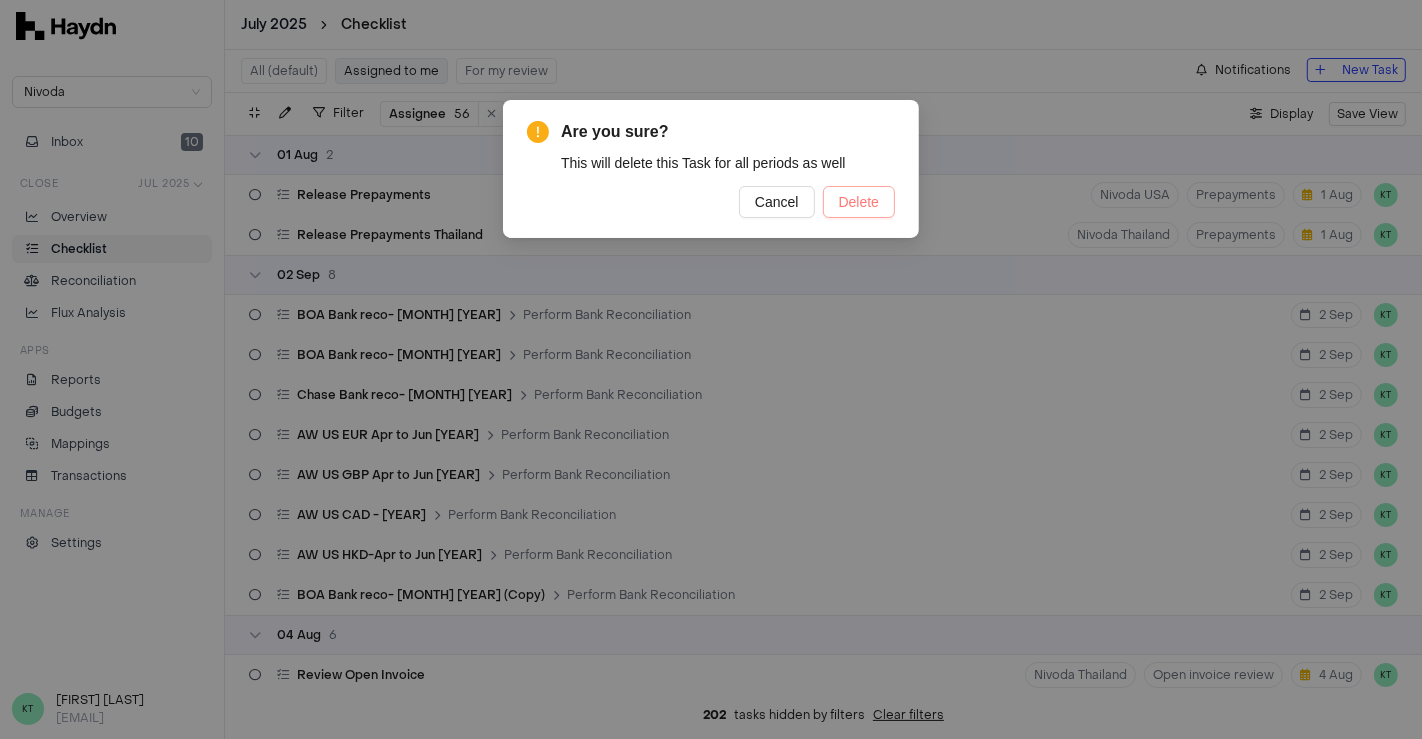 click on "Delete" at bounding box center (859, 202) 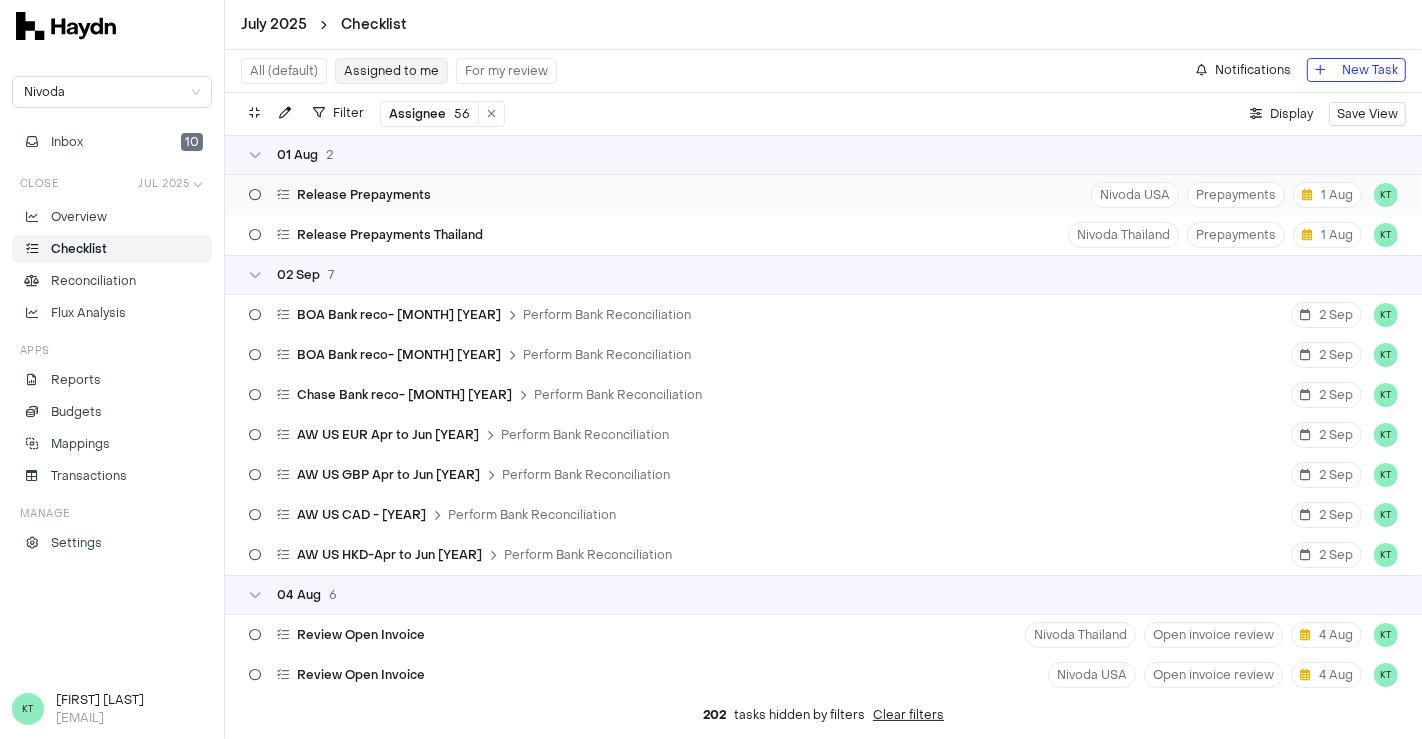 click on "Release Prepayments Nivoda USA Prepayments 1 Aug KT" at bounding box center (823, 195) 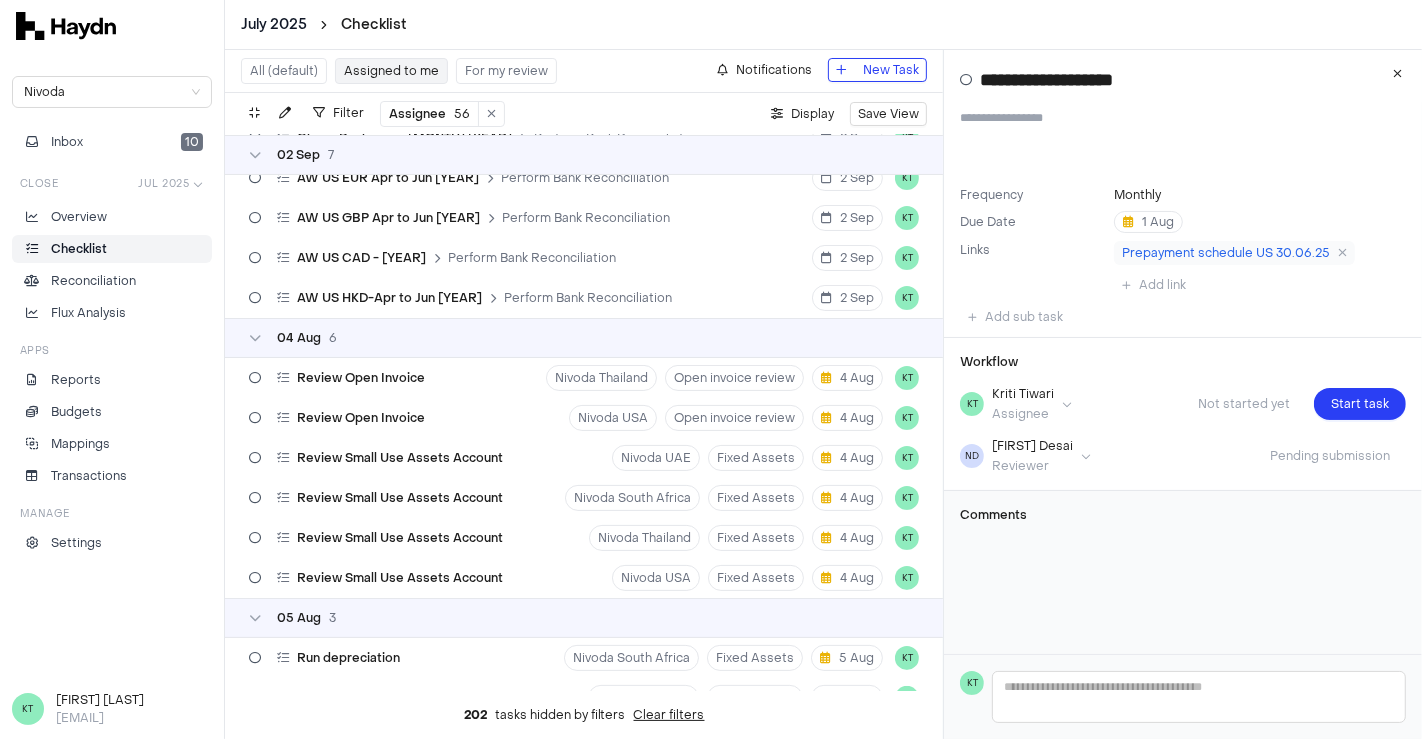 scroll, scrollTop: 258, scrollLeft: 0, axis: vertical 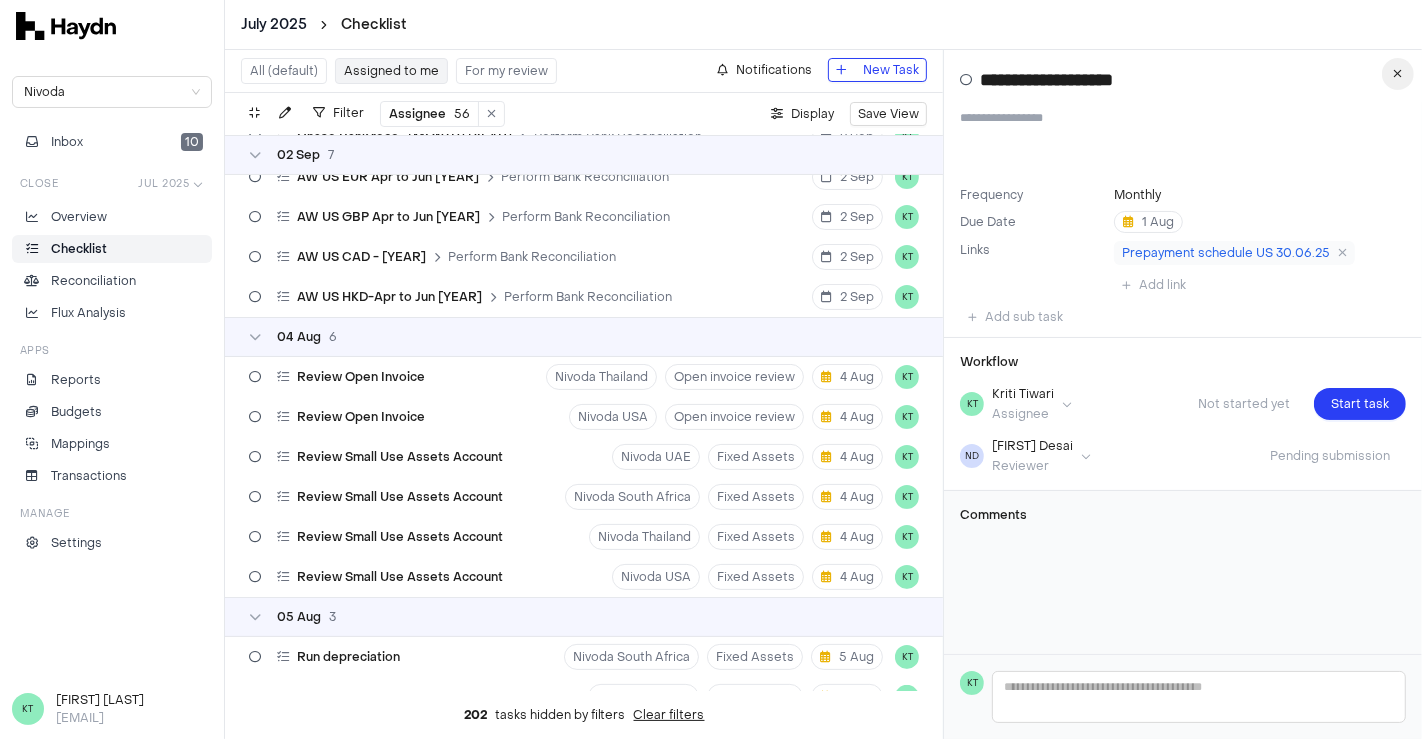 click at bounding box center [1398, 74] 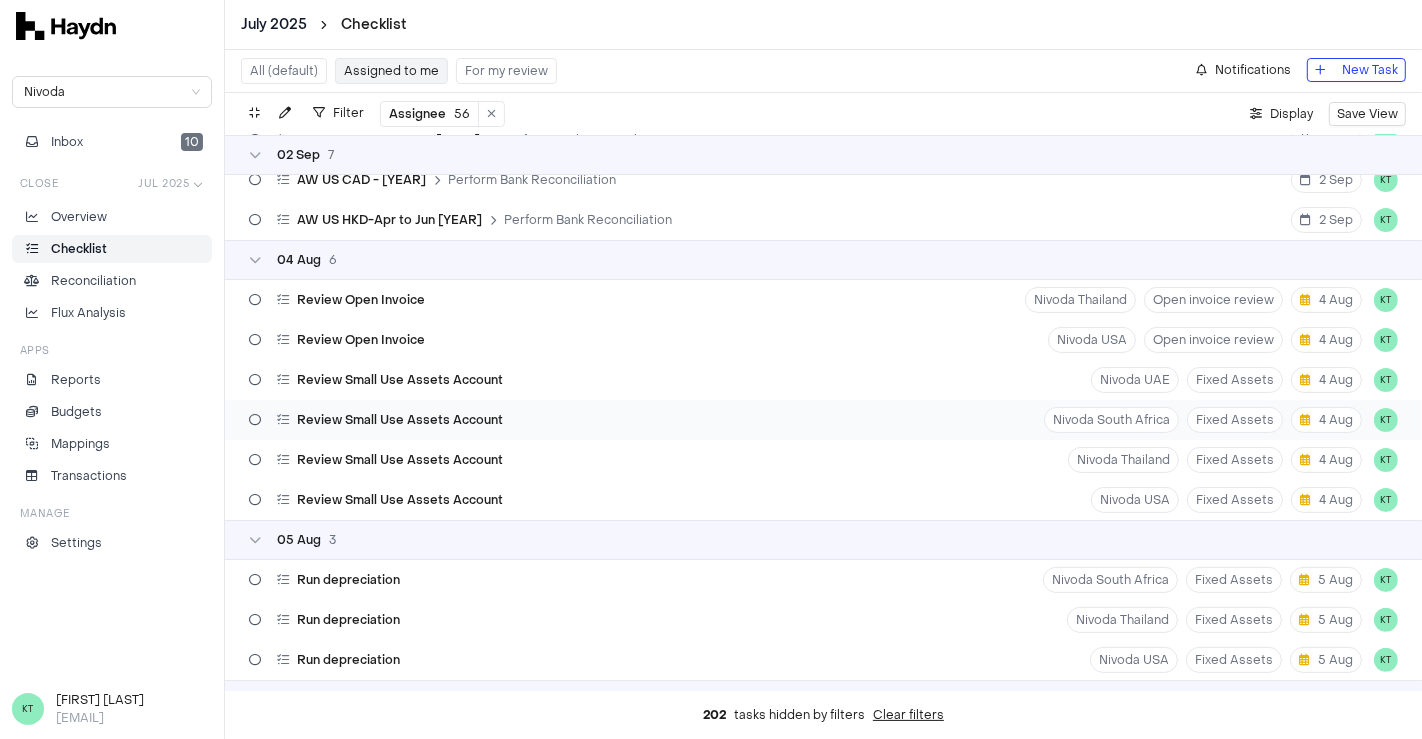 scroll, scrollTop: 336, scrollLeft: 0, axis: vertical 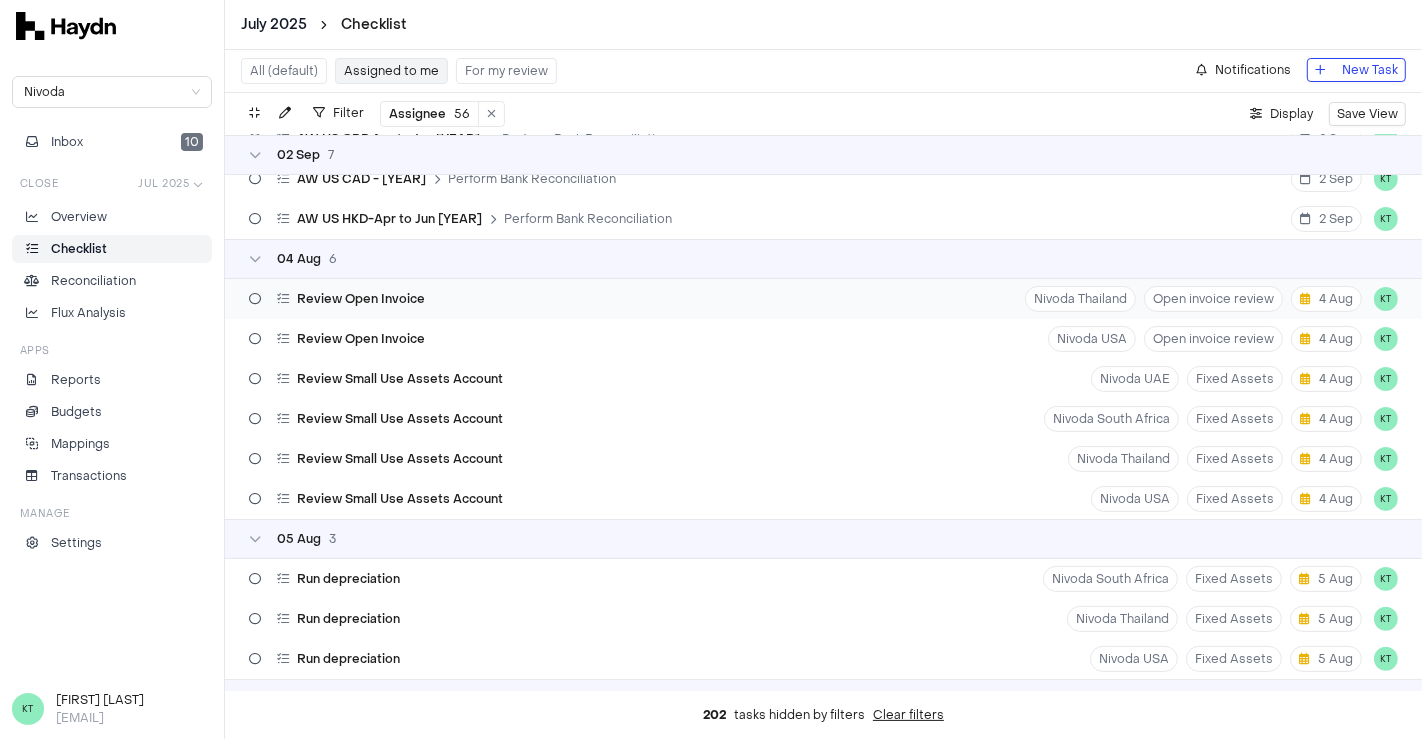click on "Review Open Invoice Nivoda Thailand Open invoice review 4 [MONTH] KT" at bounding box center [823, 299] 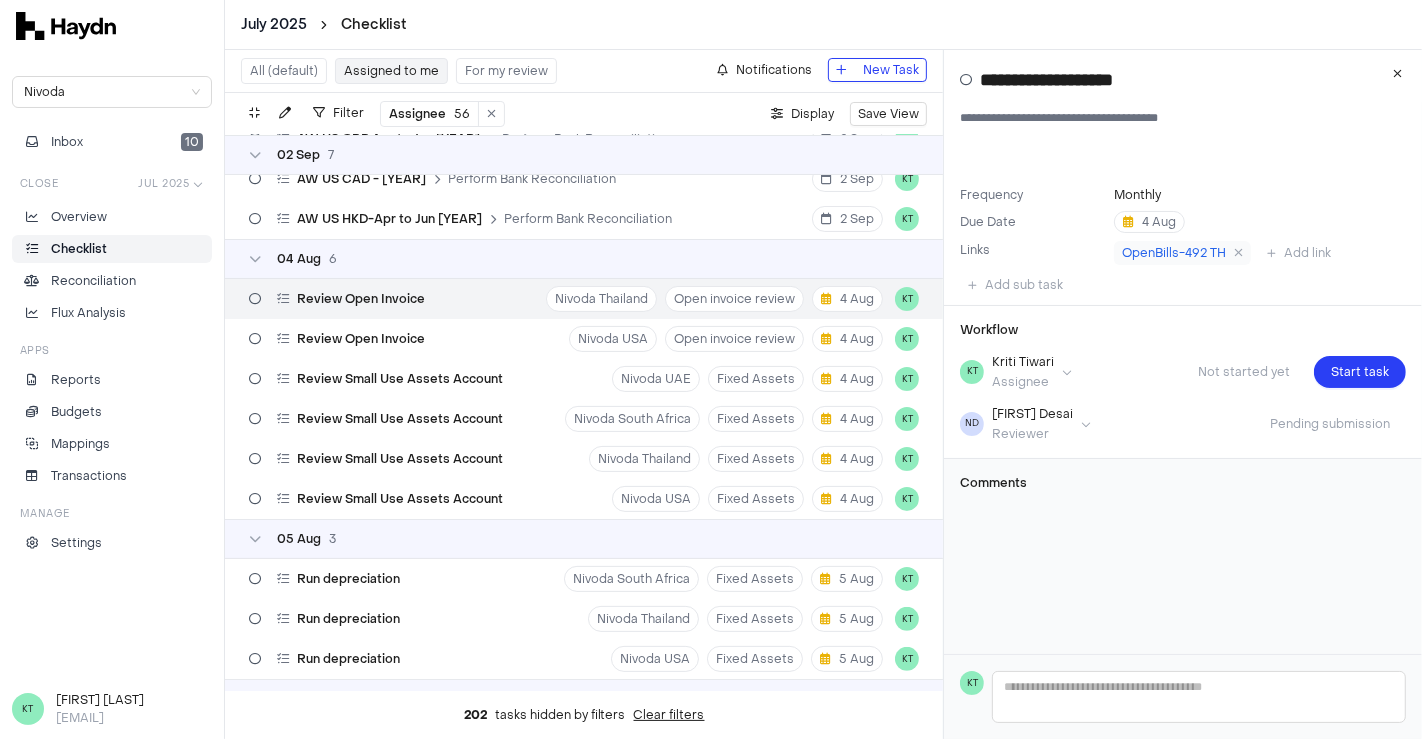 click on "Frequency Monthly Due Date 4 [MONTH] Links OpenBills-492 TH Add link" at bounding box center (1183, 226) 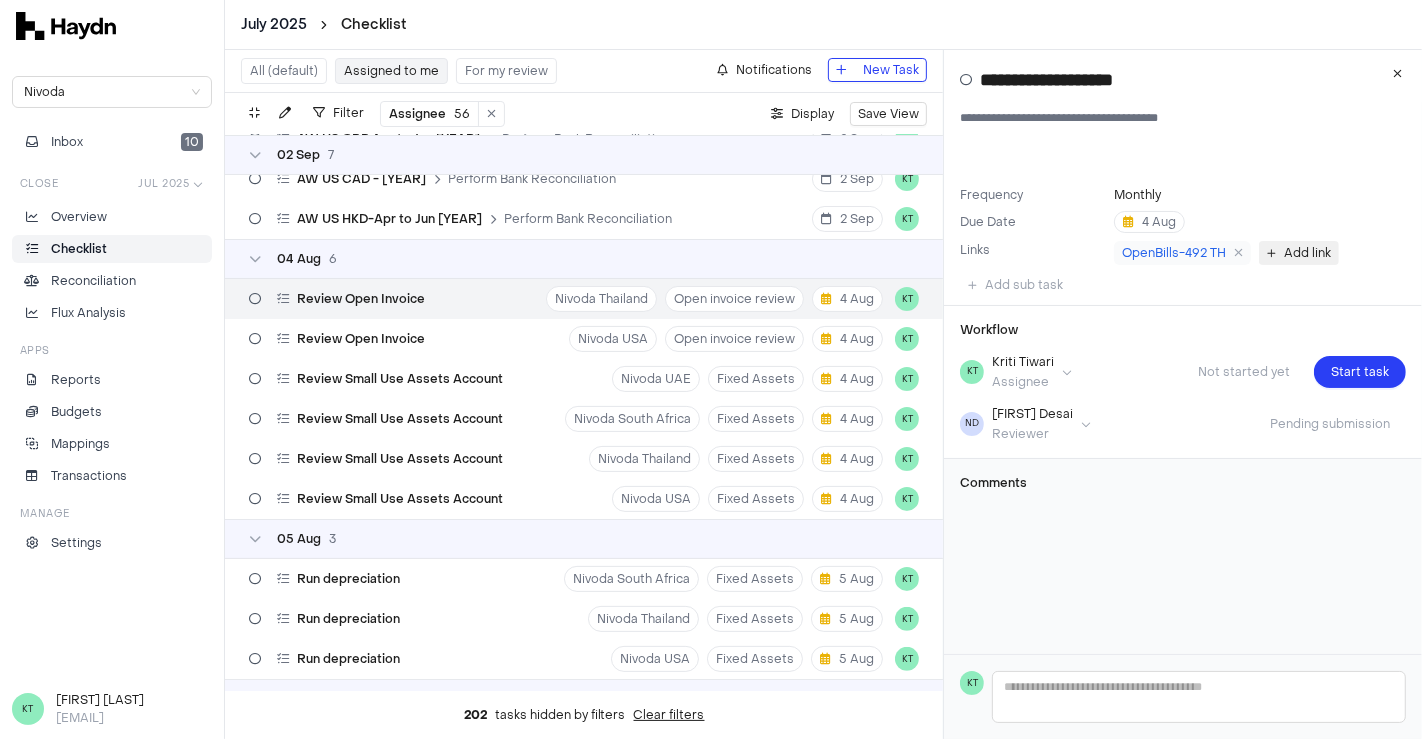 click on "Add link" at bounding box center [1307, 253] 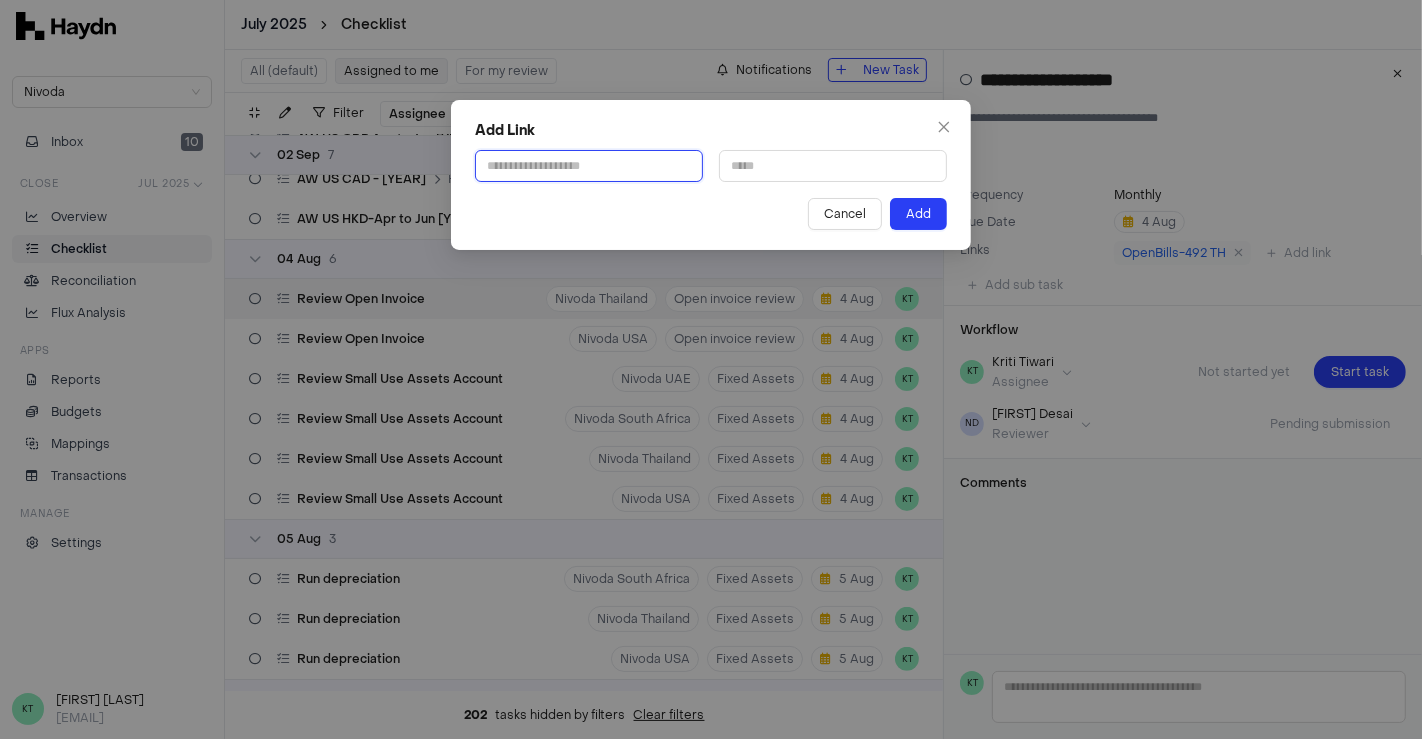 paste on "**********" 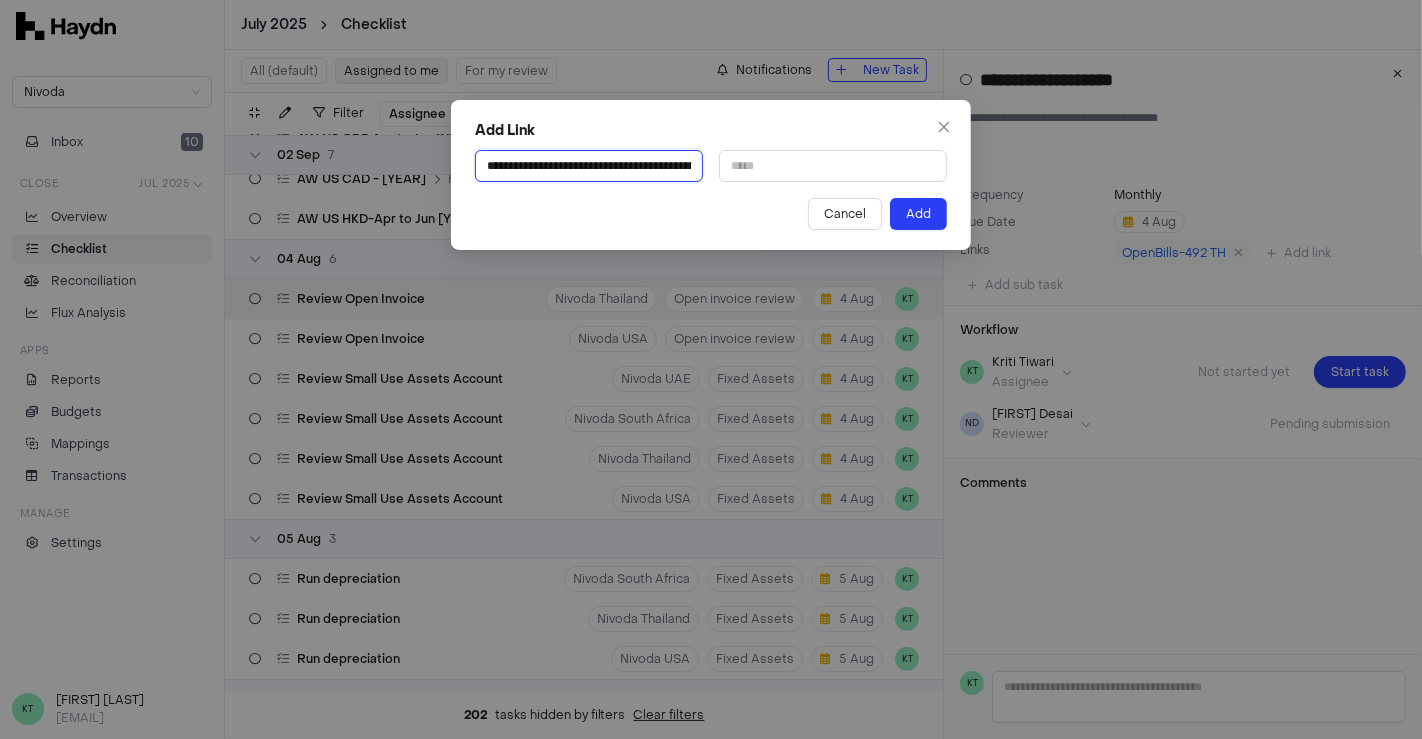 scroll, scrollTop: 0, scrollLeft: 592, axis: horizontal 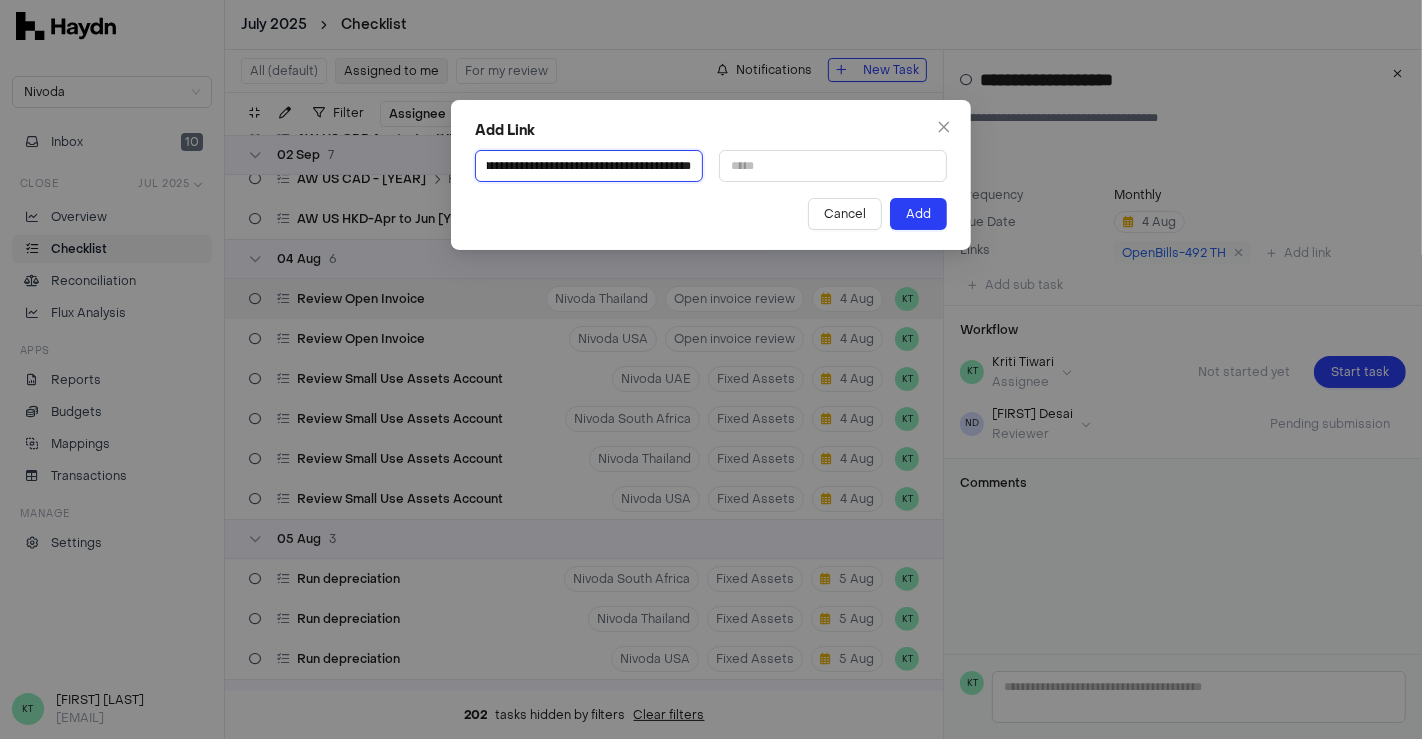 click on "**********" at bounding box center (589, 166) 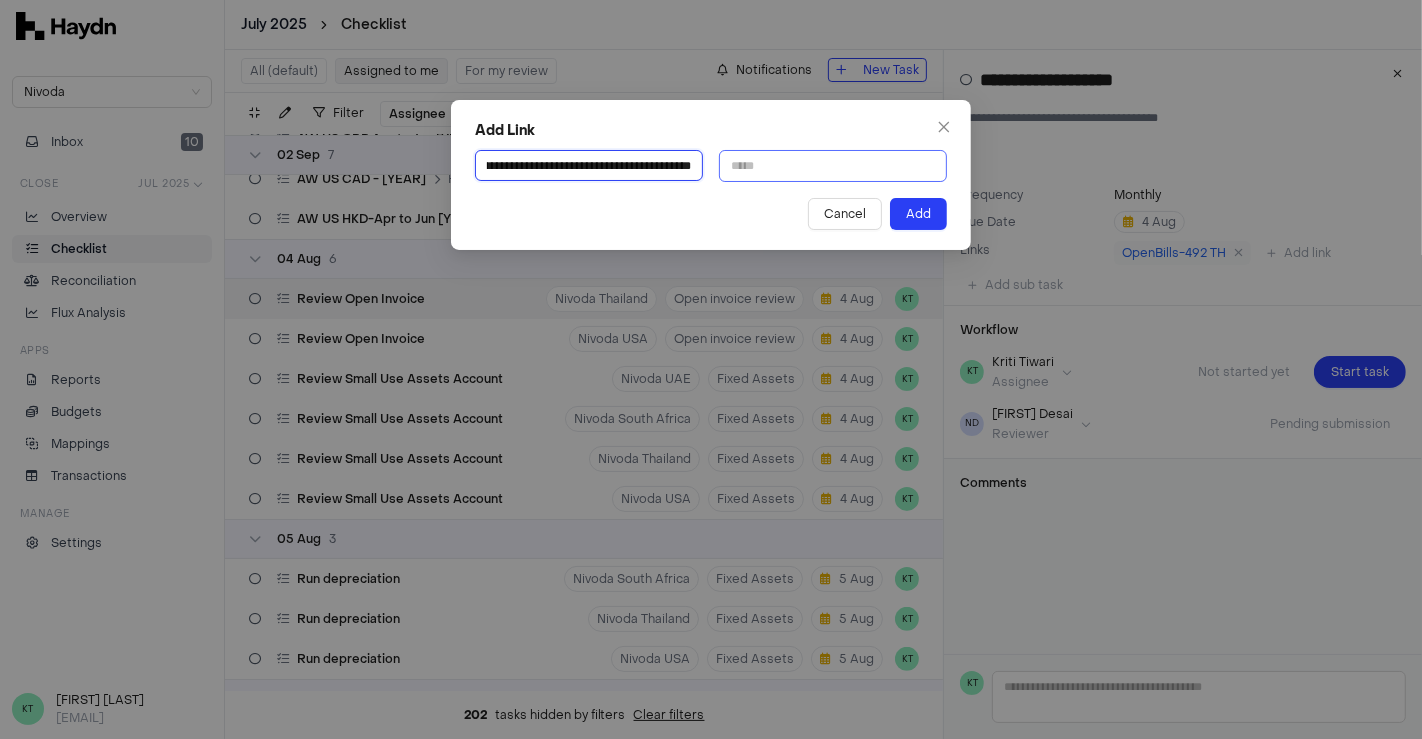 type on "**********" 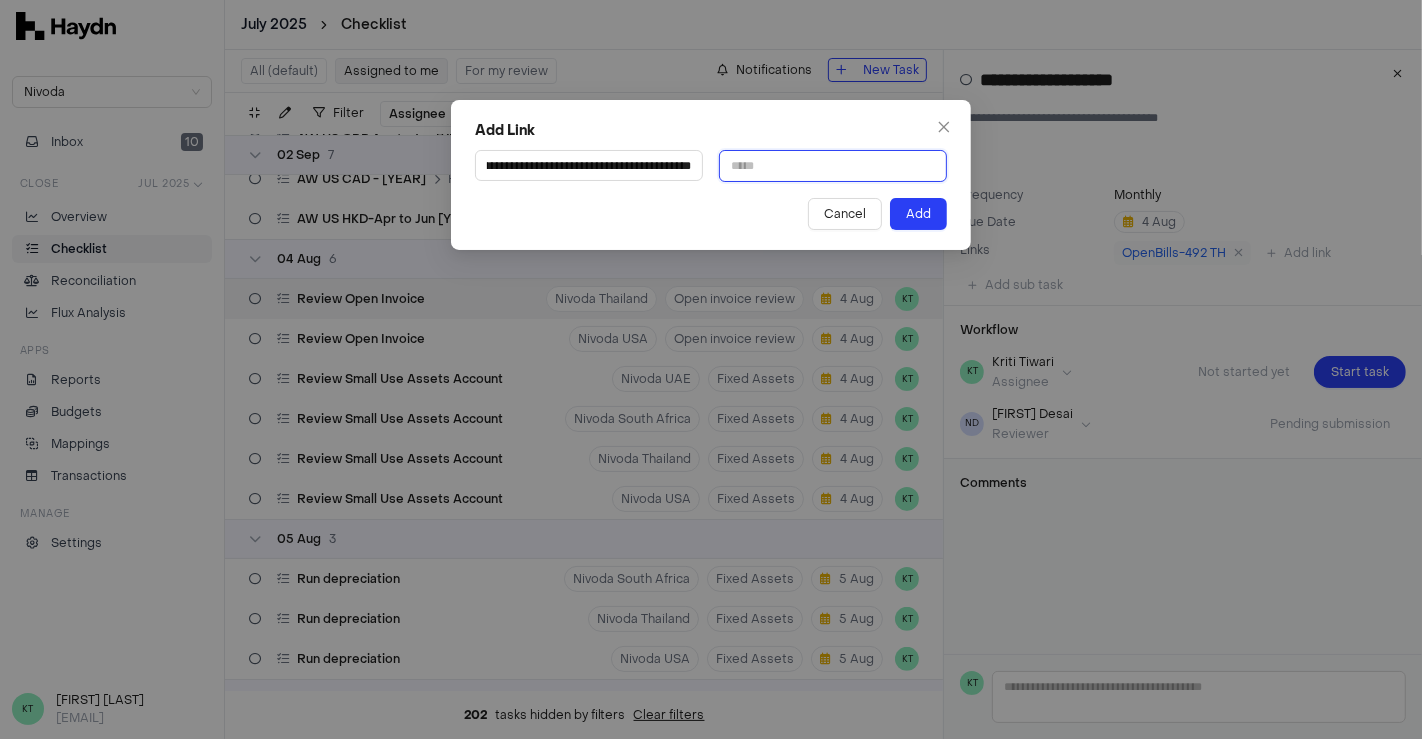 scroll, scrollTop: 0, scrollLeft: 0, axis: both 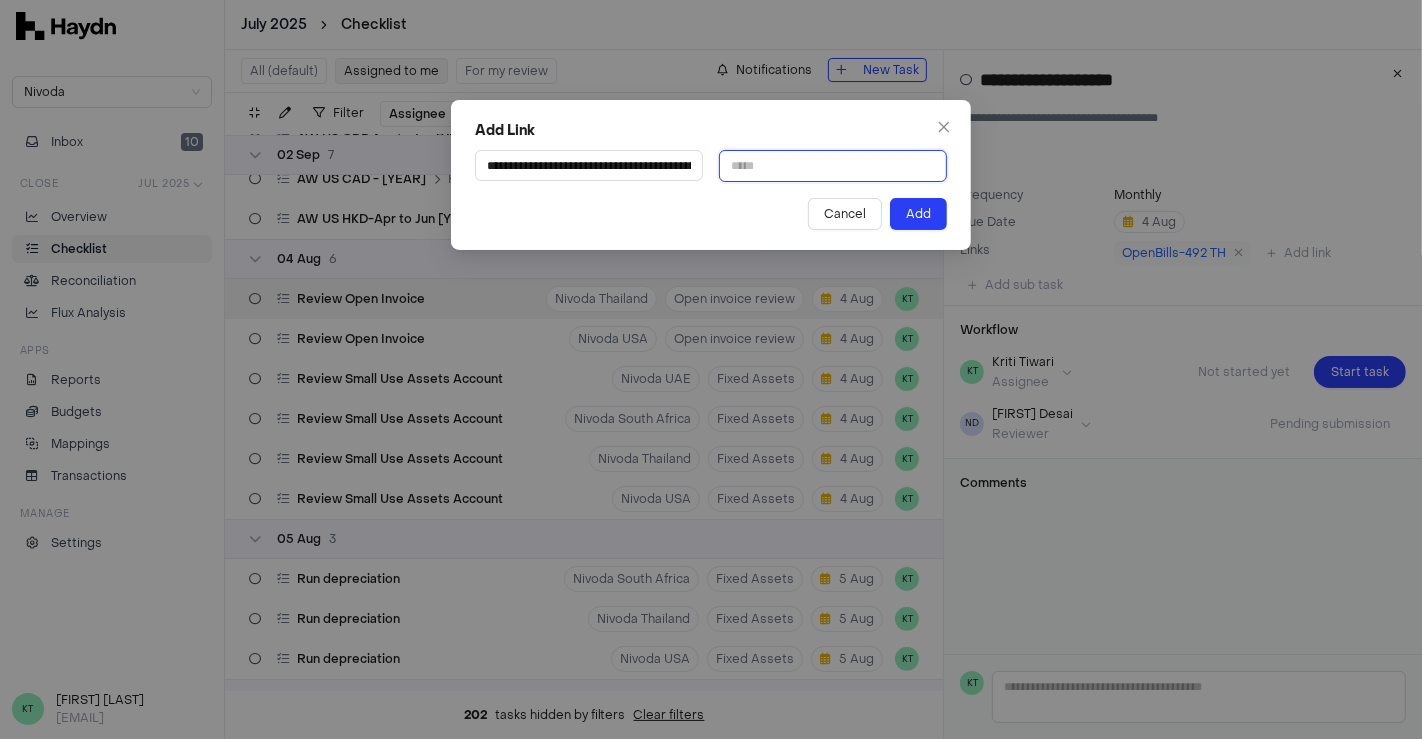 click at bounding box center [833, 166] 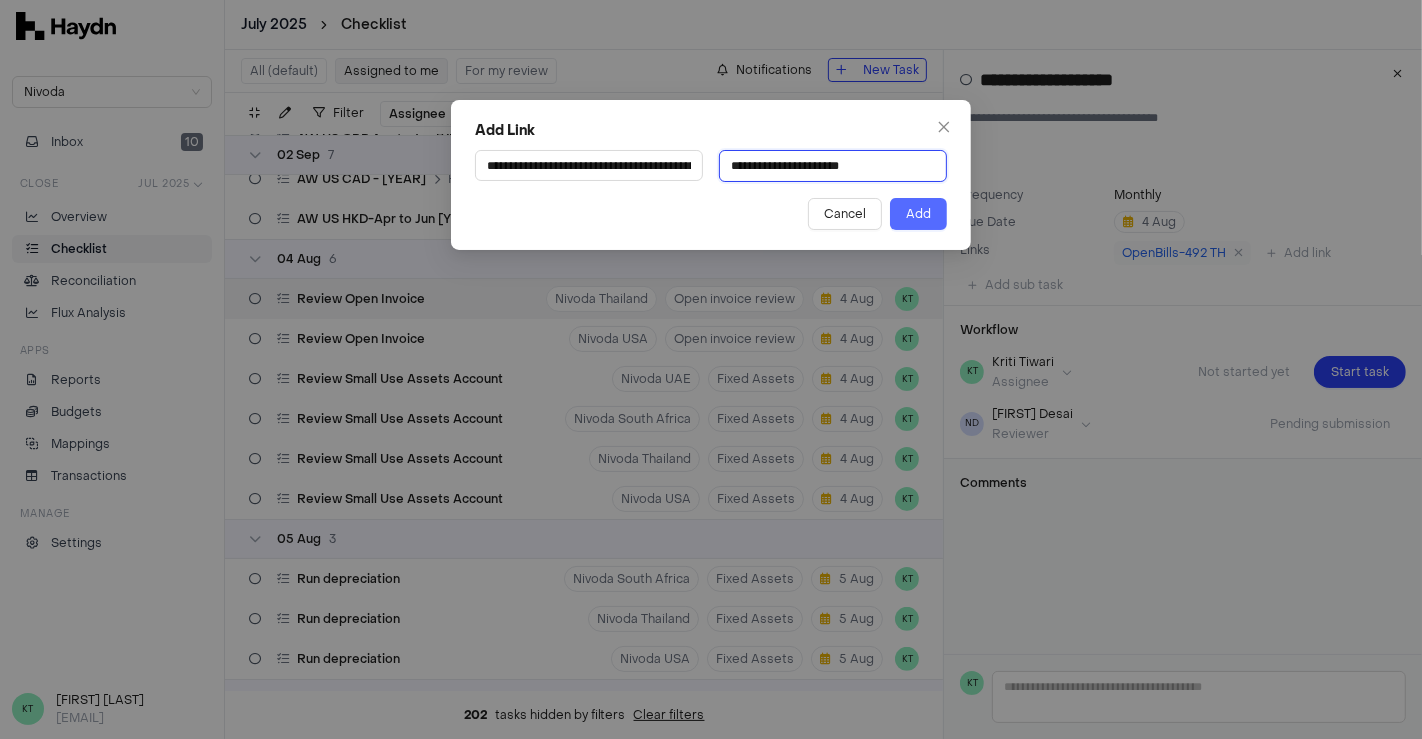 type on "**********" 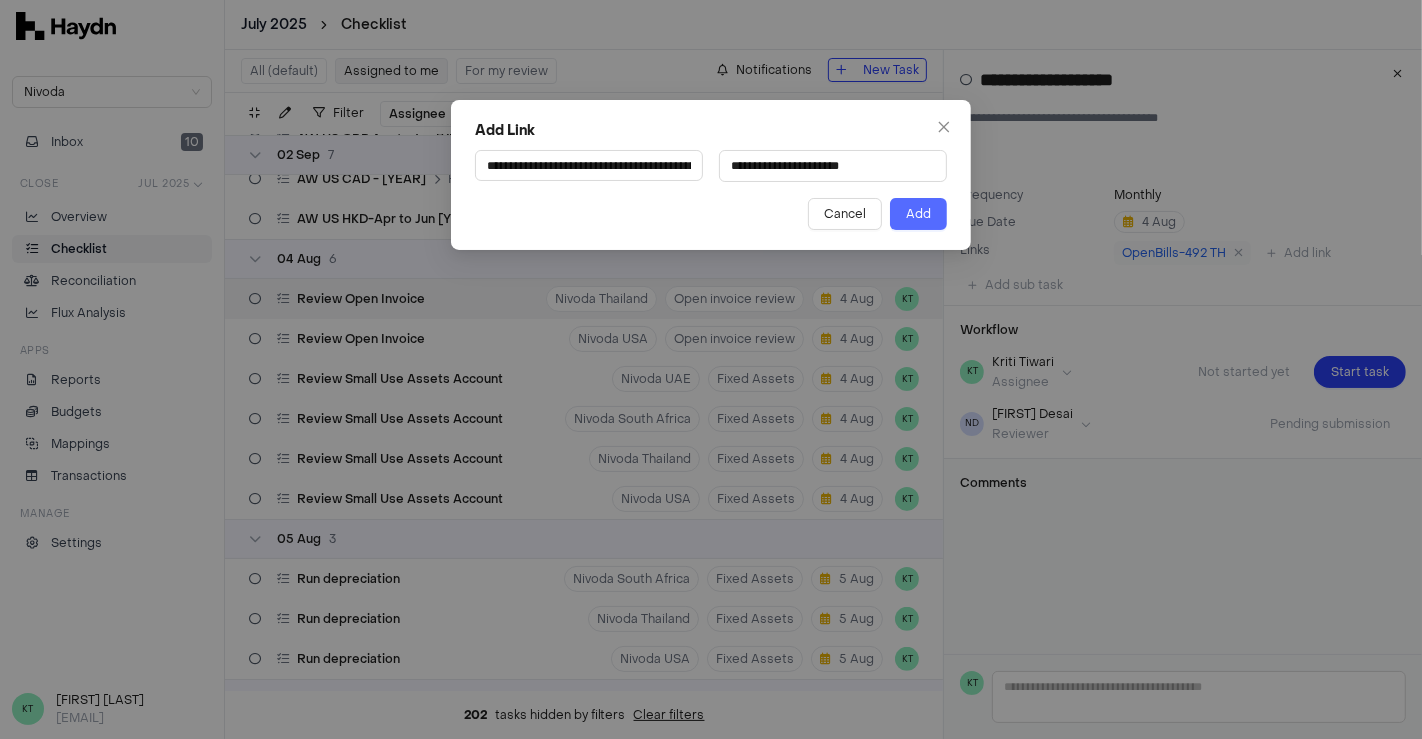 click on "Add" at bounding box center [918, 214] 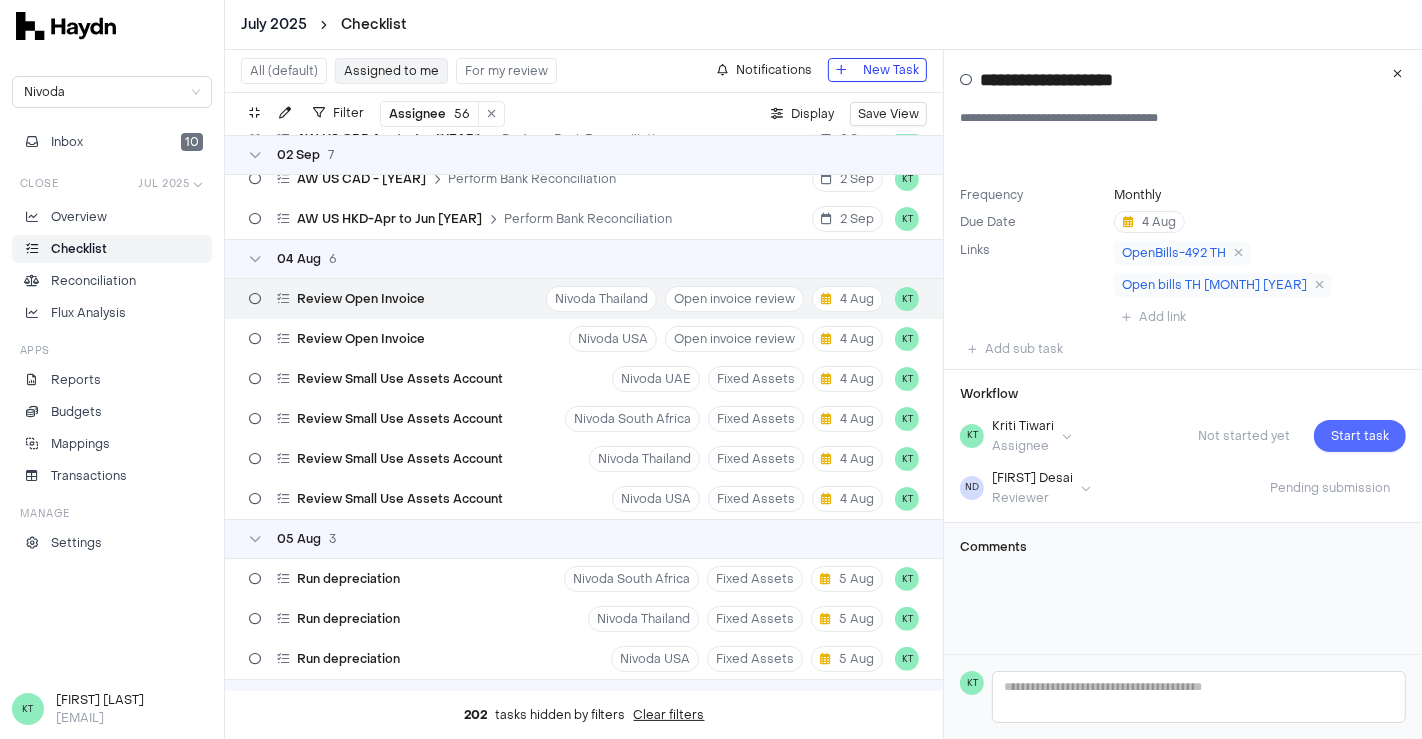 click on "Start task" at bounding box center (1360, 436) 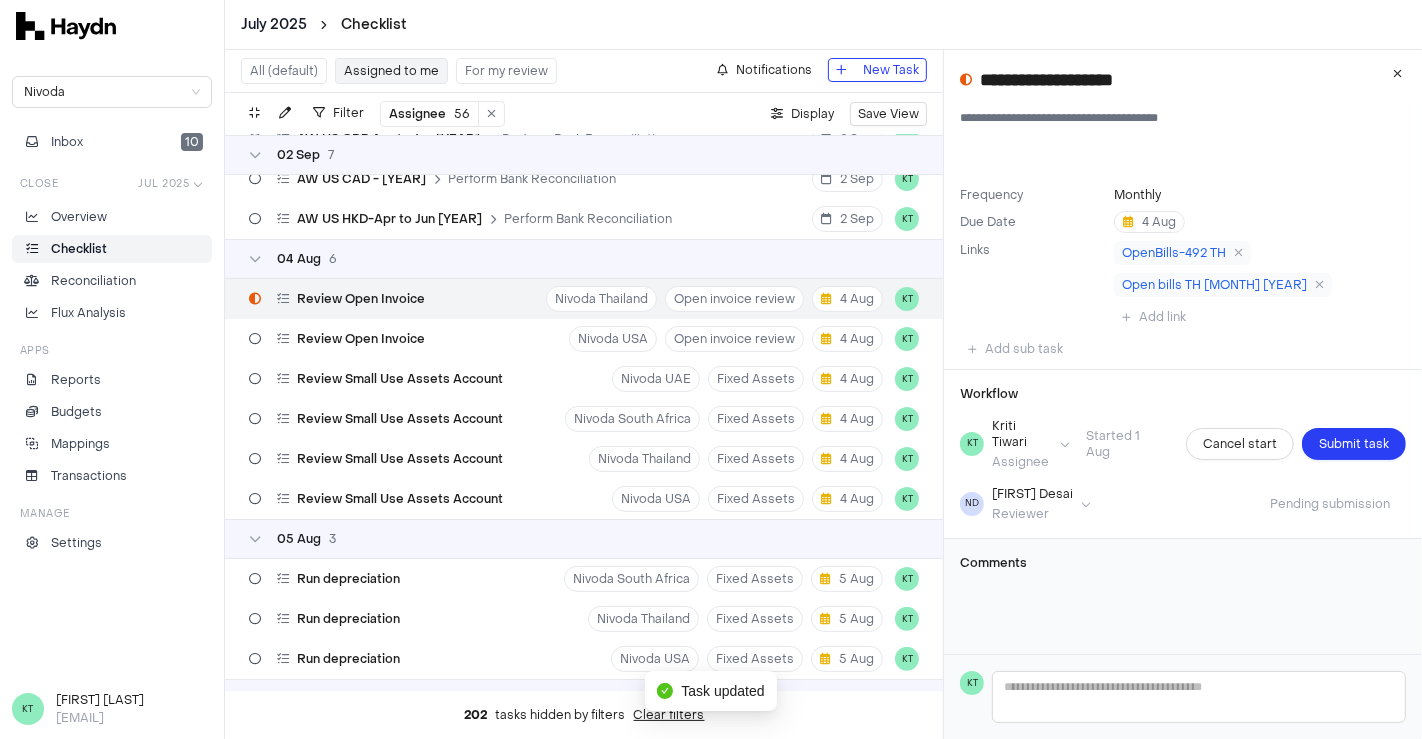 click on "Submit task" at bounding box center [1354, 444] 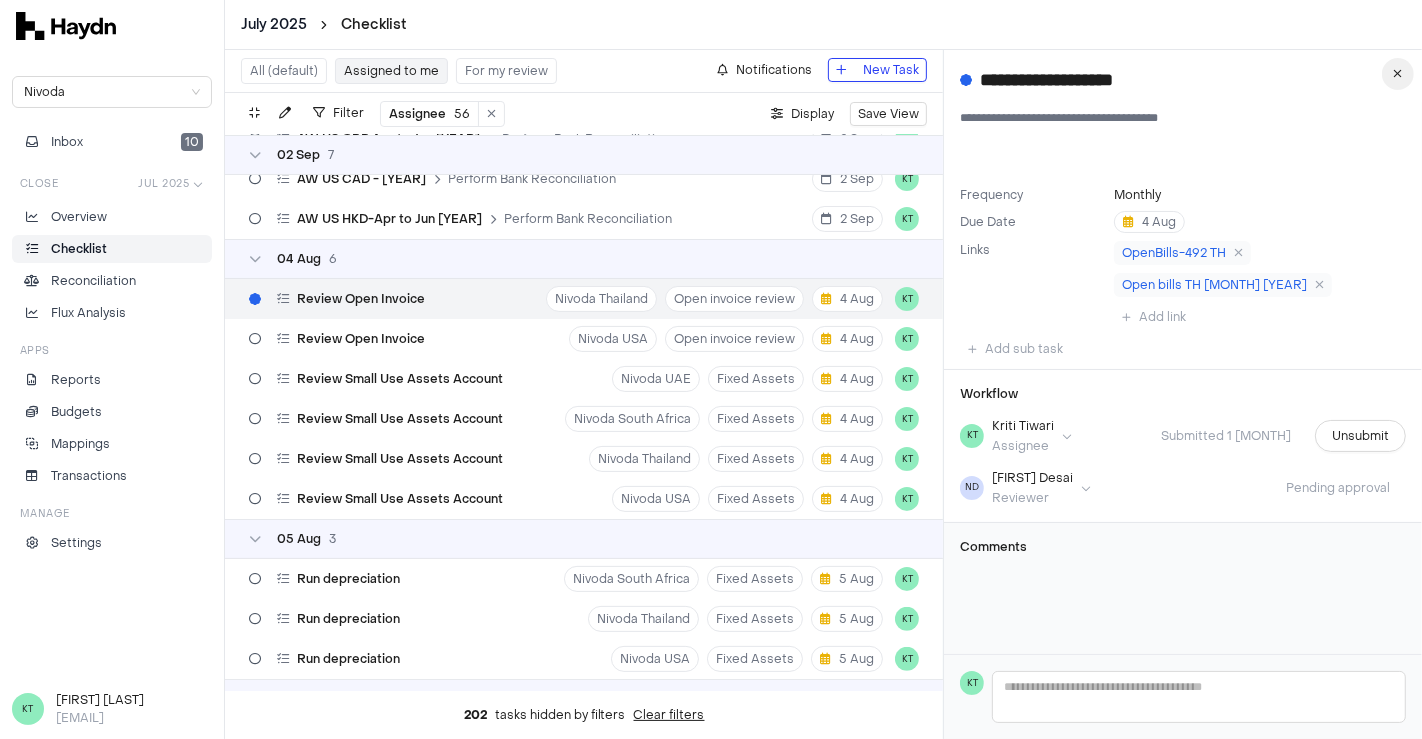 click at bounding box center [1398, 74] 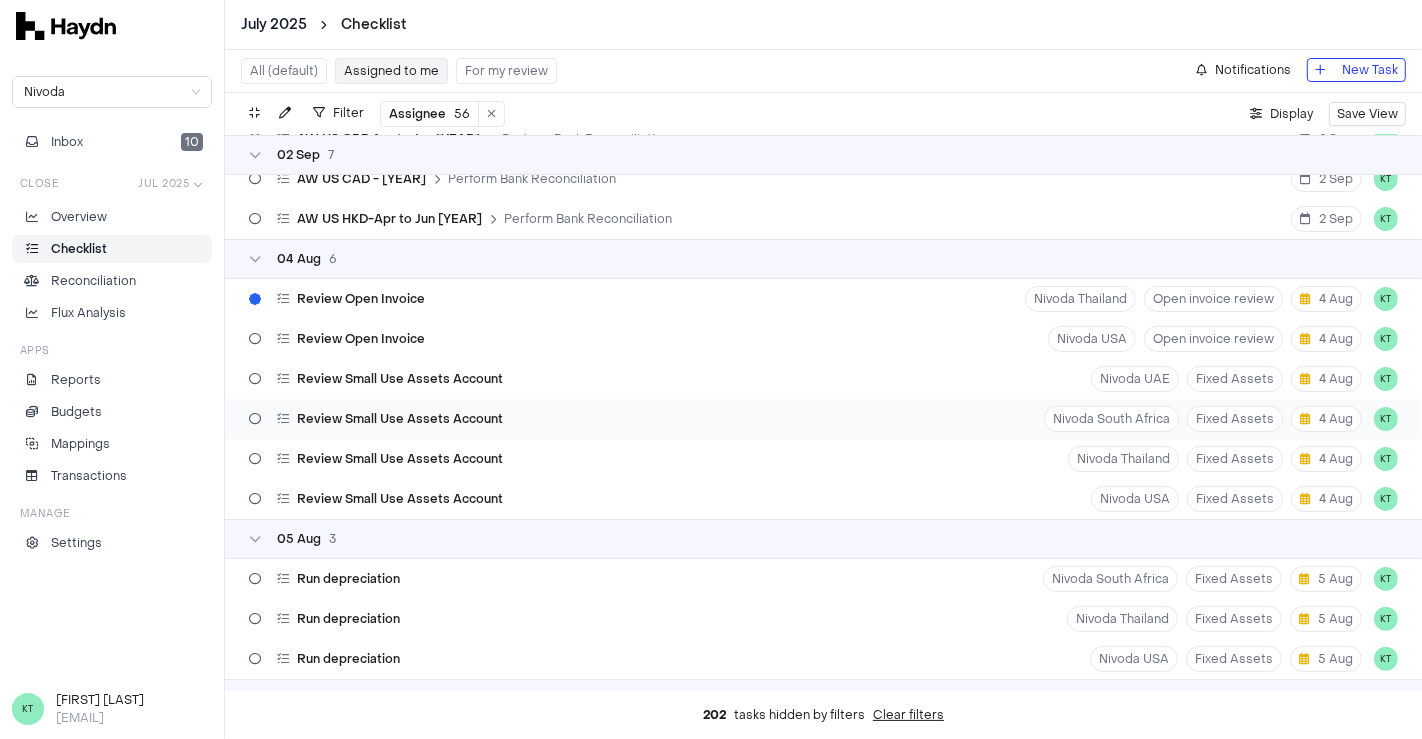 scroll, scrollTop: 307, scrollLeft: 0, axis: vertical 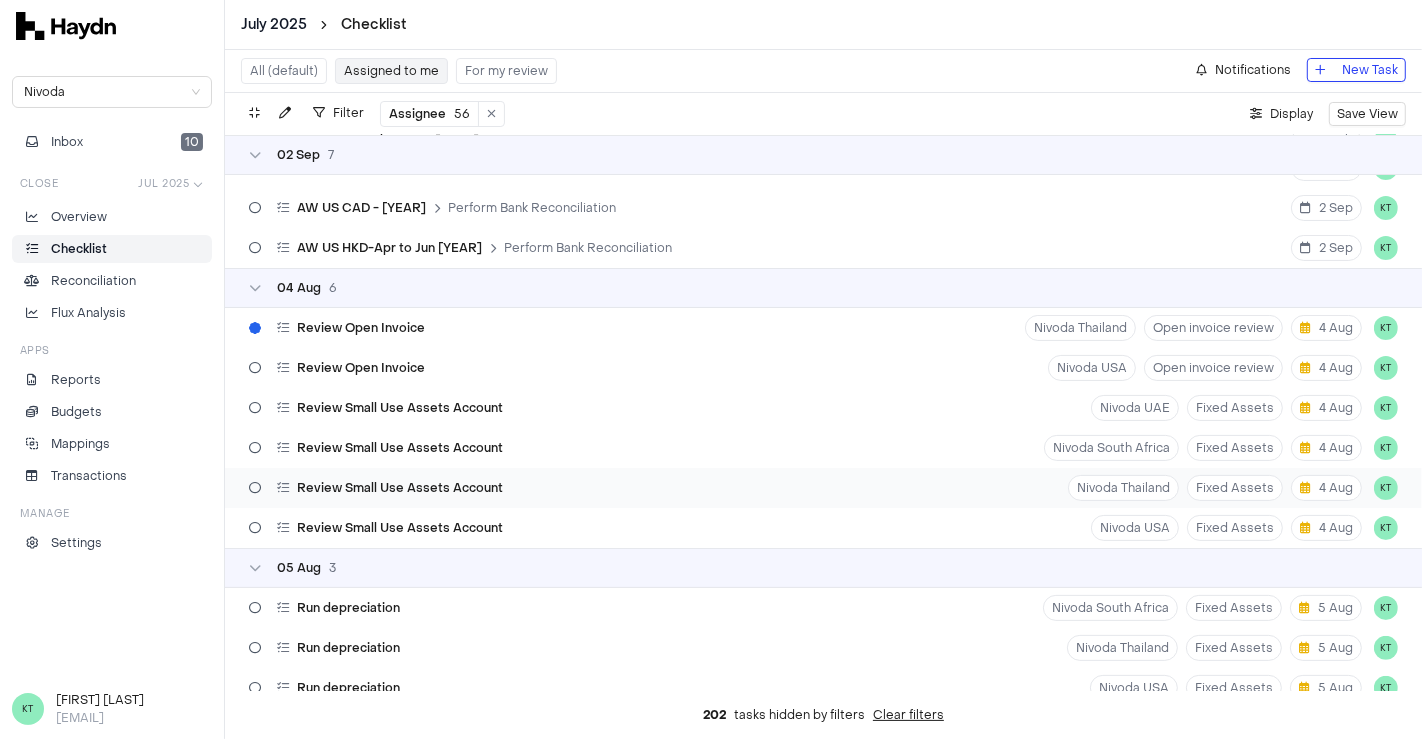 click on "Review Small Use Assets Account Nivoda Thailand Fixed Assets 4 Aug KT" at bounding box center (823, 488) 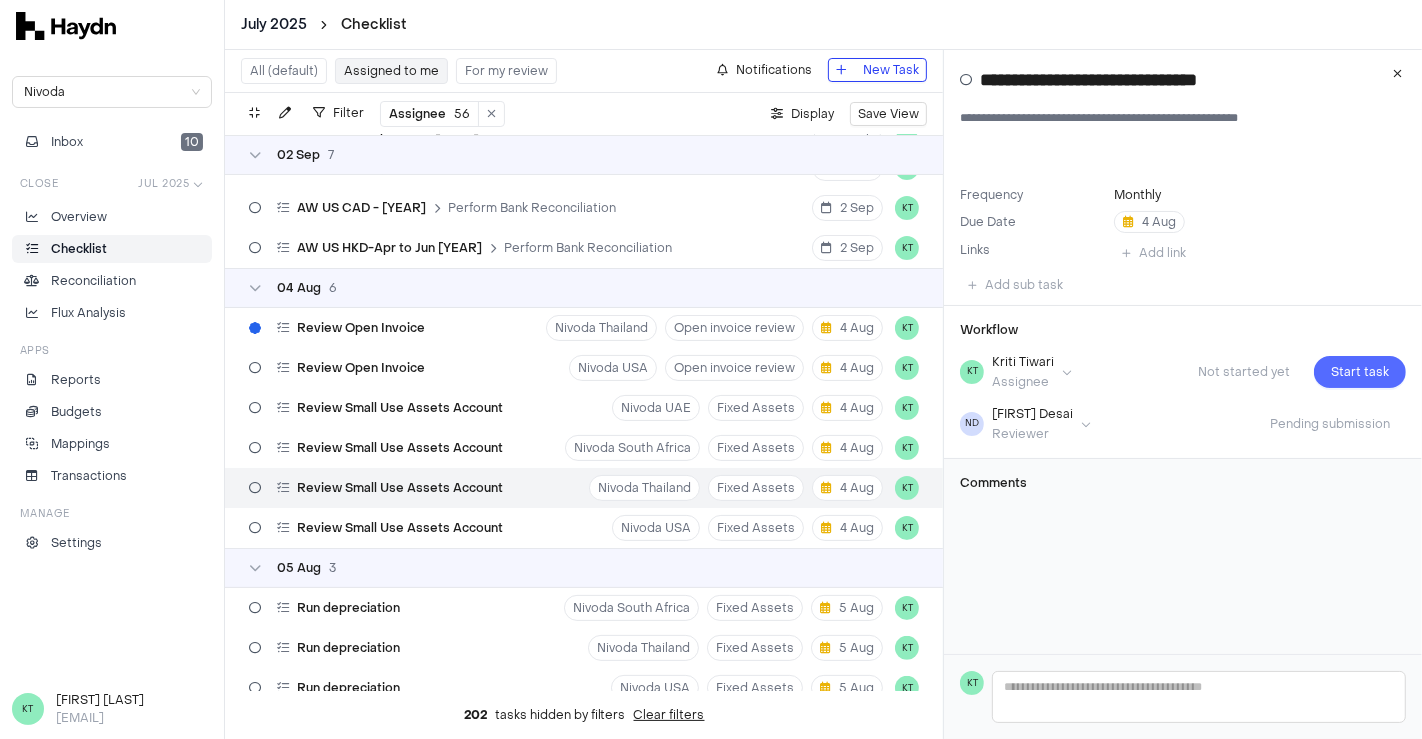 click on "Start task" at bounding box center [1360, 372] 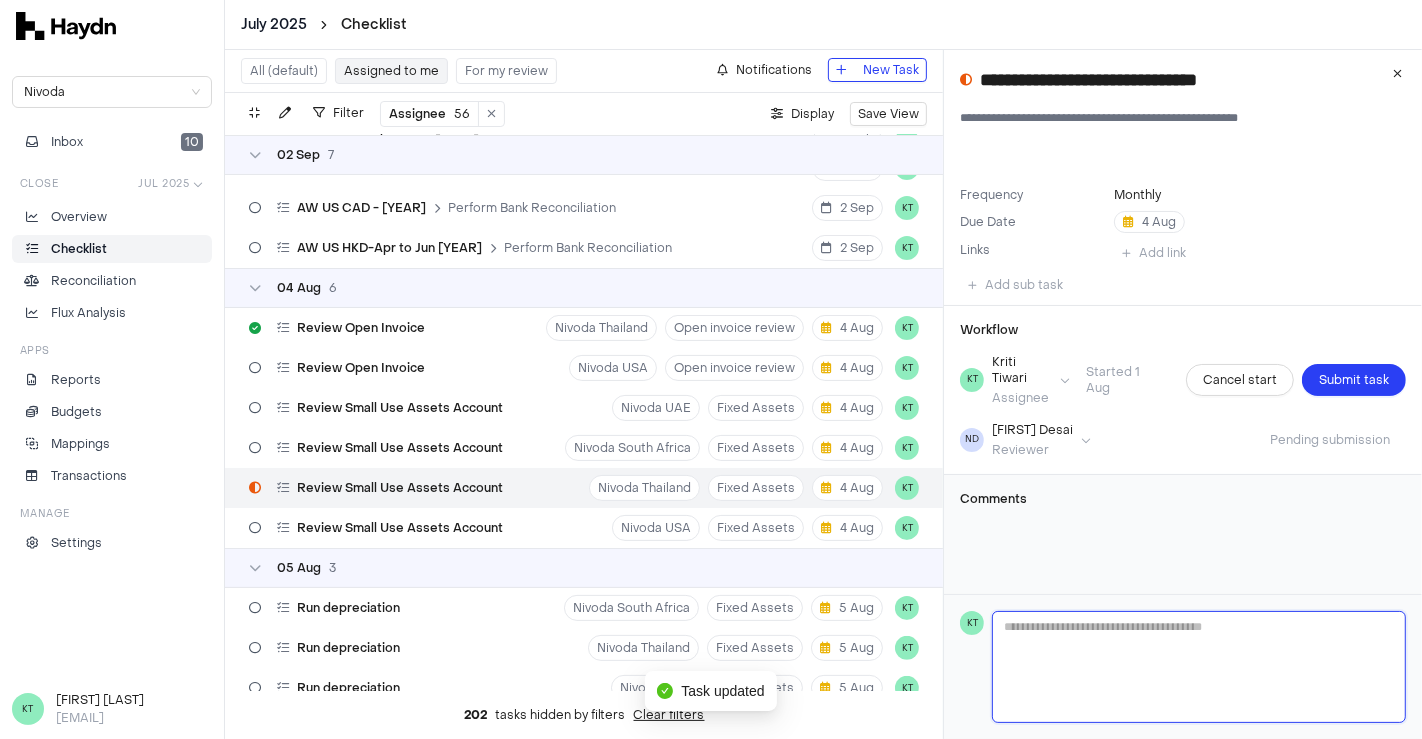 click at bounding box center [1199, 667] 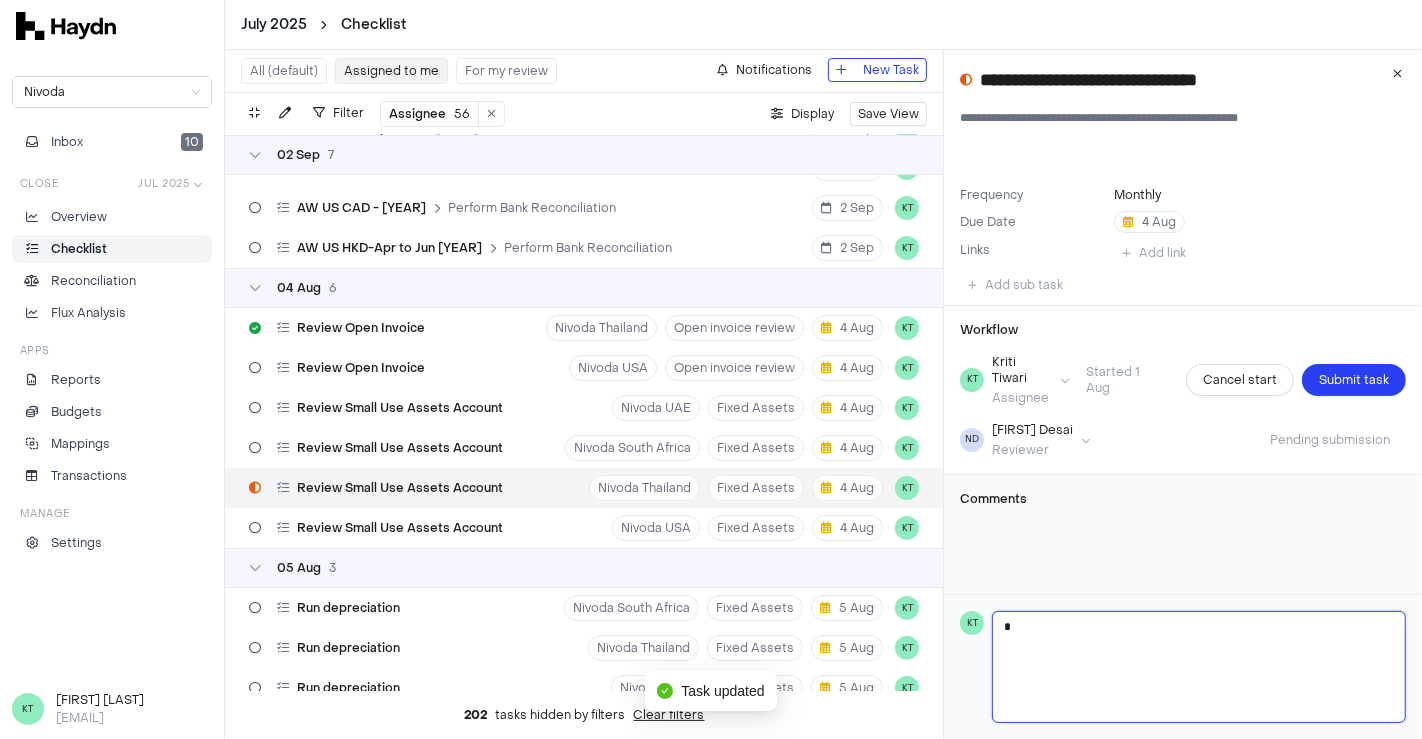 type 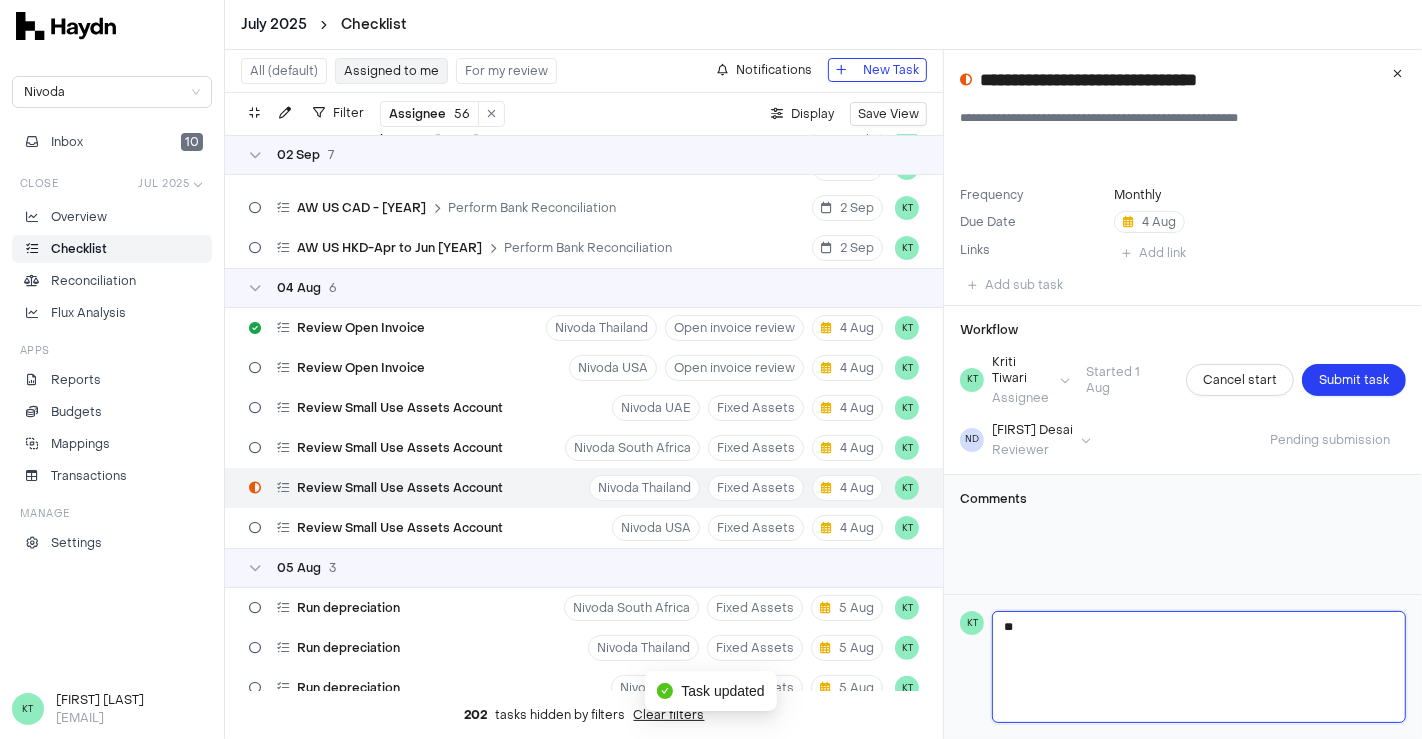 type 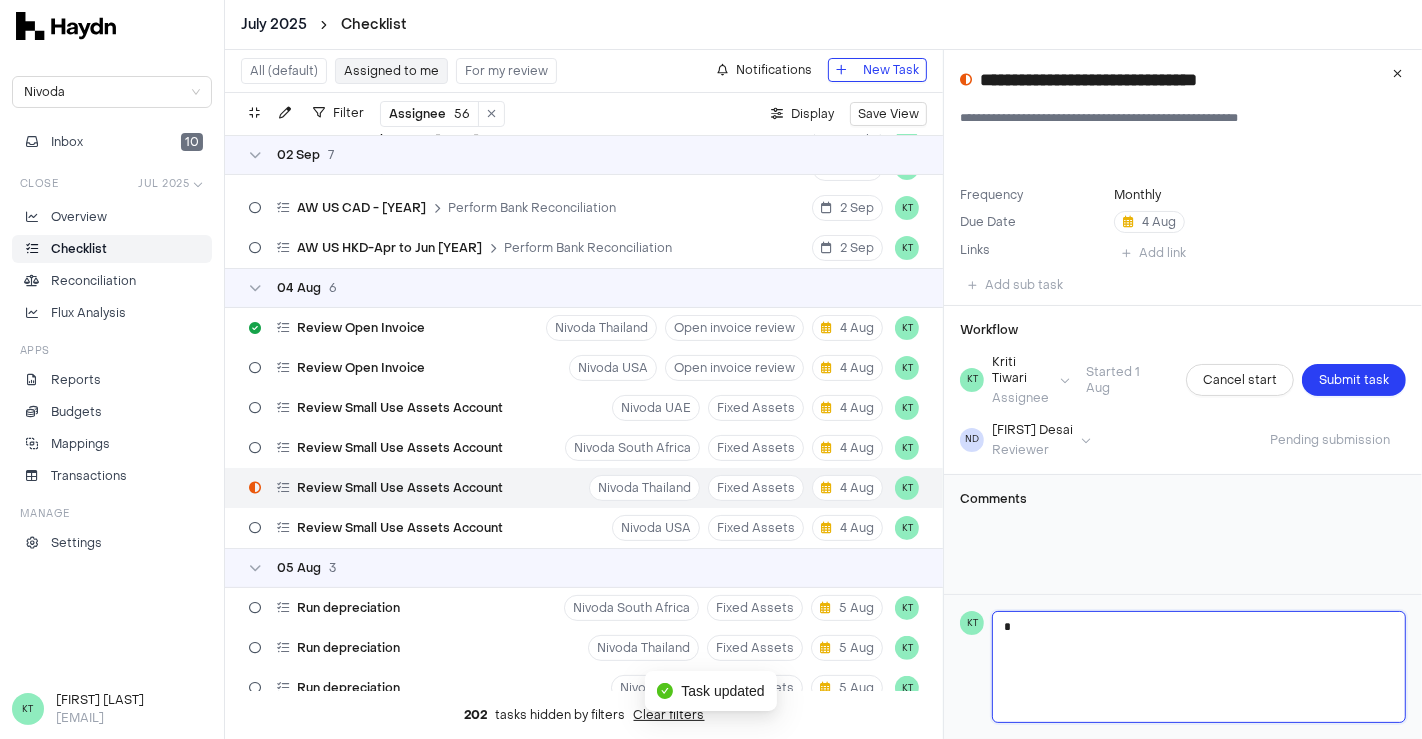 type 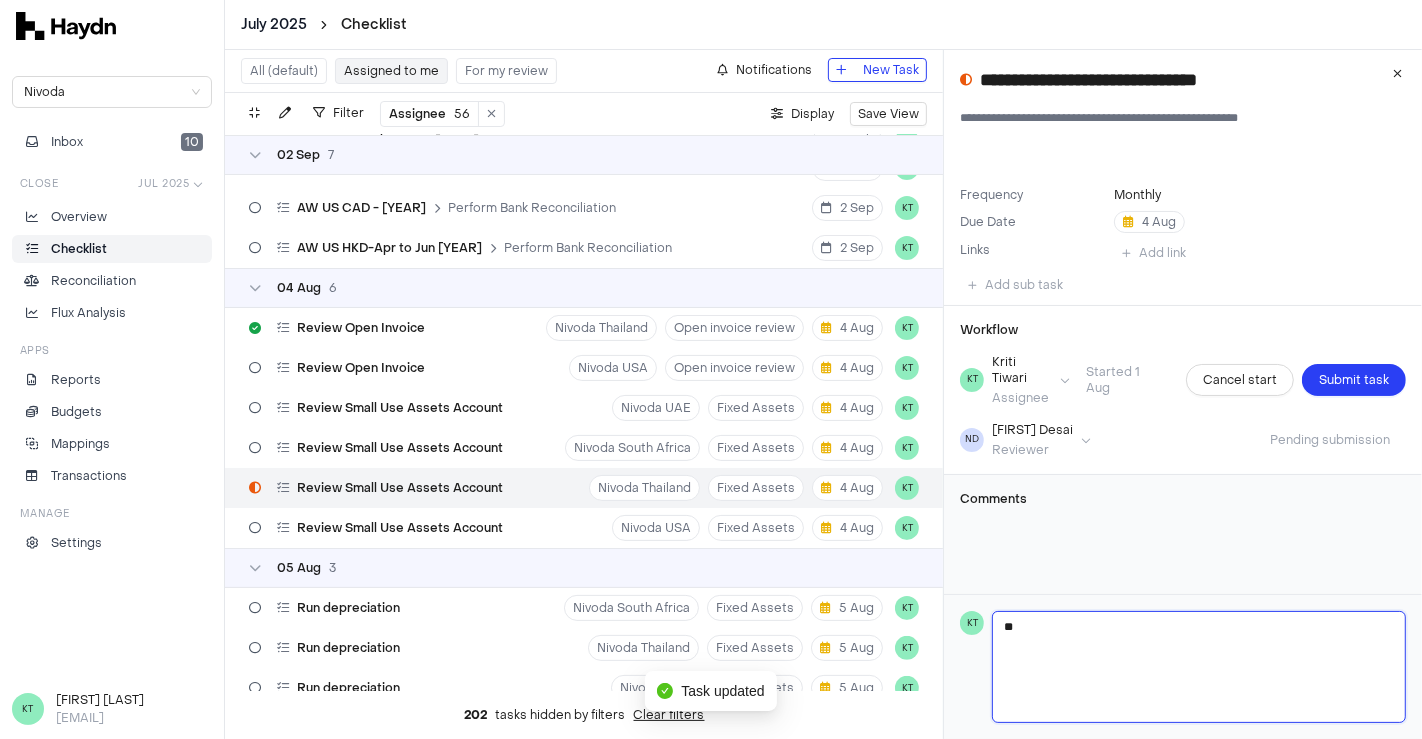 type 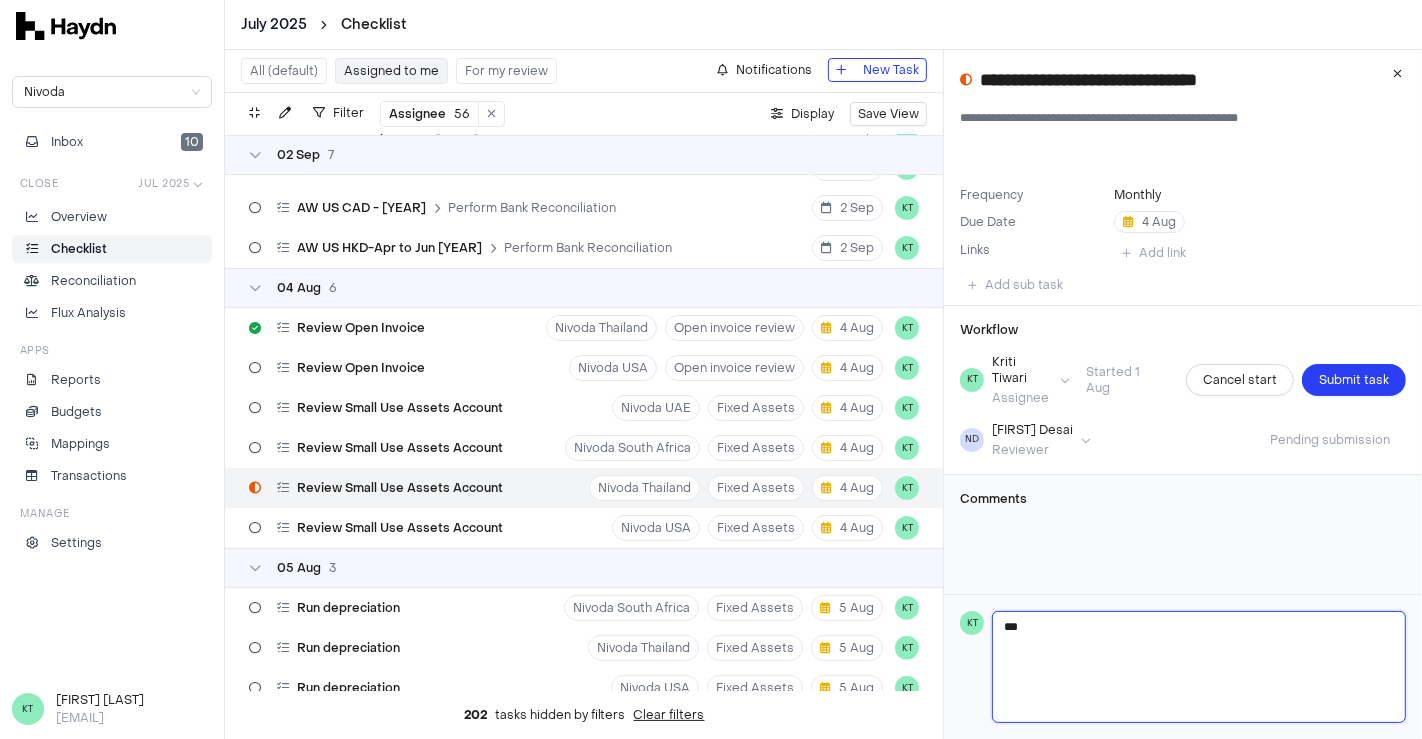 type 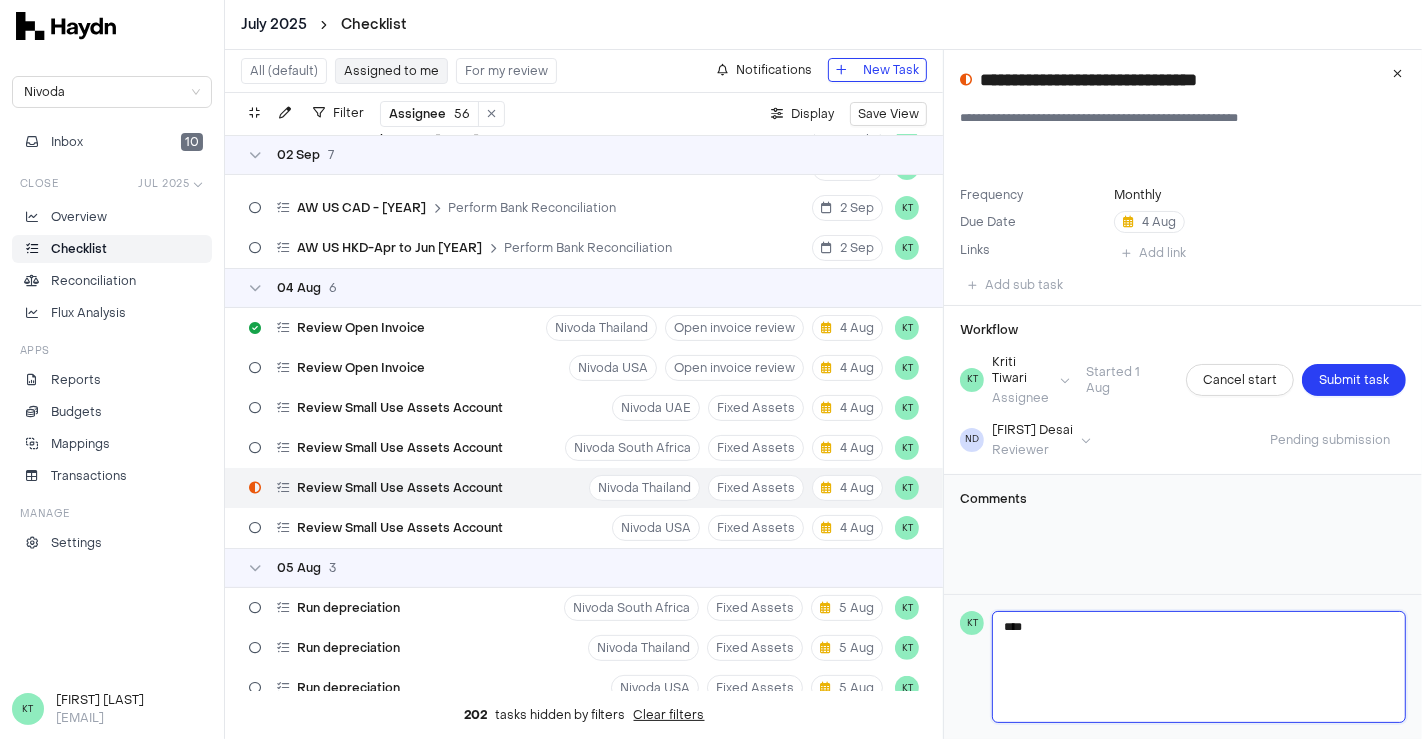 type 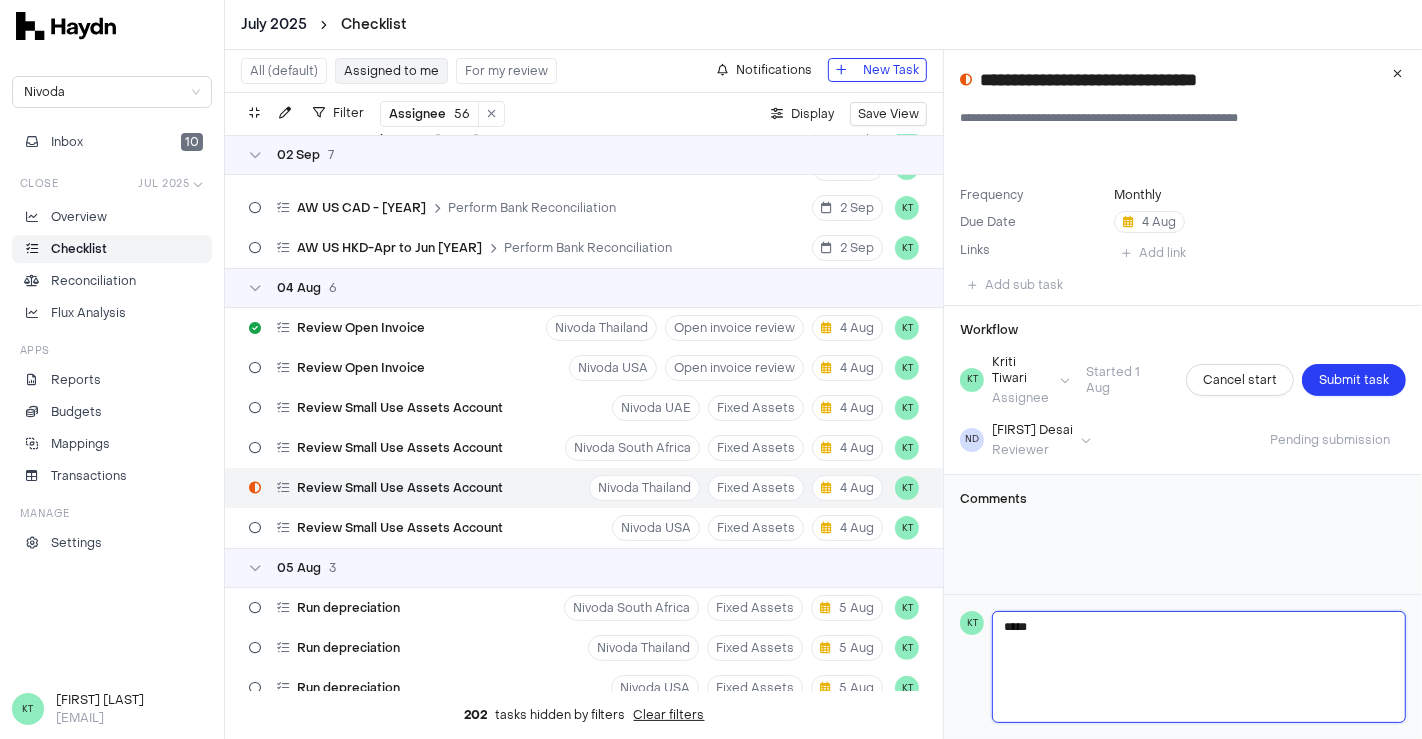 type 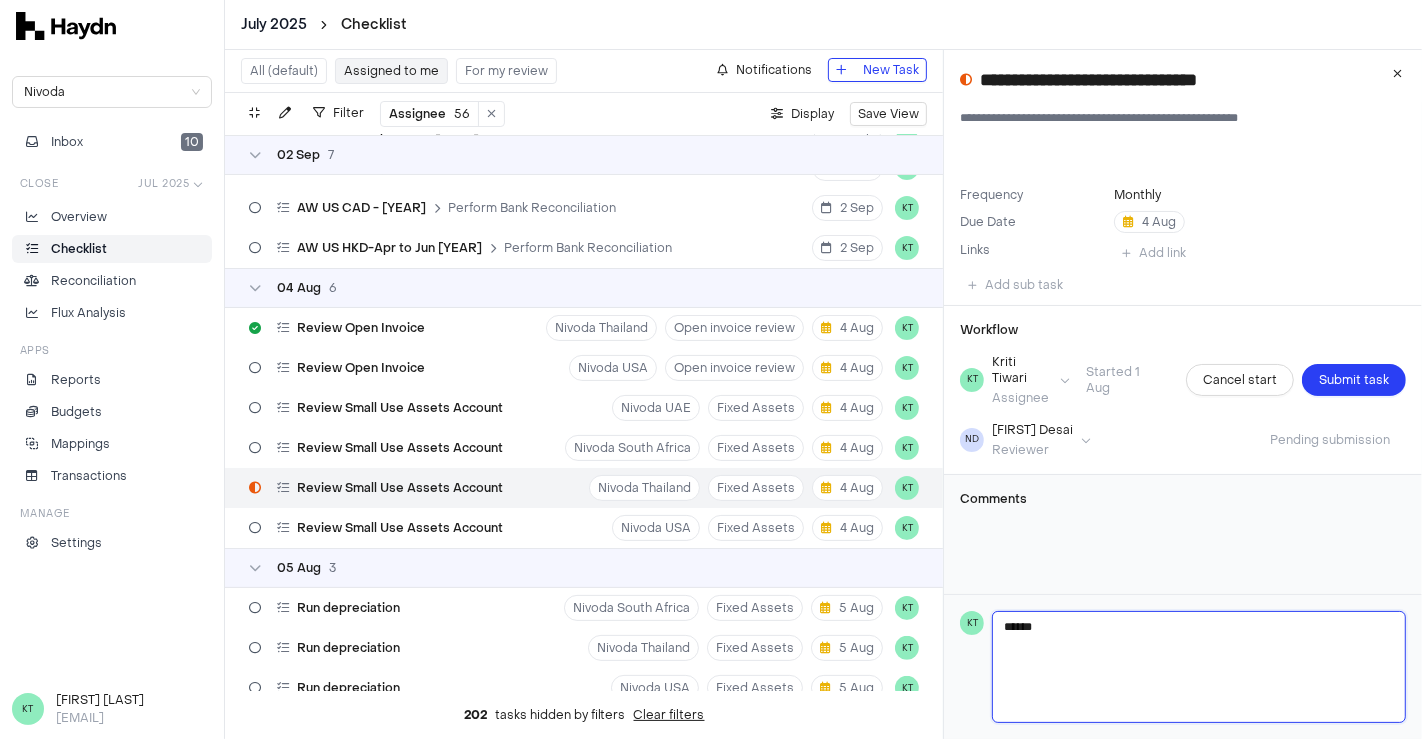 type 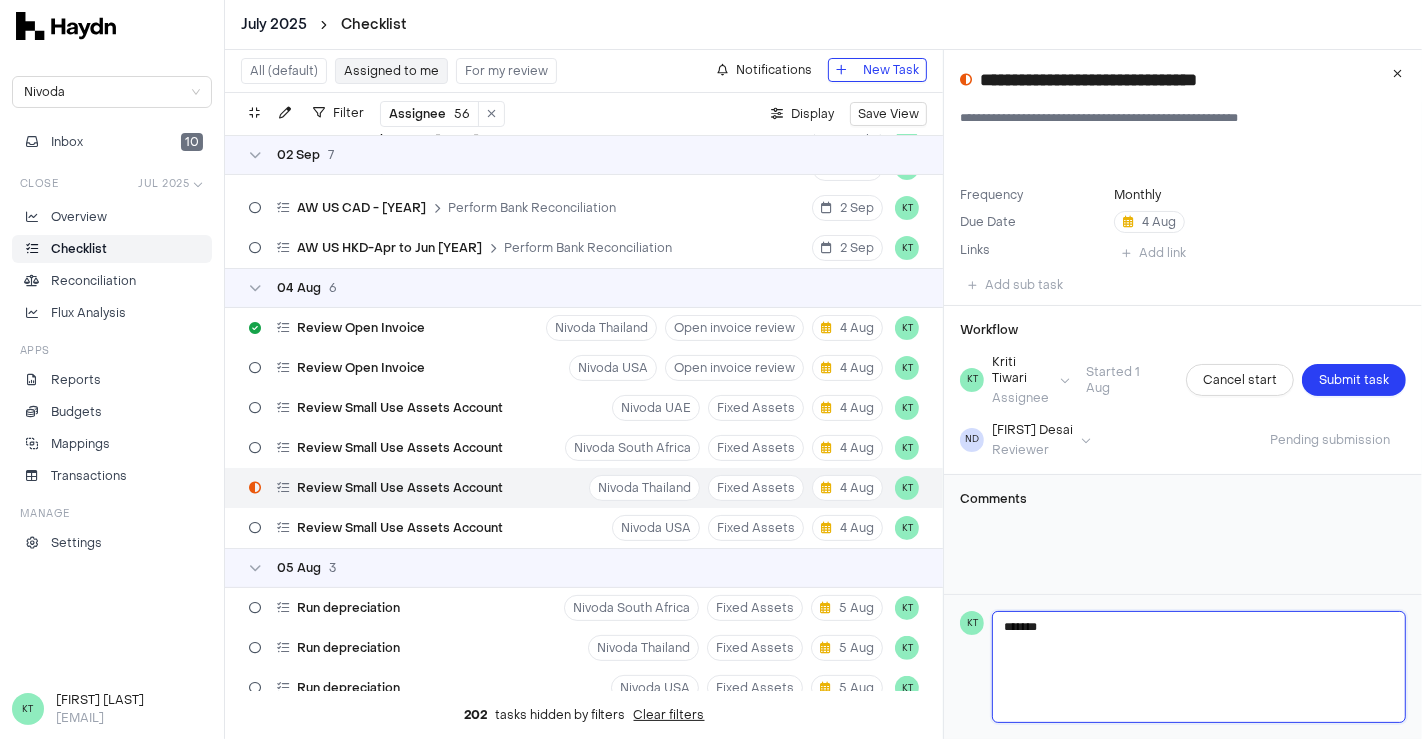type 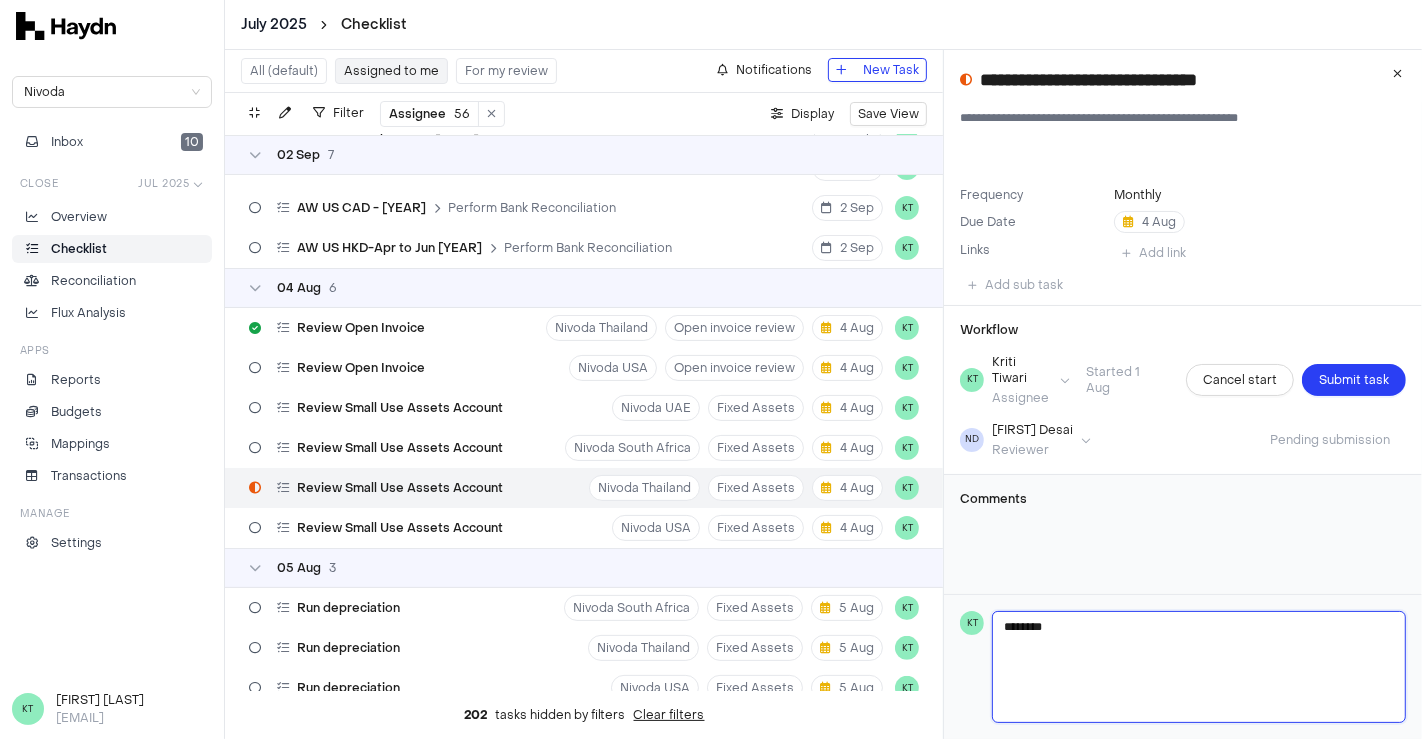 type 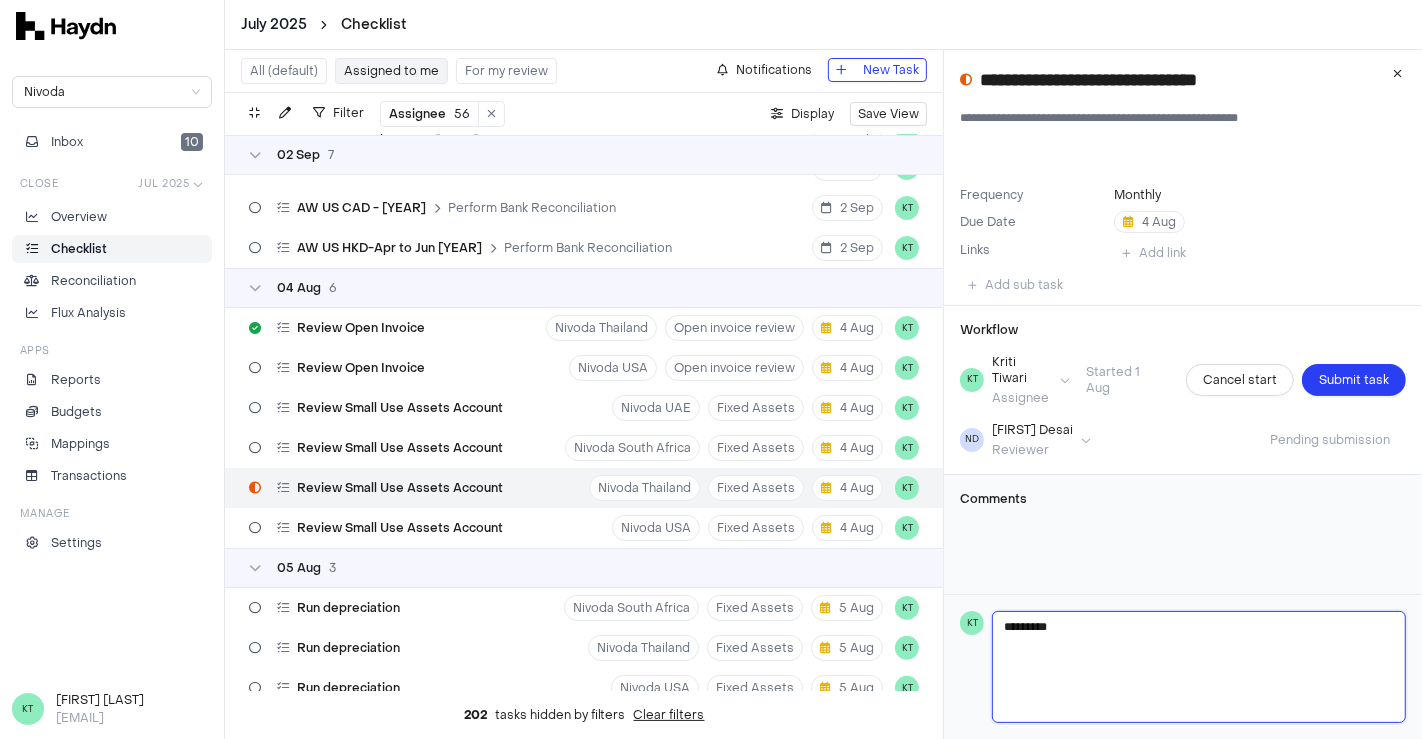 type 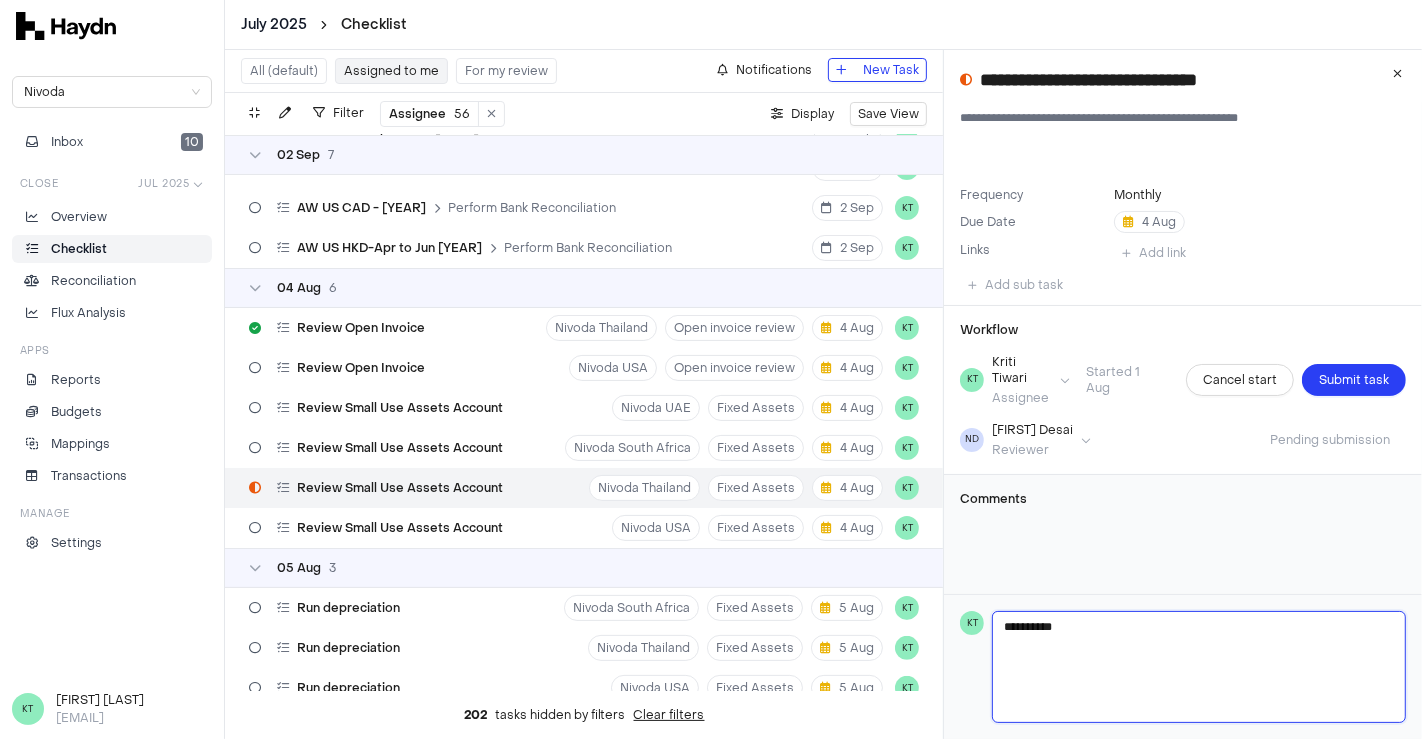 type 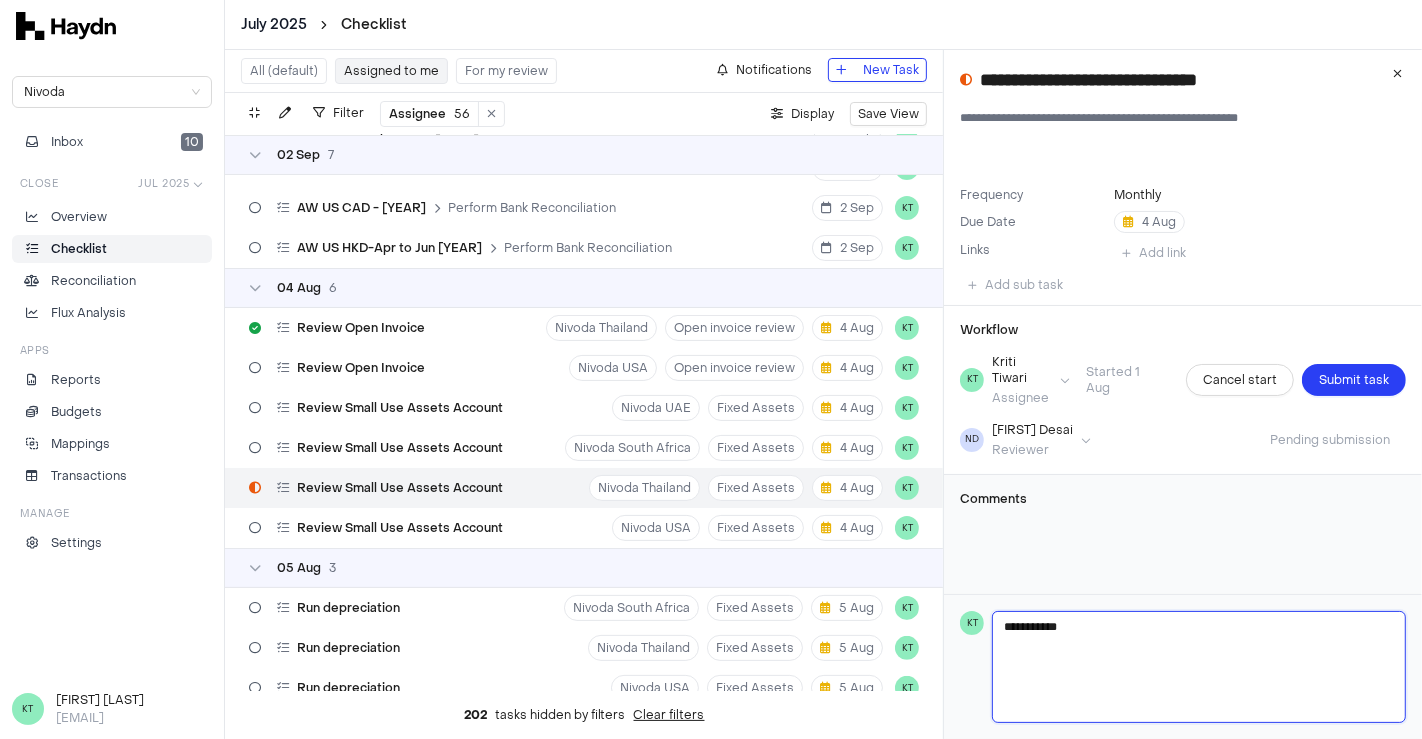 type 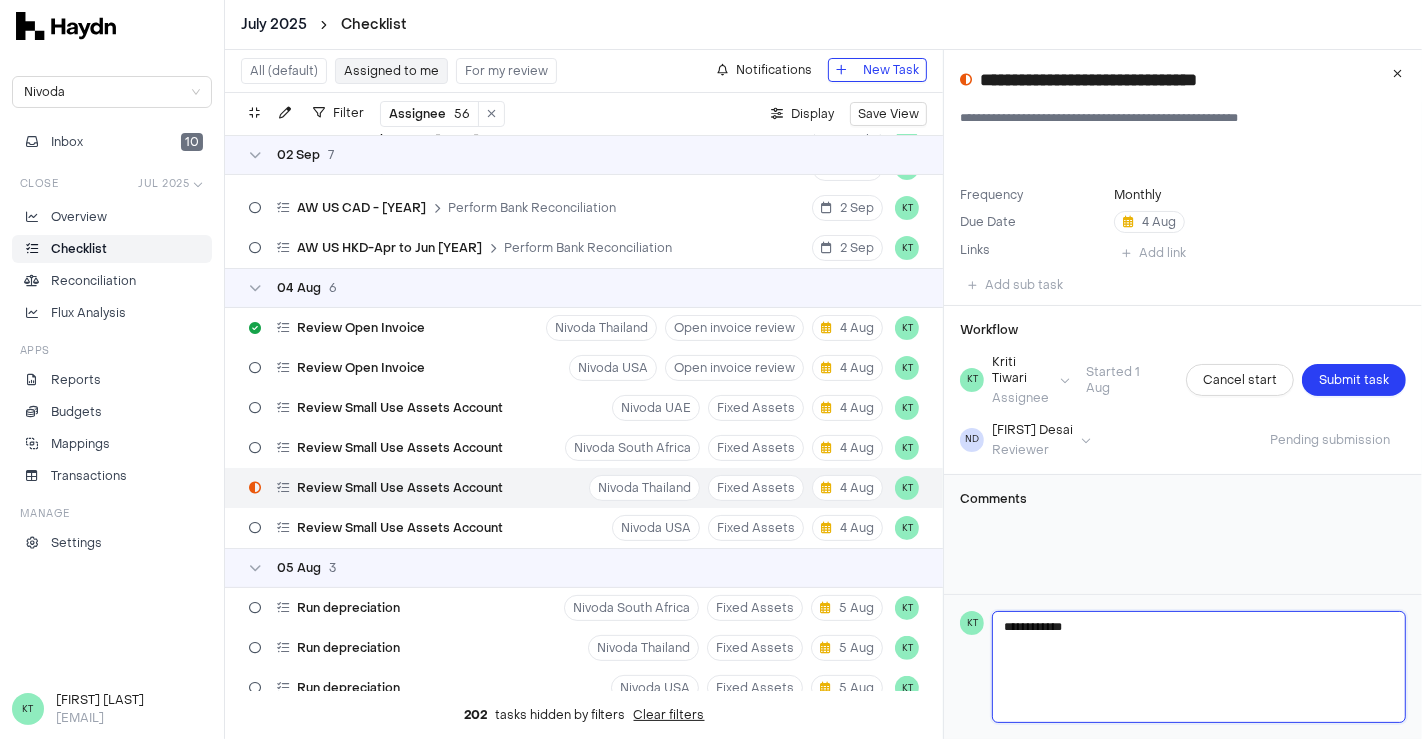 type 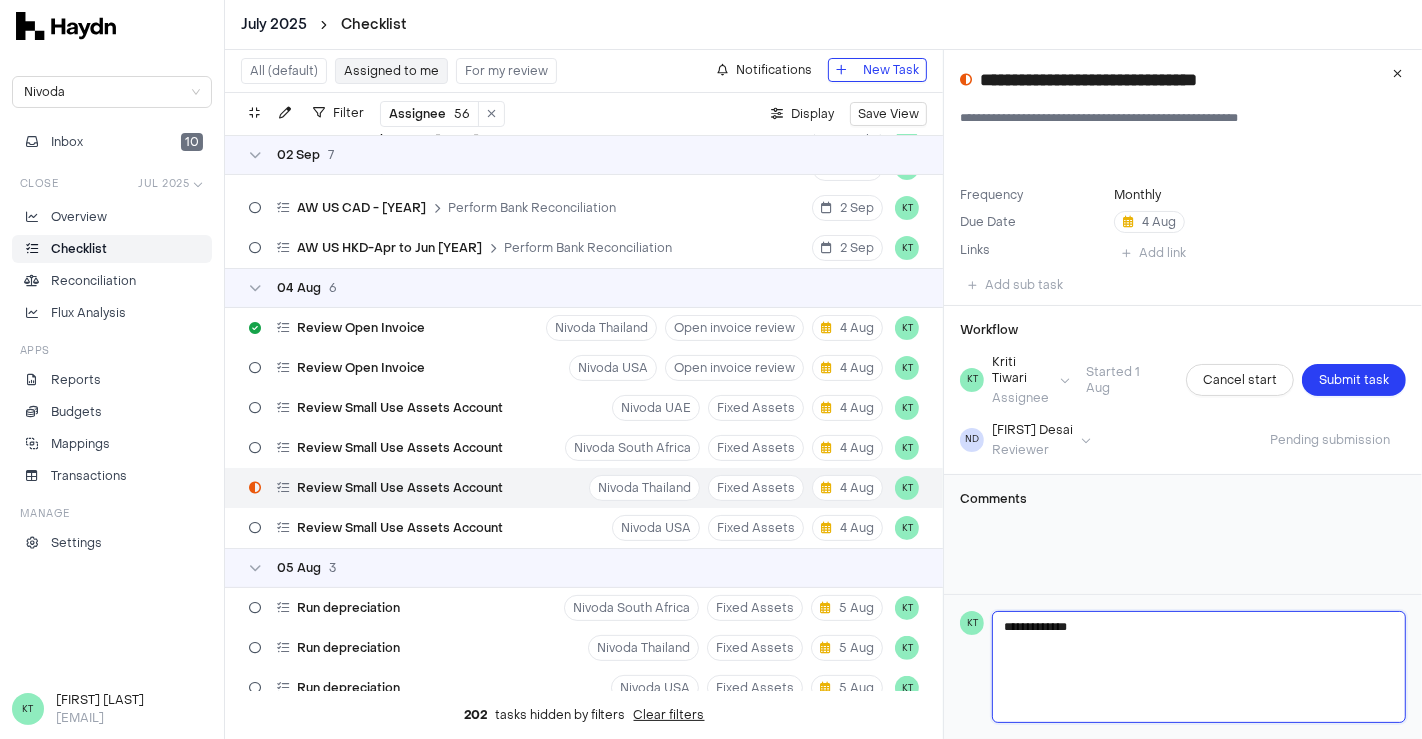 type 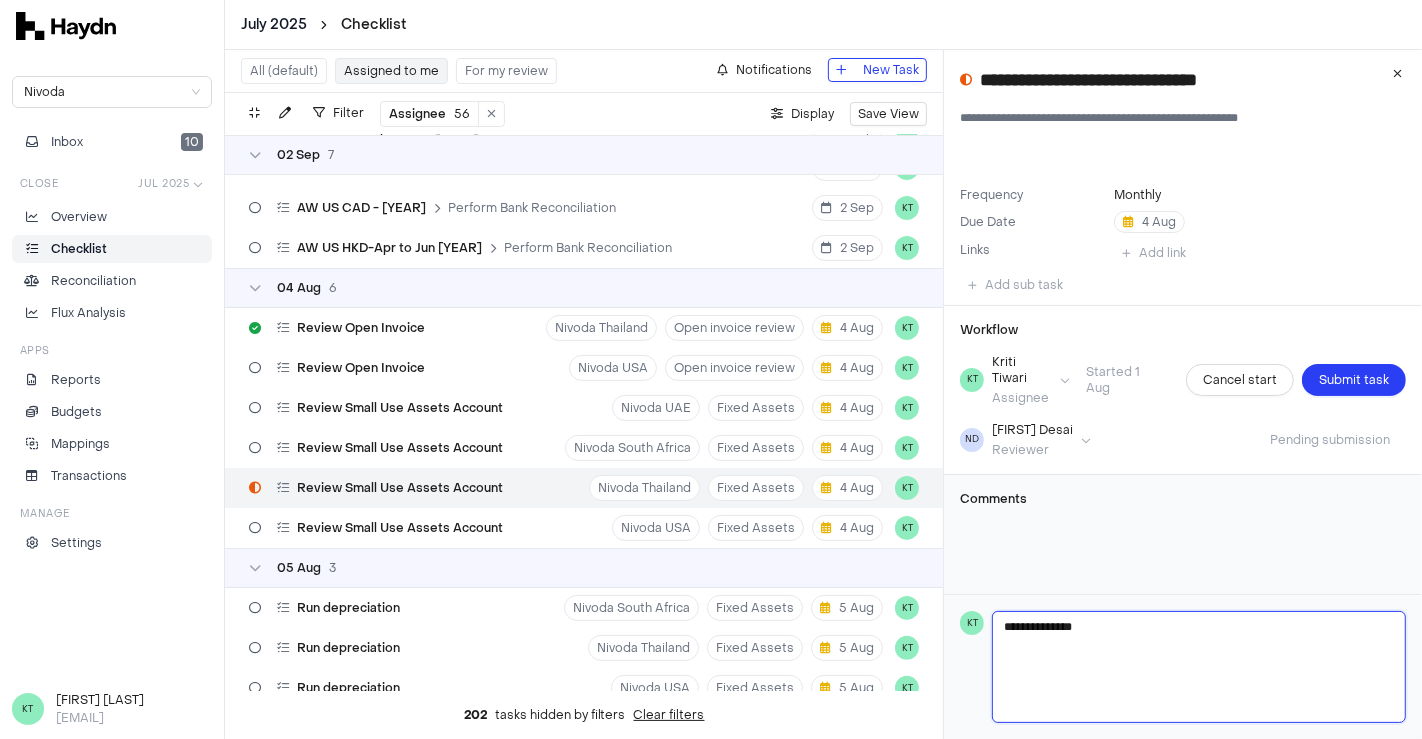 type 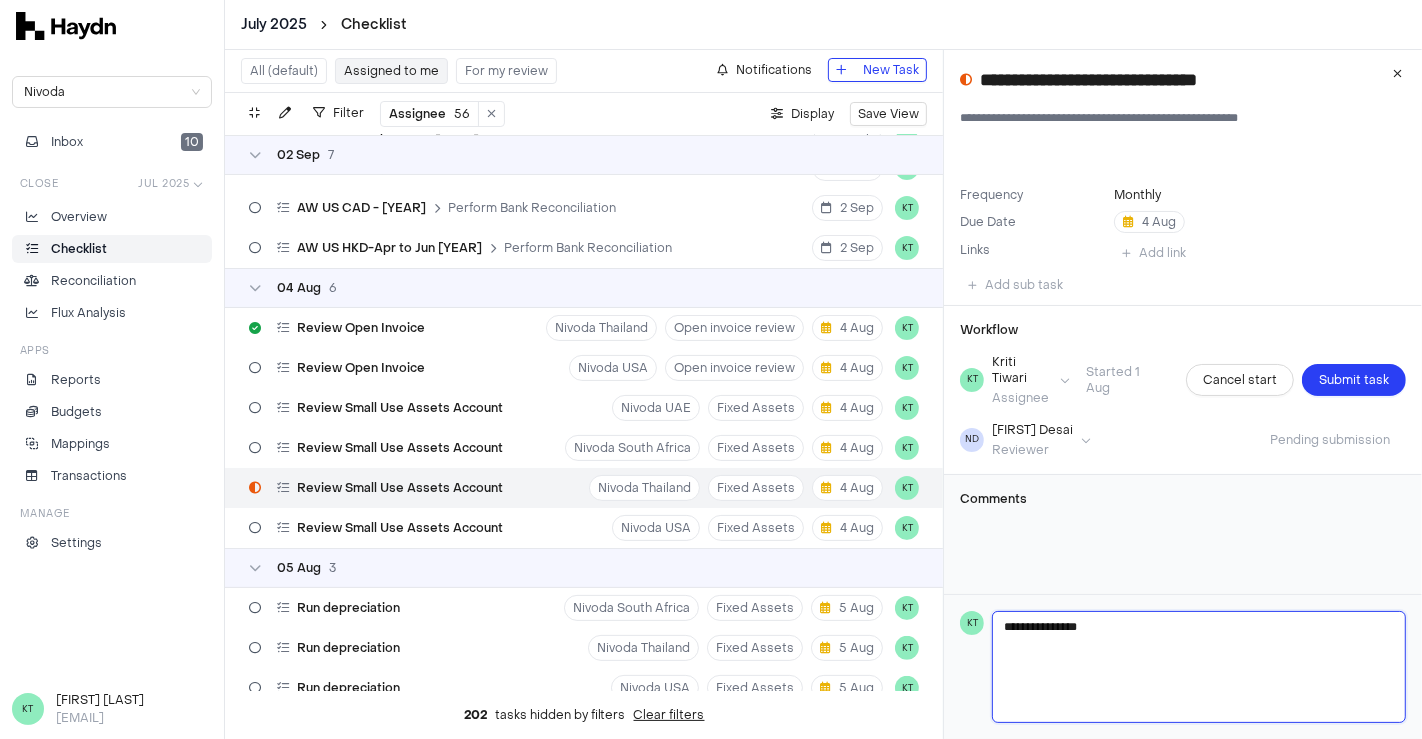 type 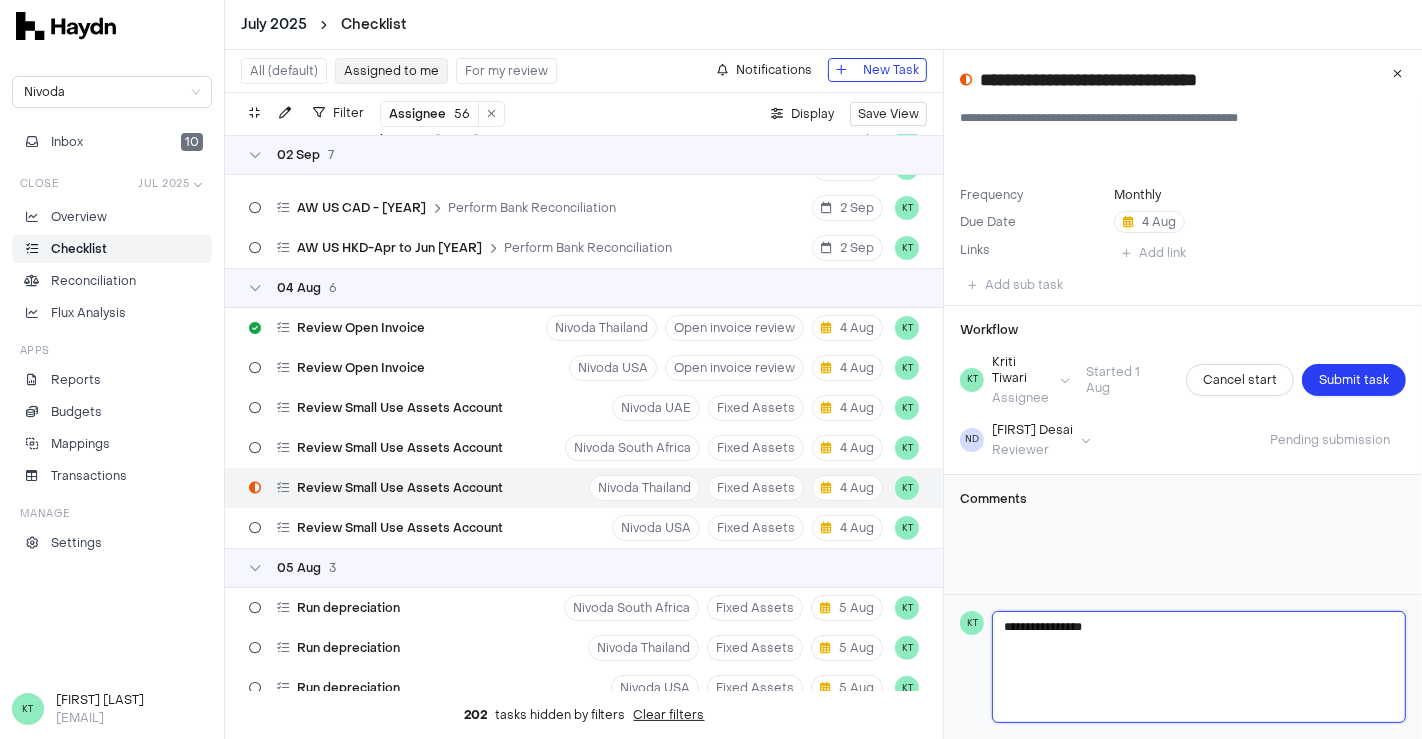 type 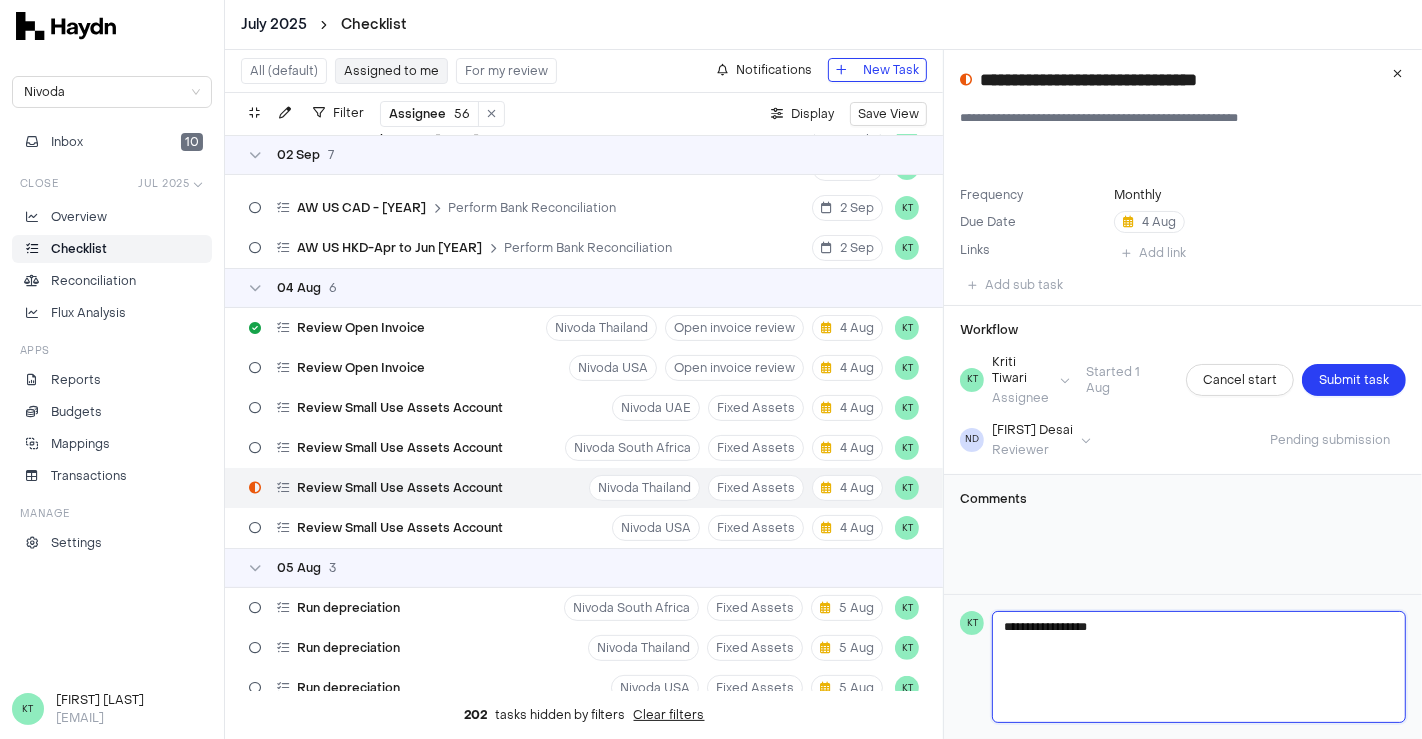 type 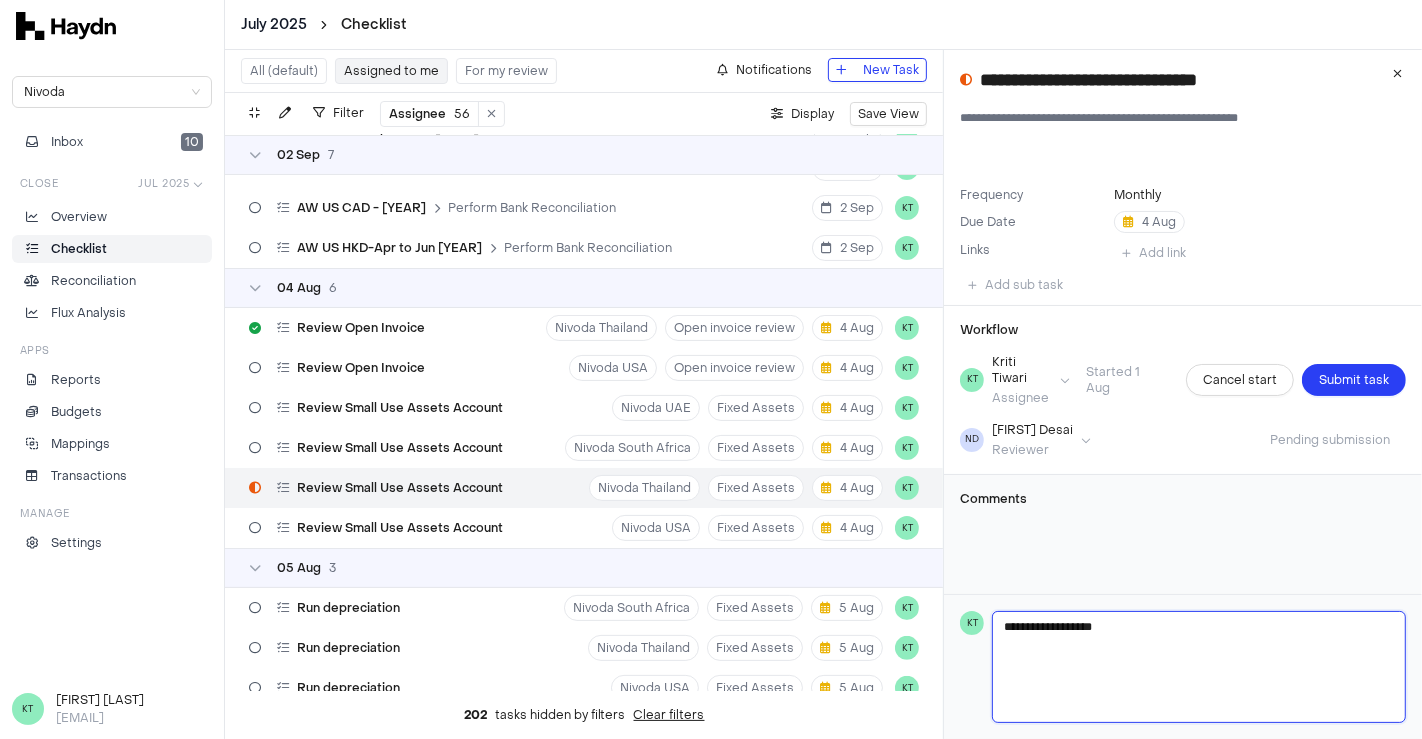 type 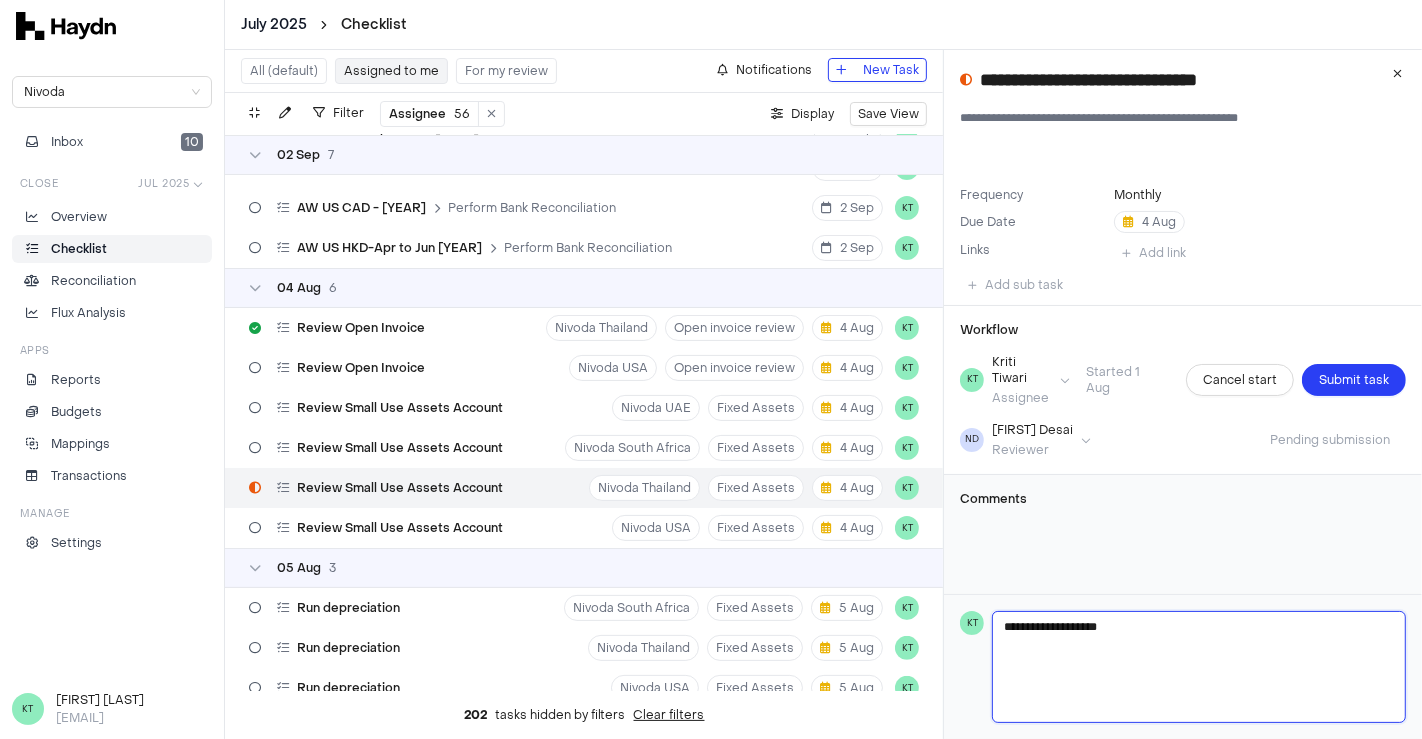 type 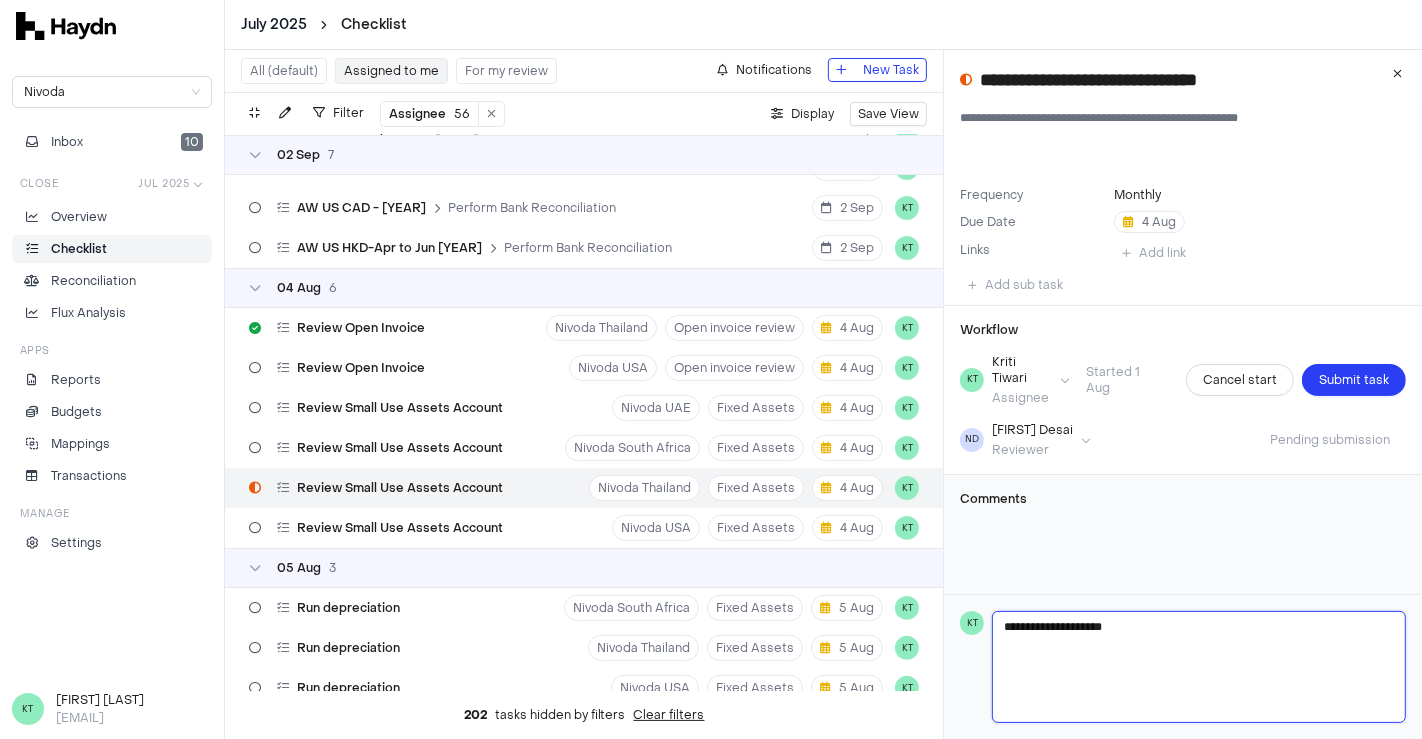 type 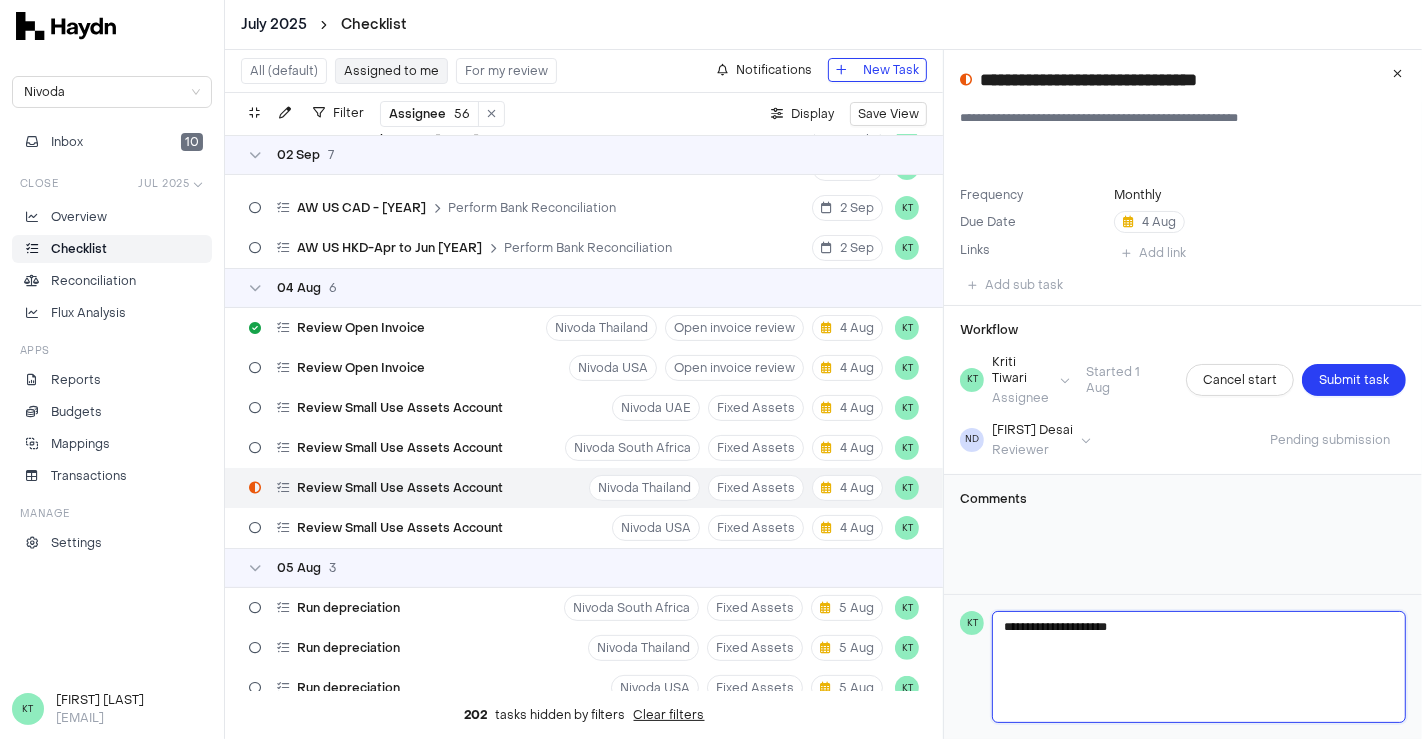 type 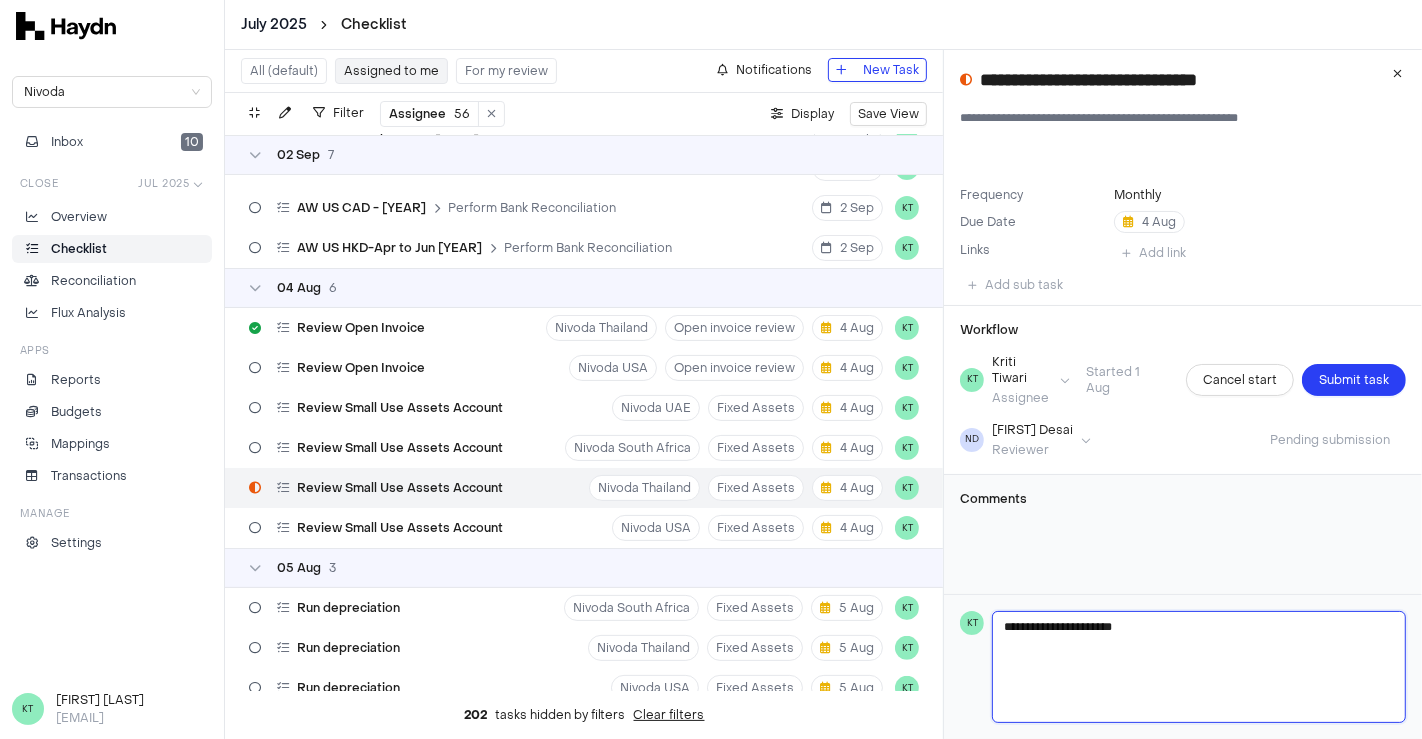 type 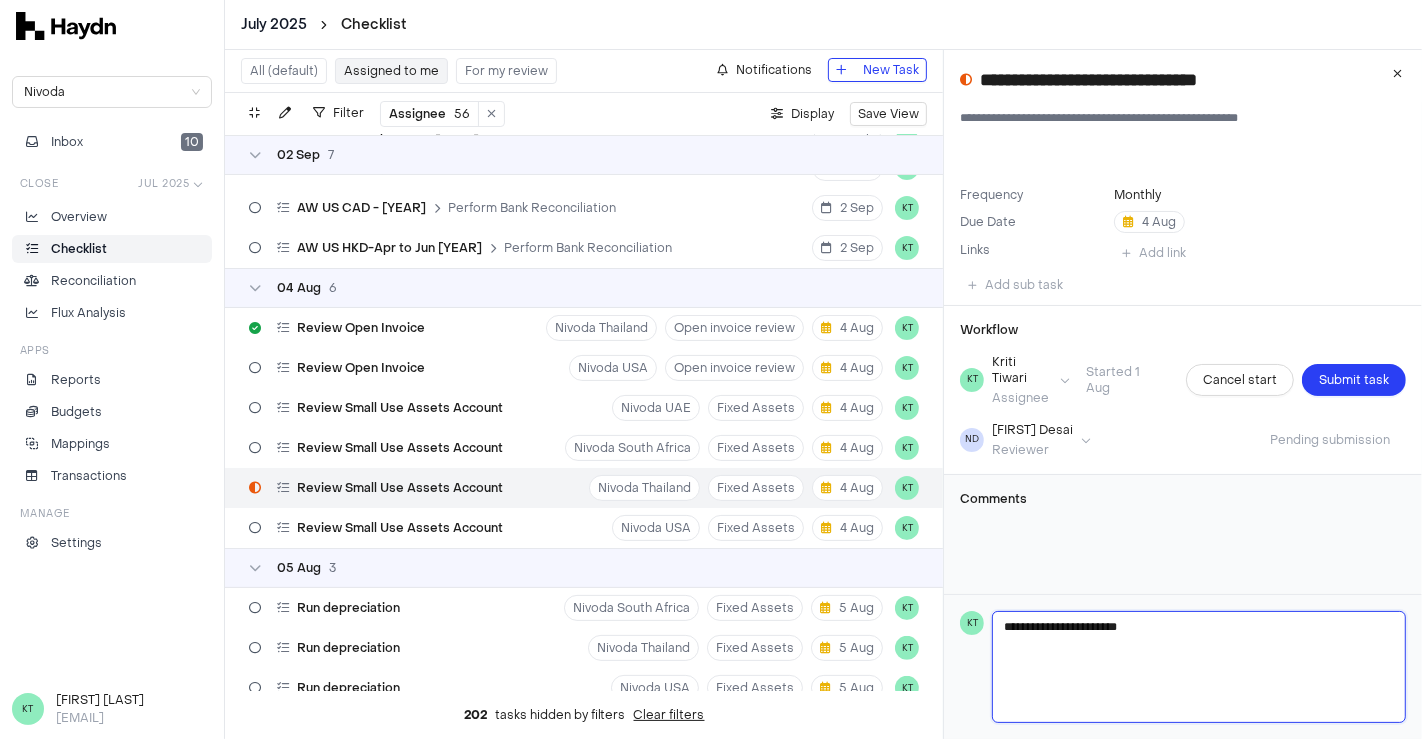 type 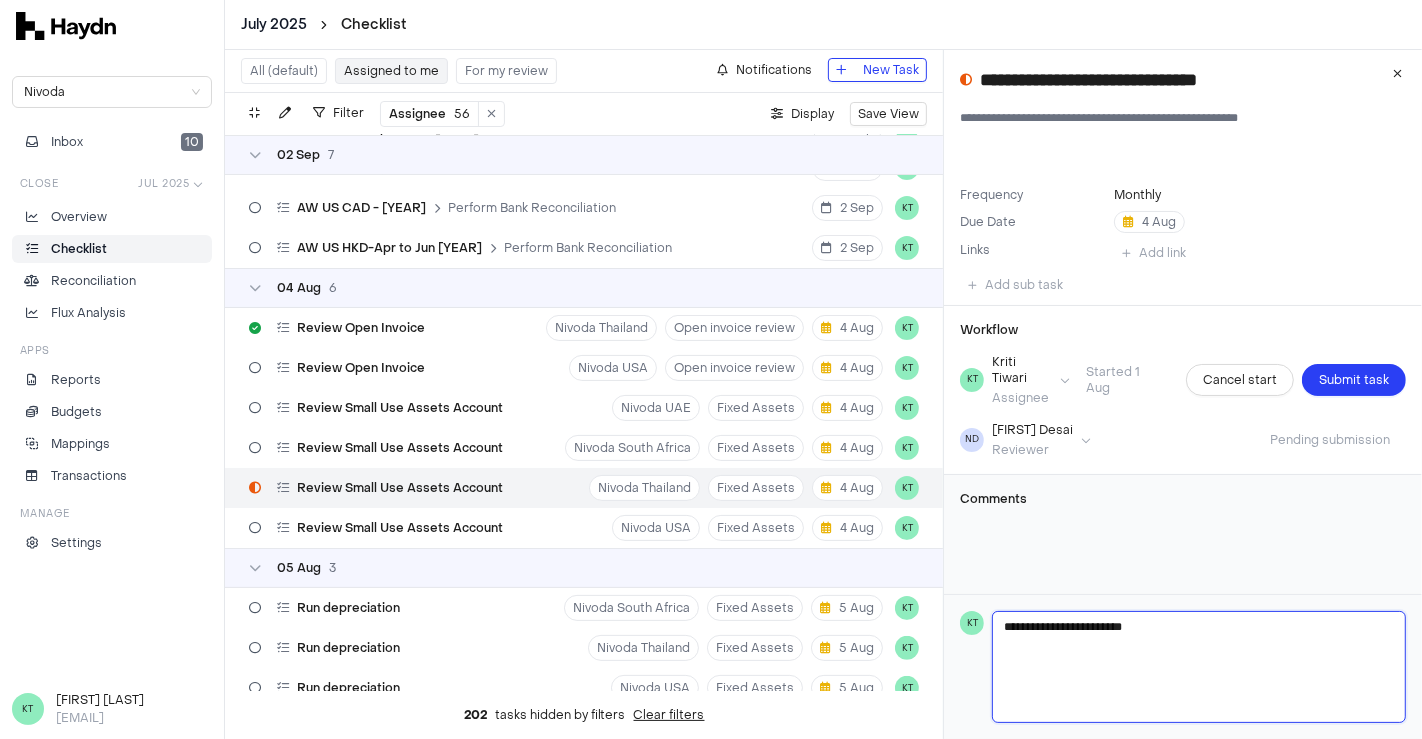 type 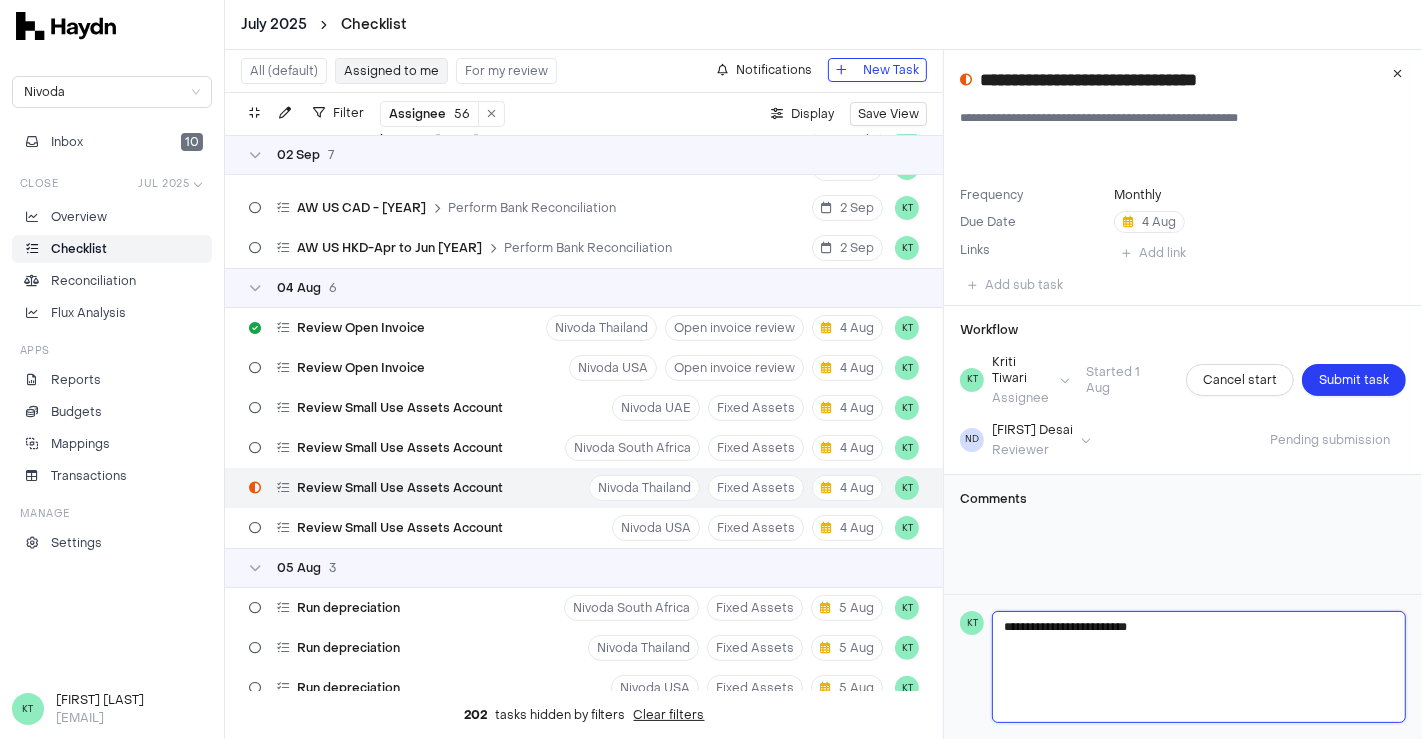 type 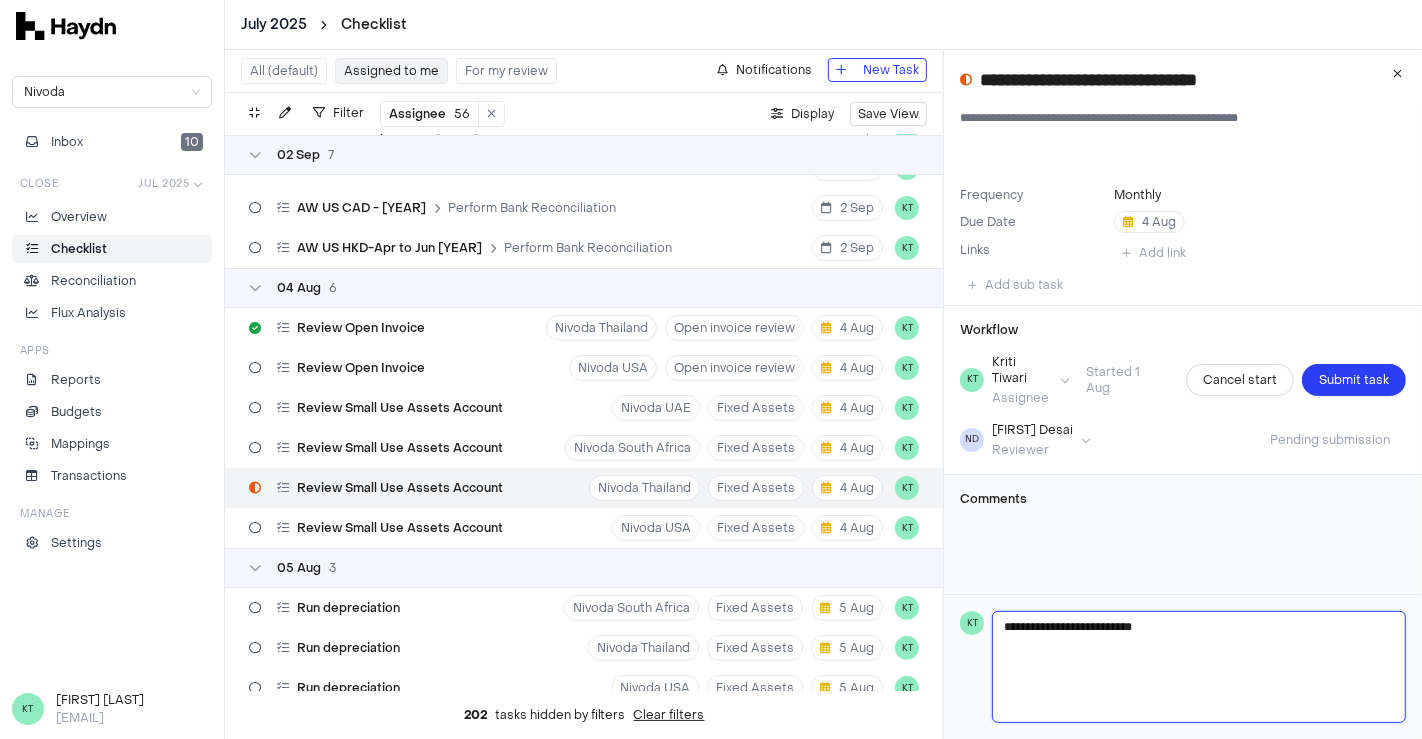 type 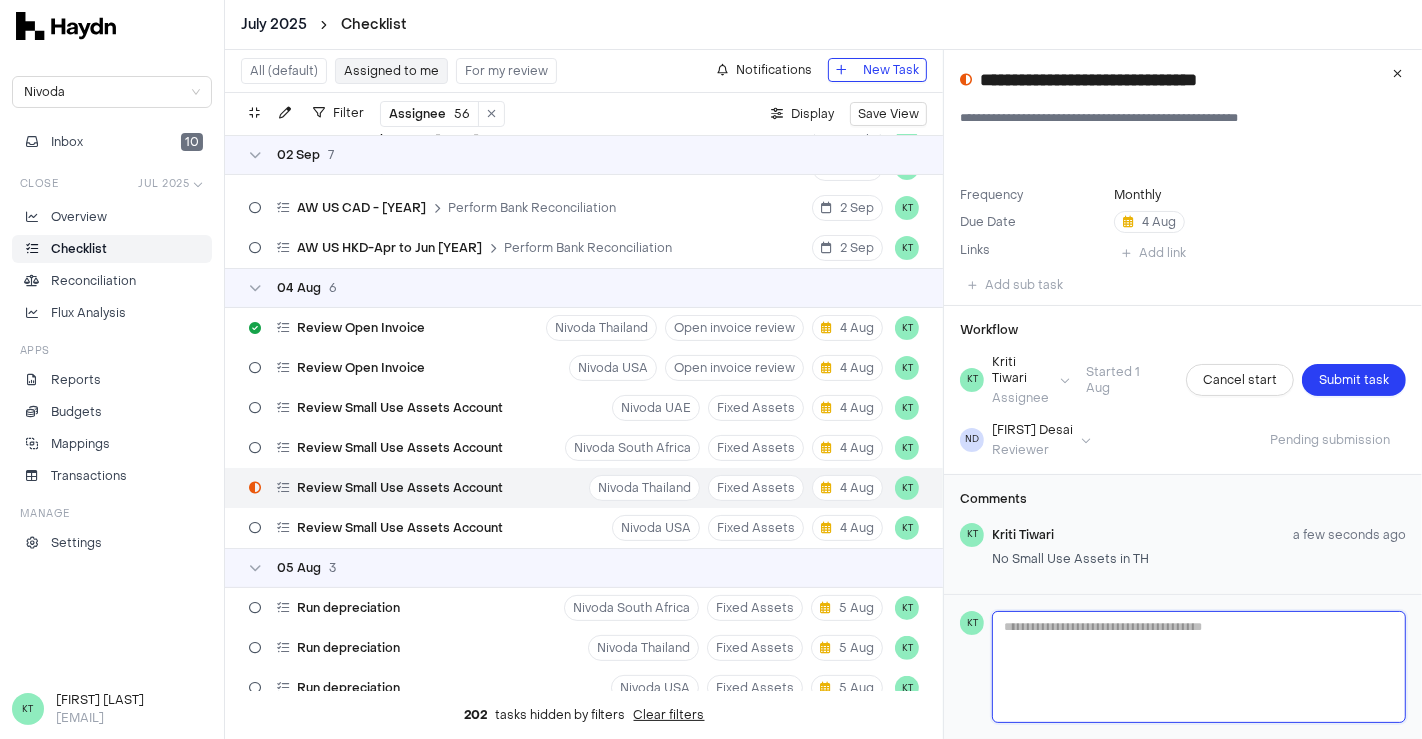 scroll, scrollTop: 7, scrollLeft: 0, axis: vertical 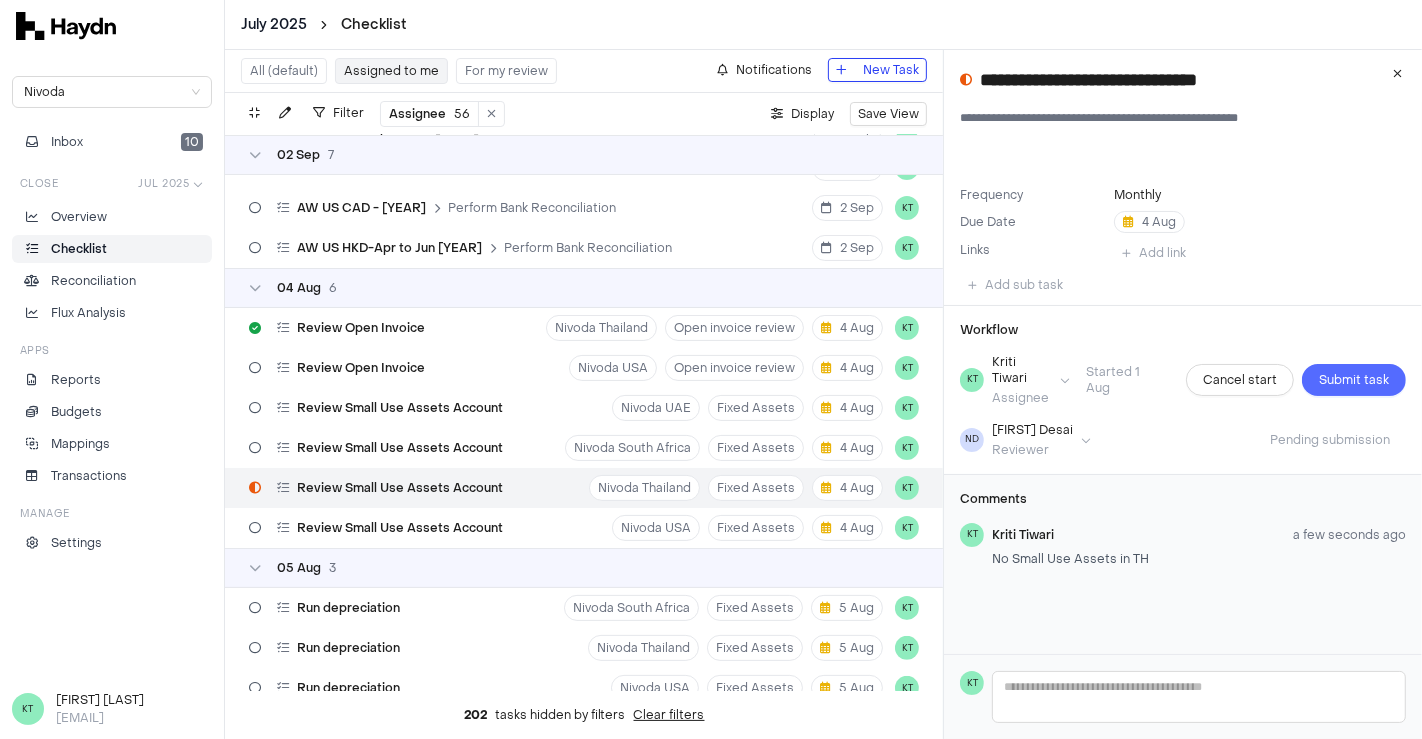 click on "Submit task" at bounding box center (1354, 380) 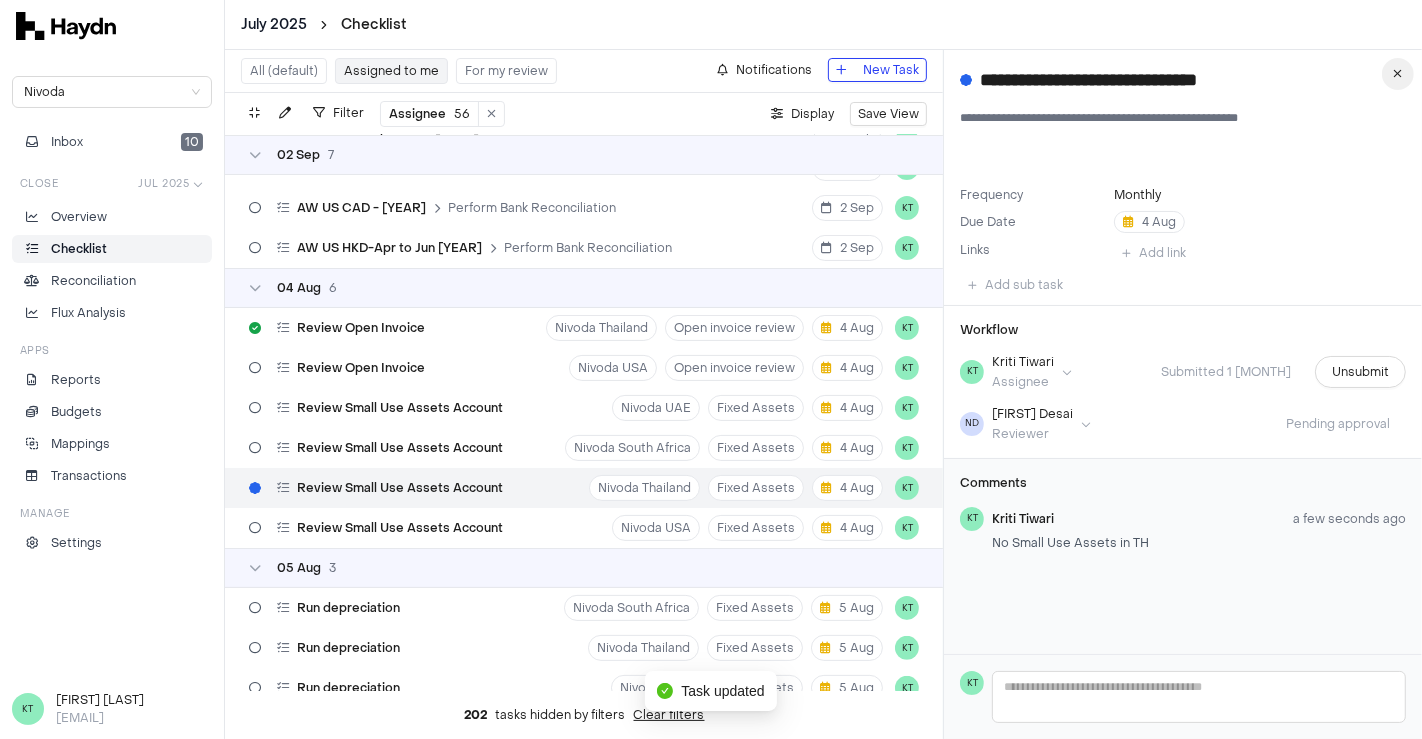 click at bounding box center [1398, 74] 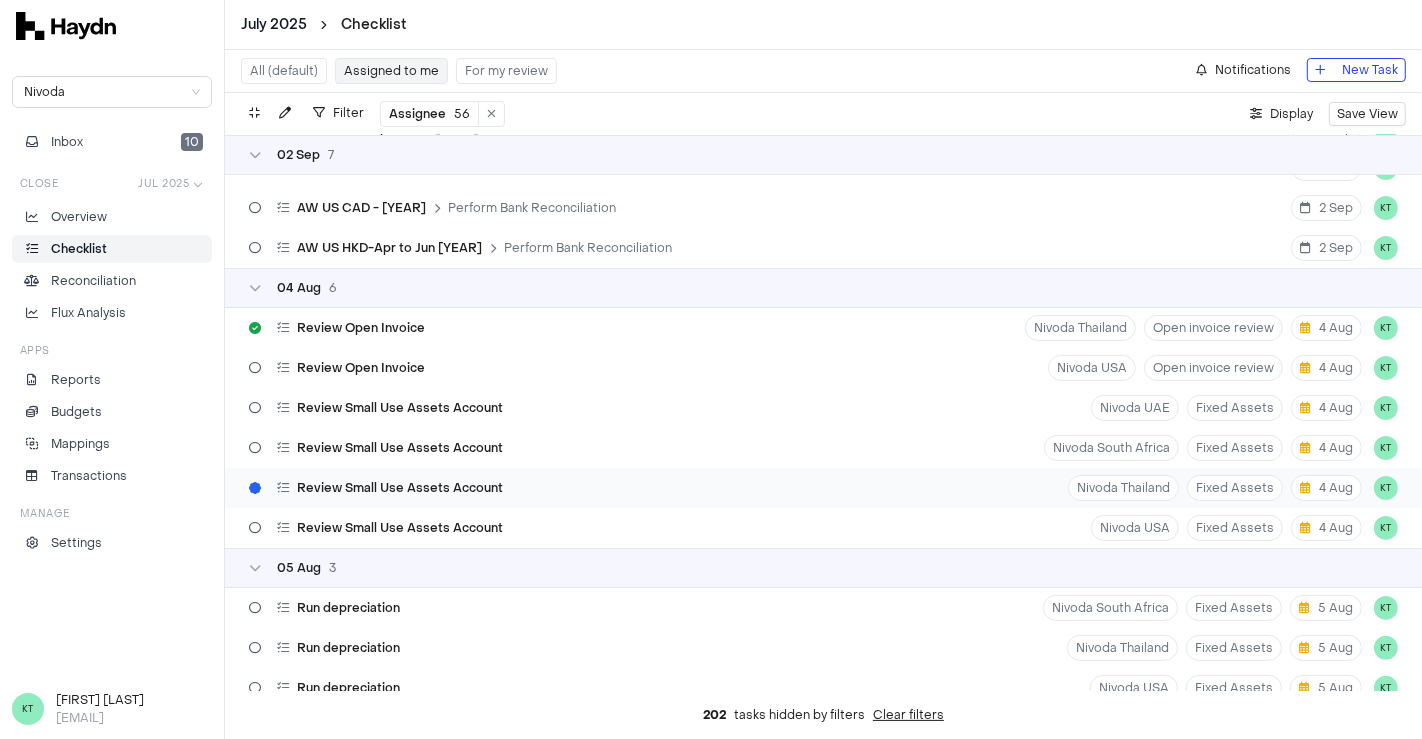 click on "Review Small Use Assets Account" at bounding box center (400, 488) 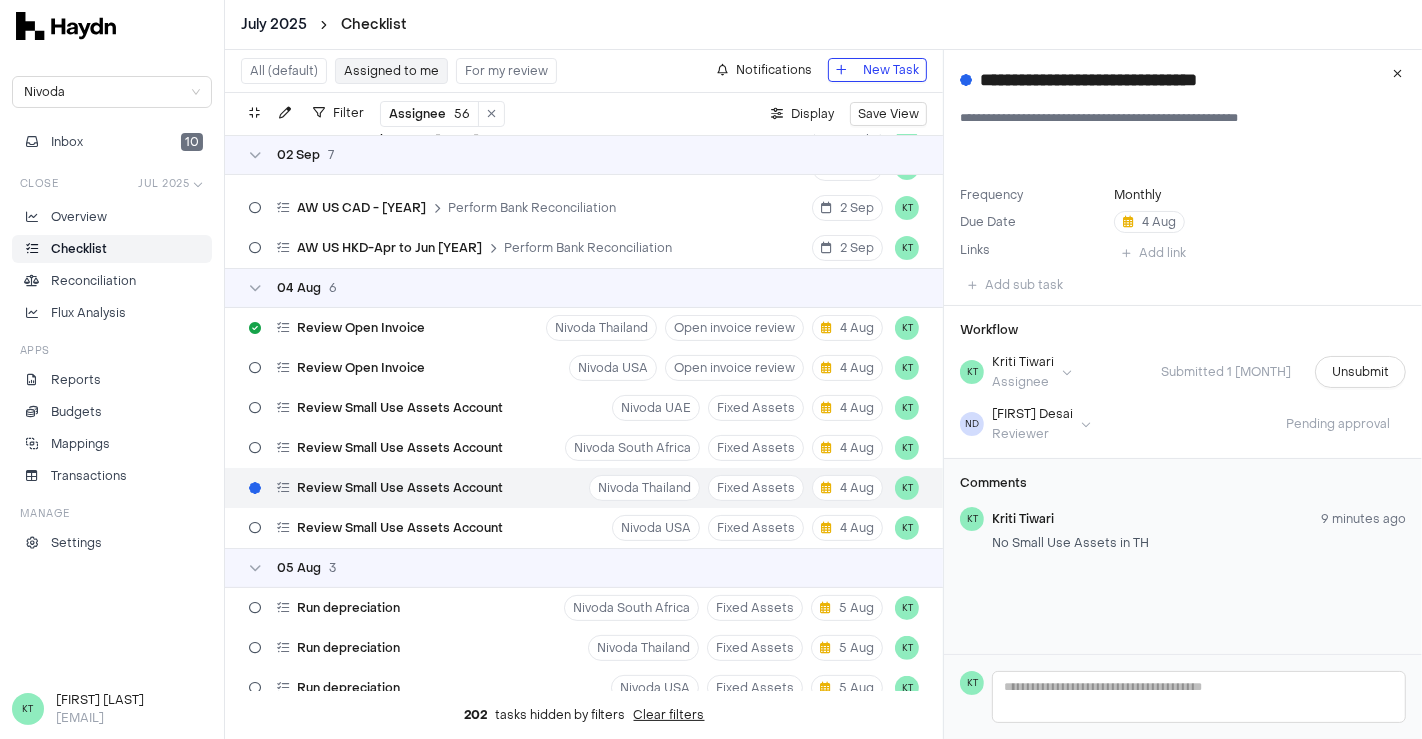 type 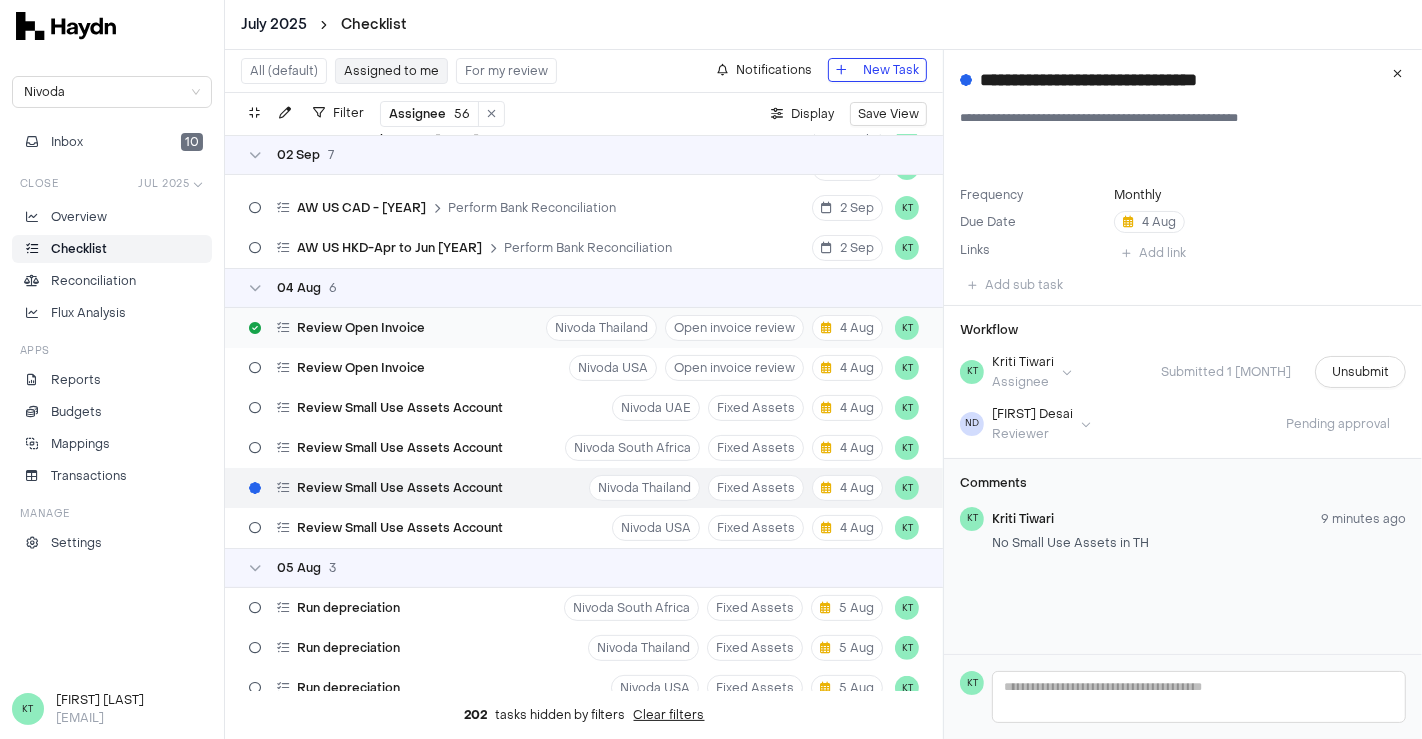 click on "Review Open Invoice" at bounding box center [361, 328] 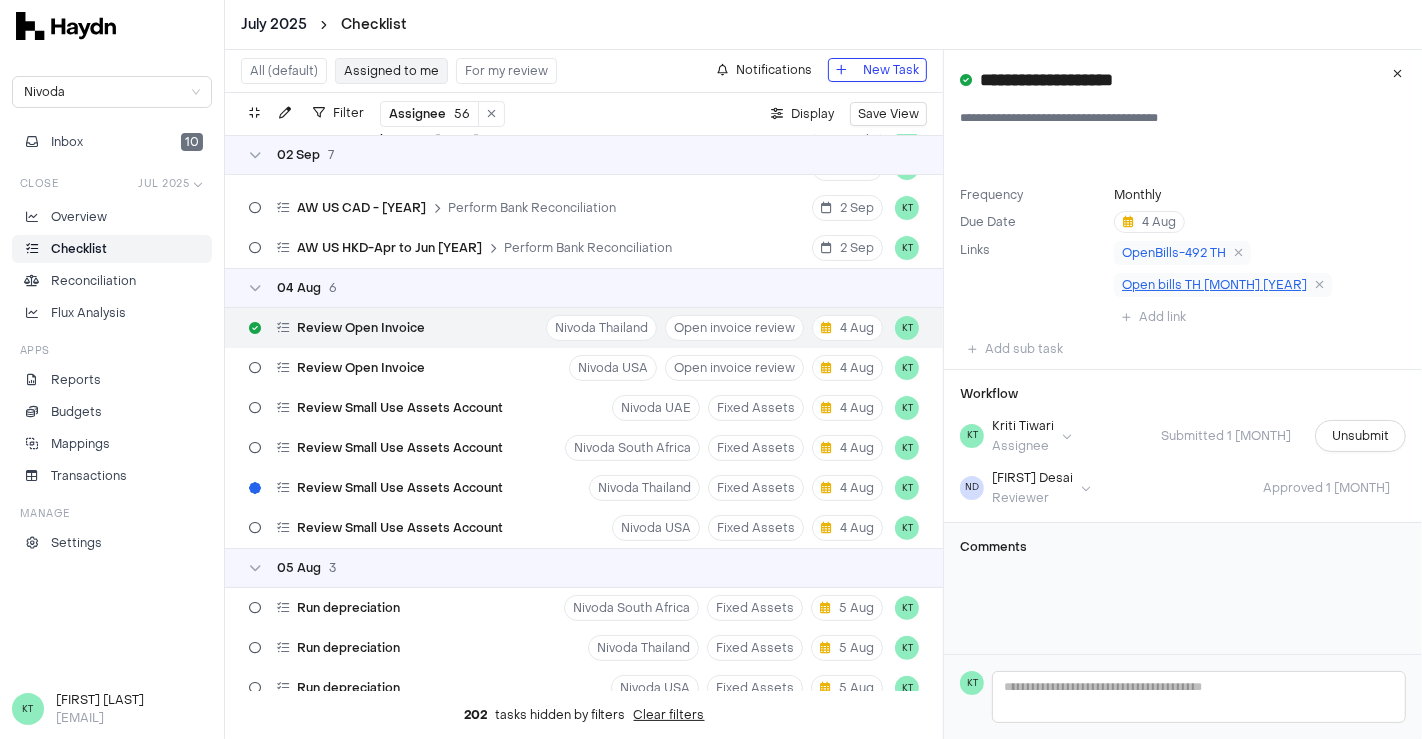 click on "Open bills TH [MONTH] [YEAR]" at bounding box center (1214, 285) 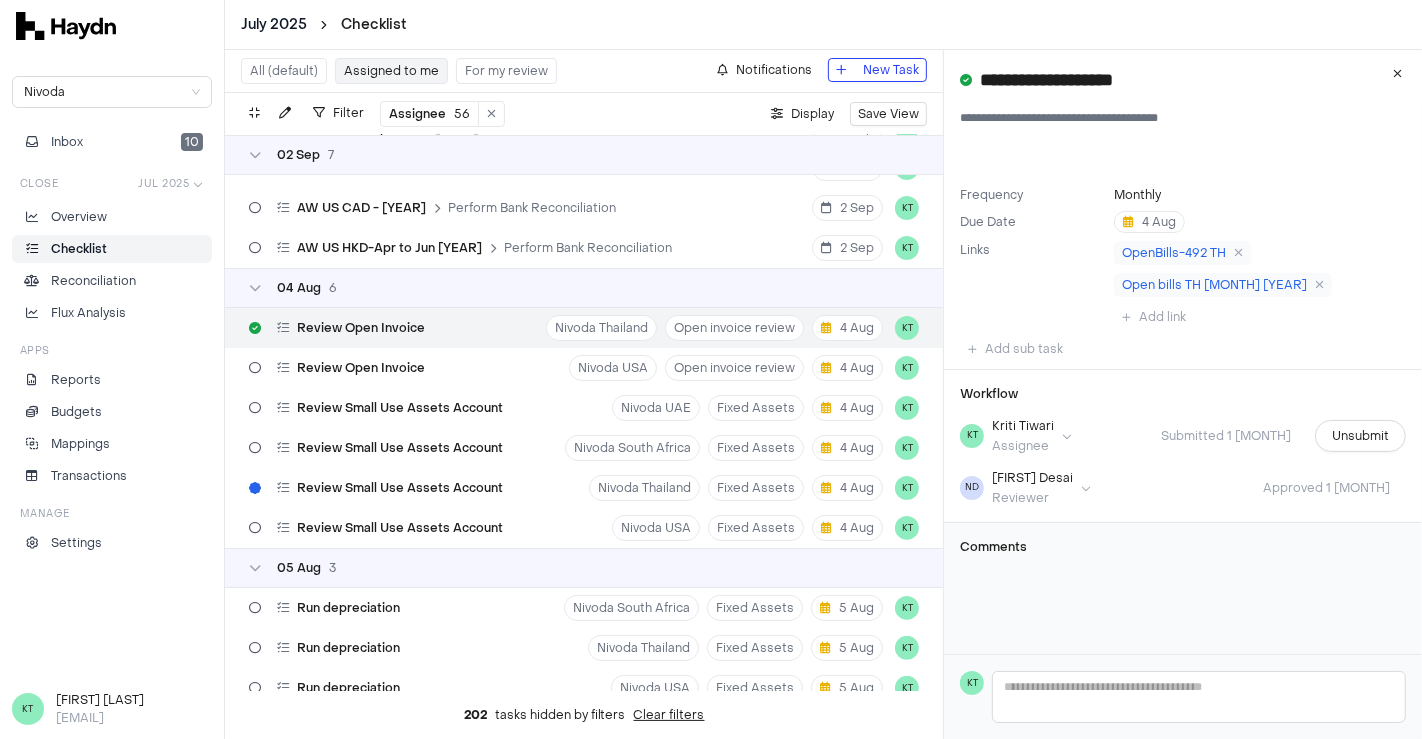 drag, startPoint x: 1194, startPoint y: 286, endPoint x: 1288, endPoint y: 530, distance: 261.4804 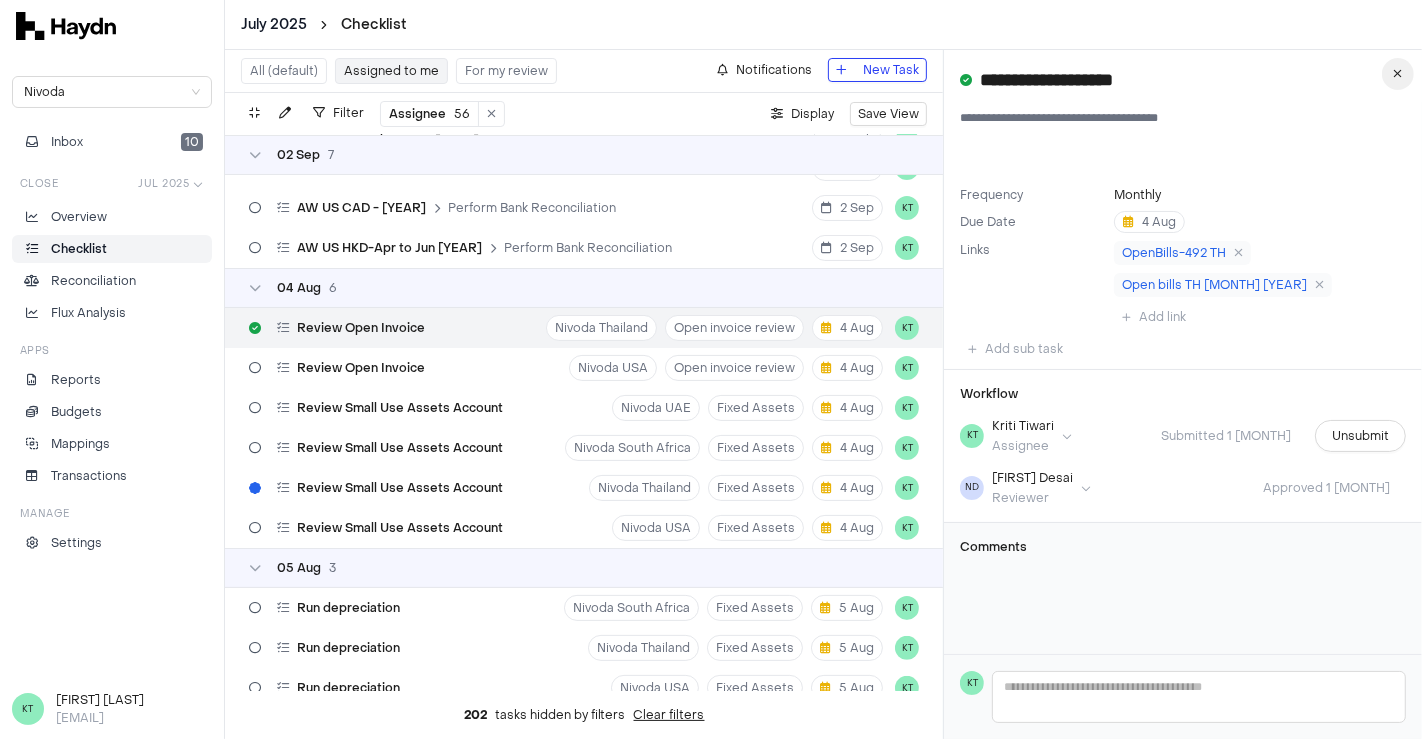 click at bounding box center (1398, 74) 